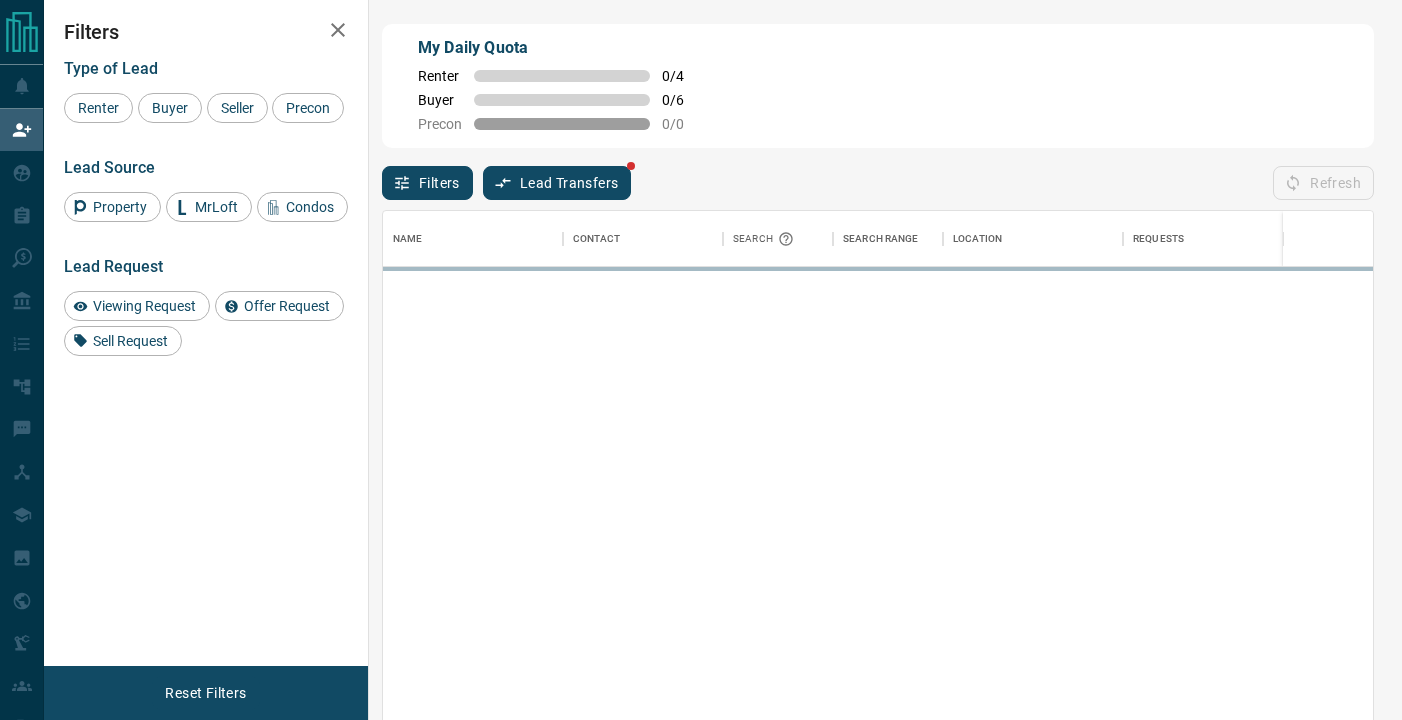 scroll, scrollTop: 0, scrollLeft: 0, axis: both 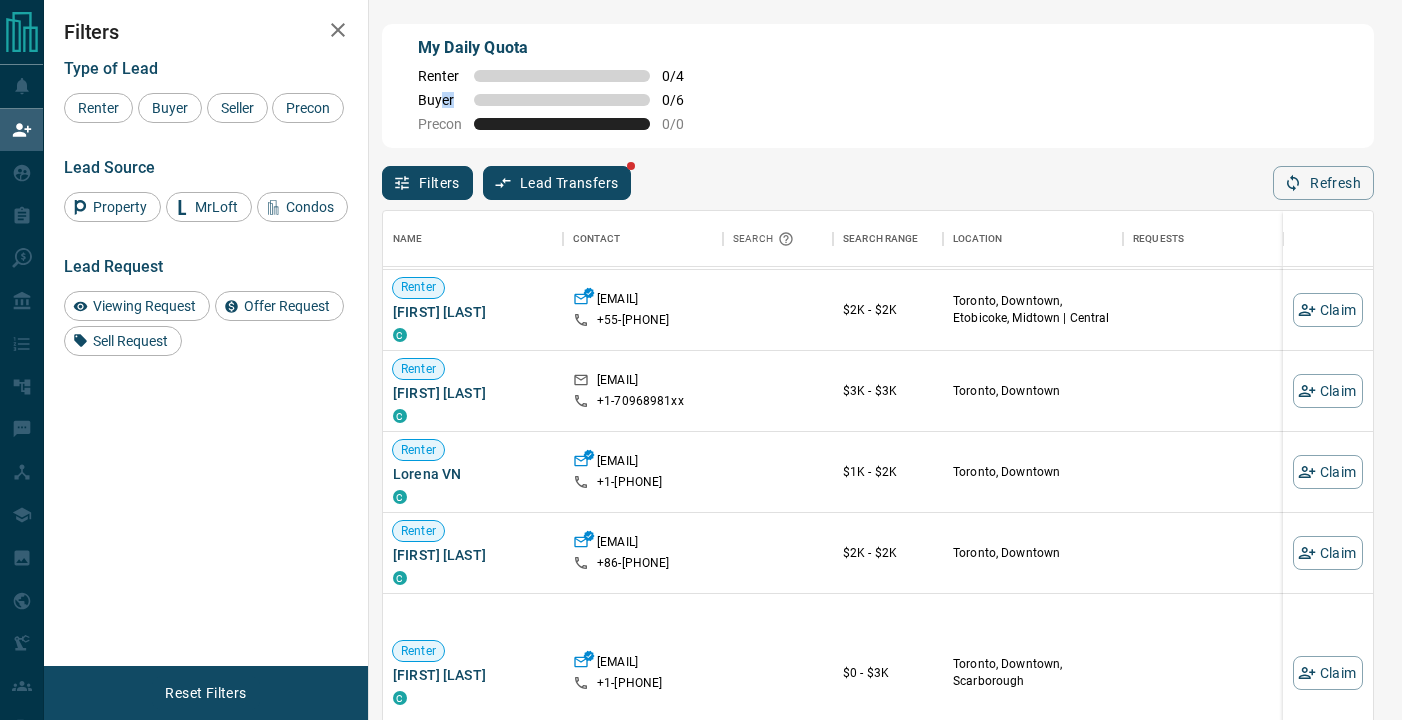 drag, startPoint x: 438, startPoint y: 103, endPoint x: 539, endPoint y: 102, distance: 101.00495 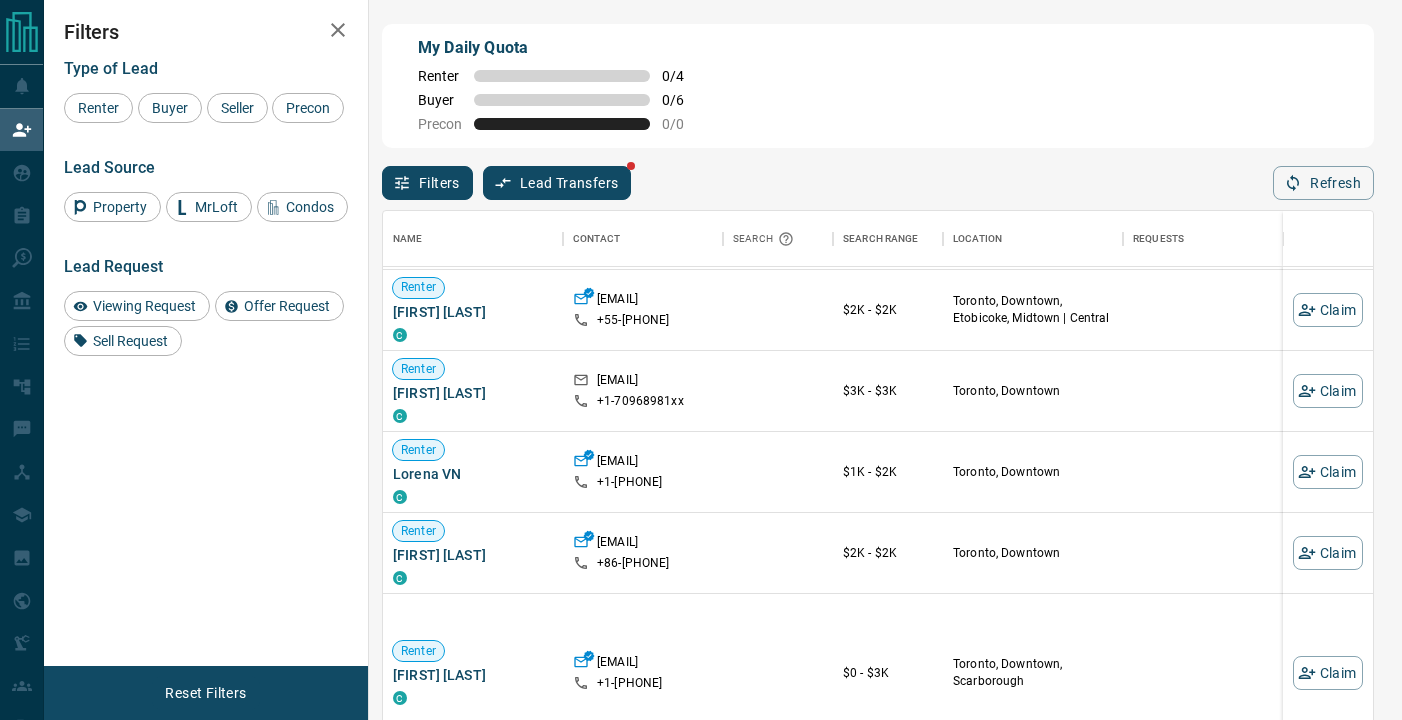 click on "0 / 6" at bounding box center [684, 100] 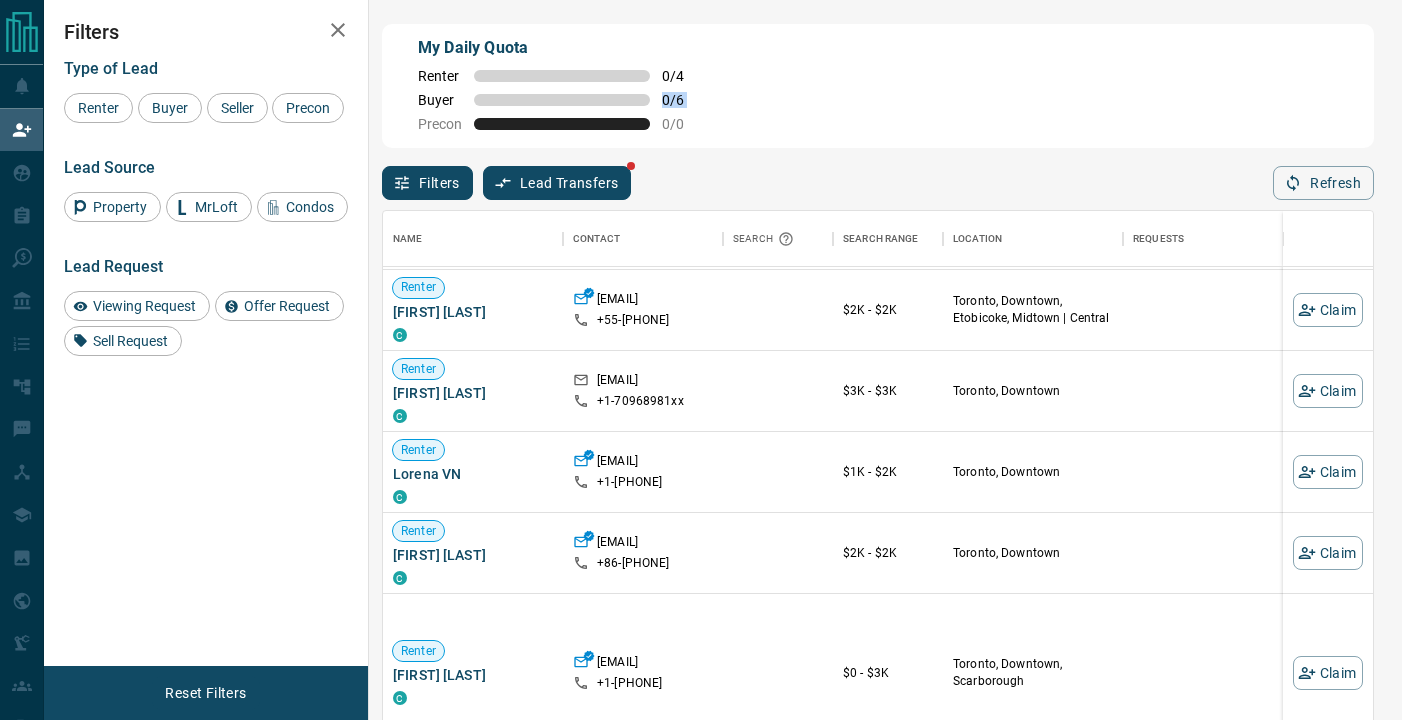 click on "0 / 6" at bounding box center (684, 100) 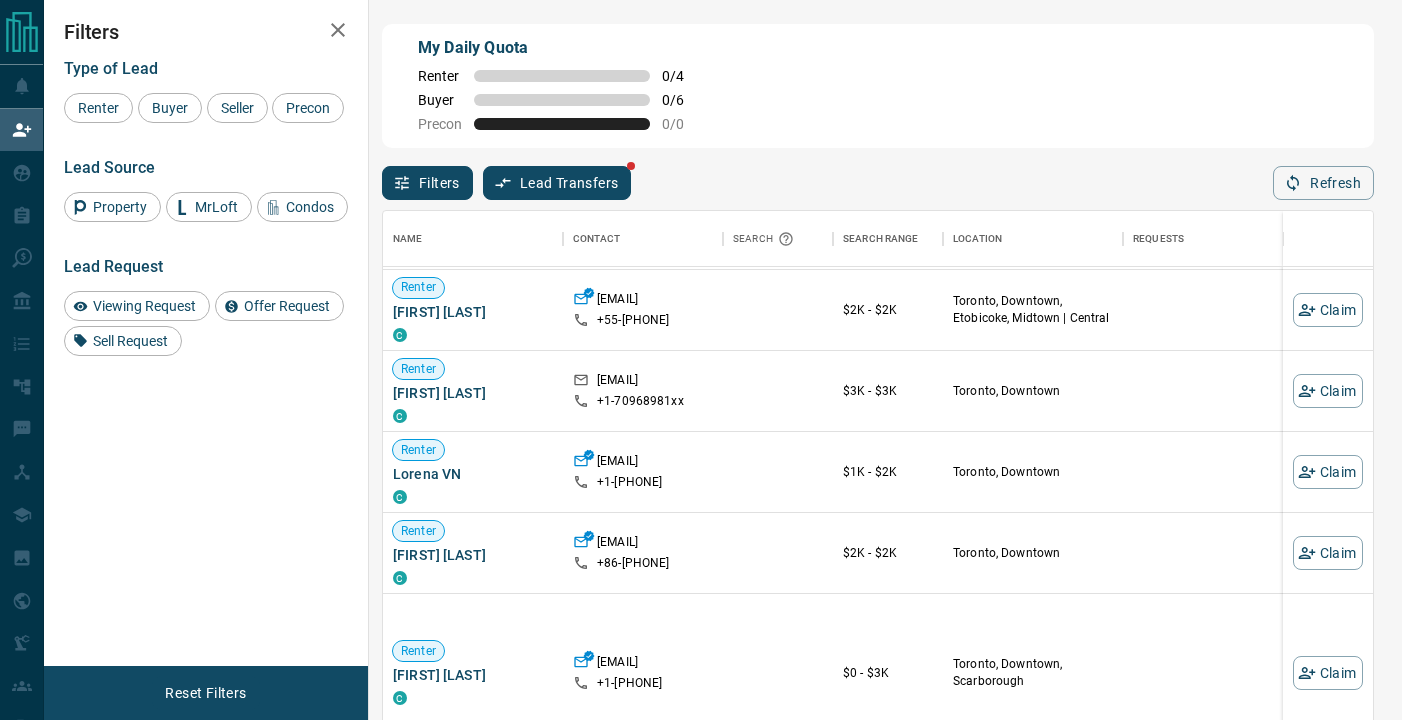 click on "0 / 4" at bounding box center [684, 76] 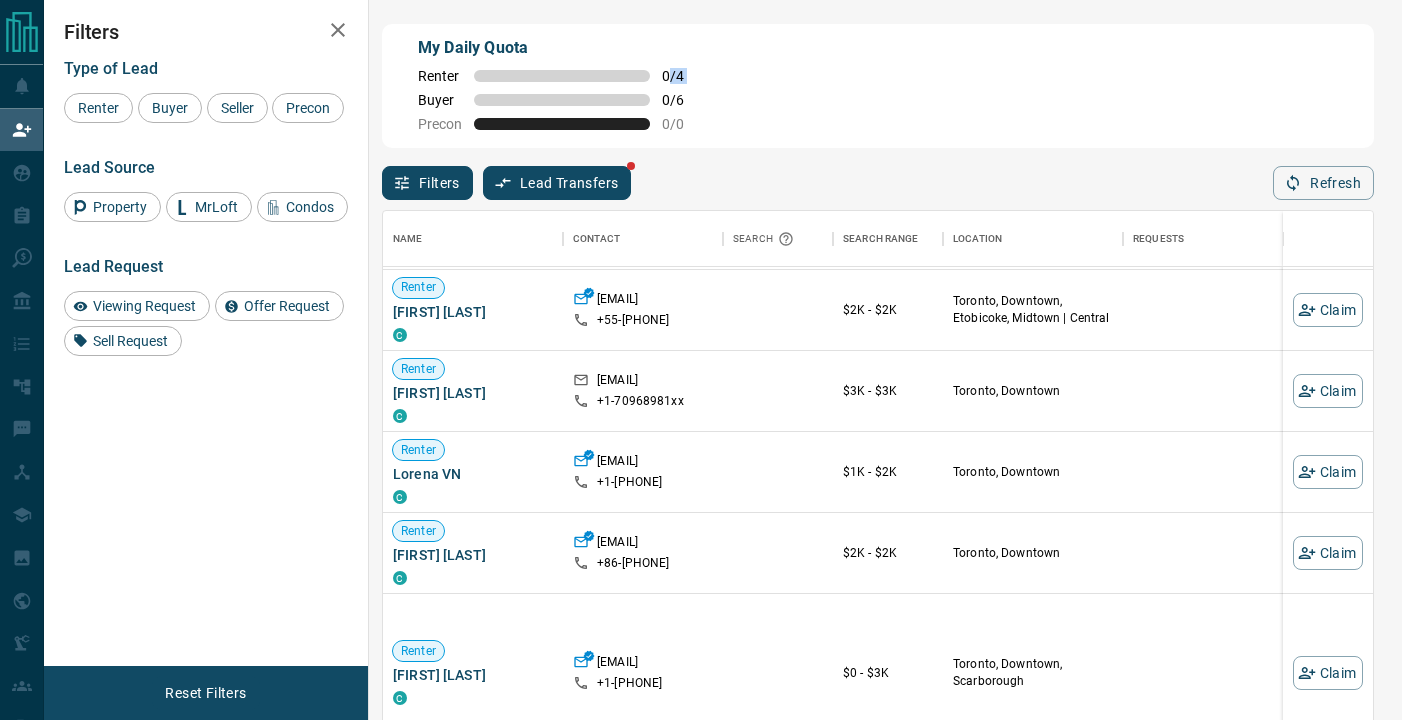 drag, startPoint x: 672, startPoint y: 81, endPoint x: 688, endPoint y: 79, distance: 16.124516 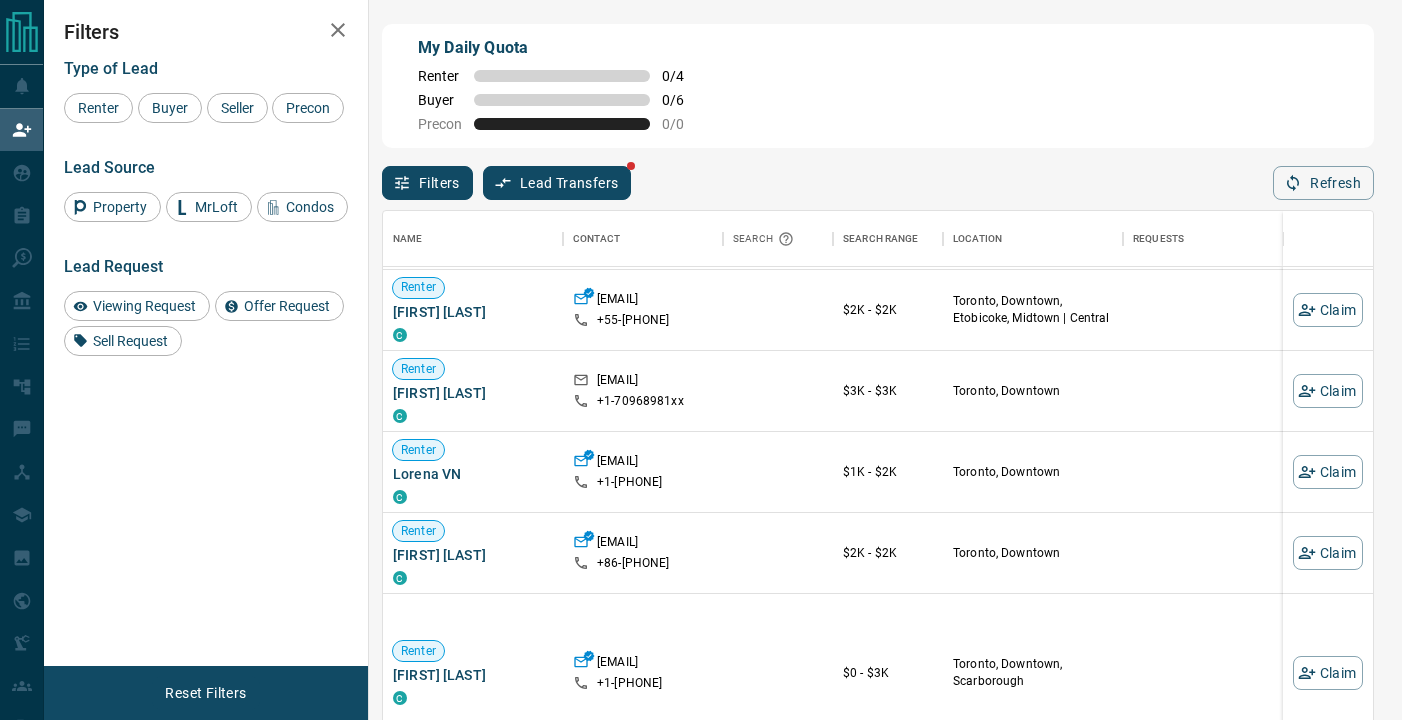 click at bounding box center (562, 100) 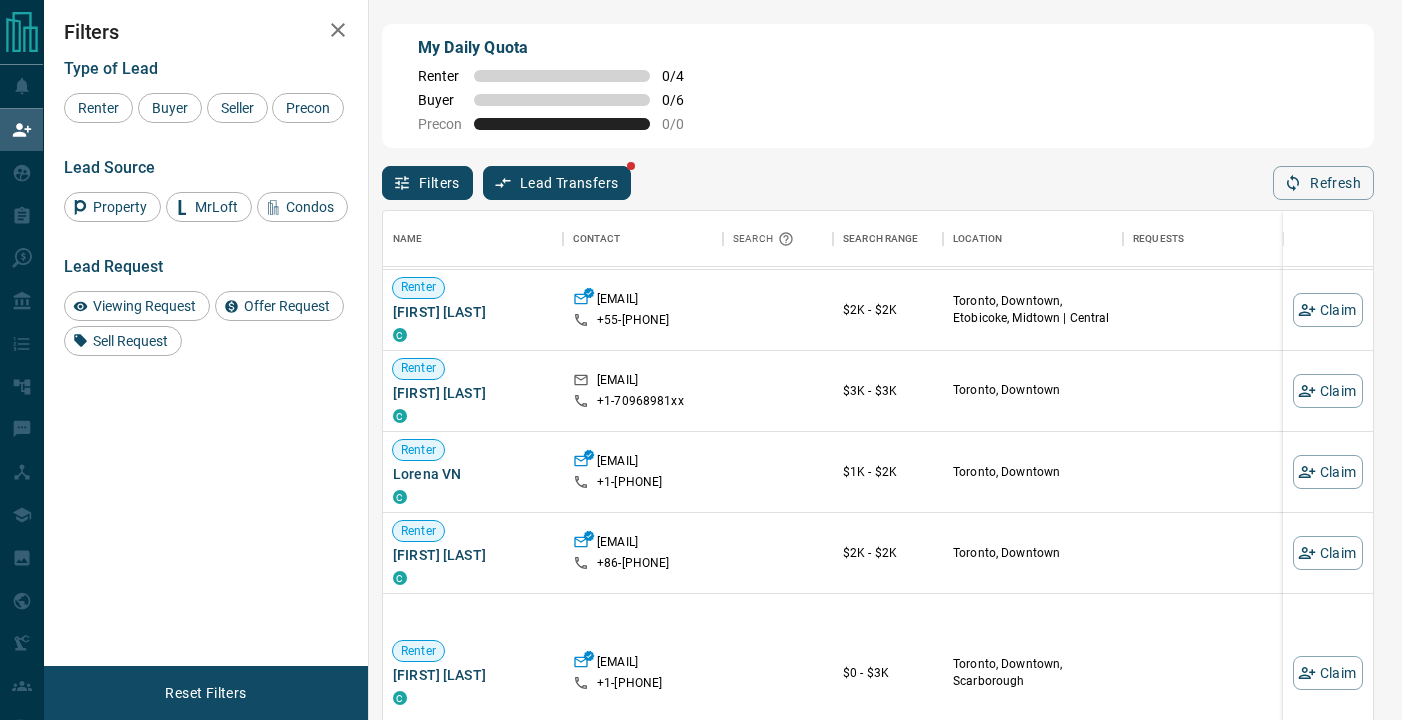 click on "Buyer 0 / 6" at bounding box center [562, 100] 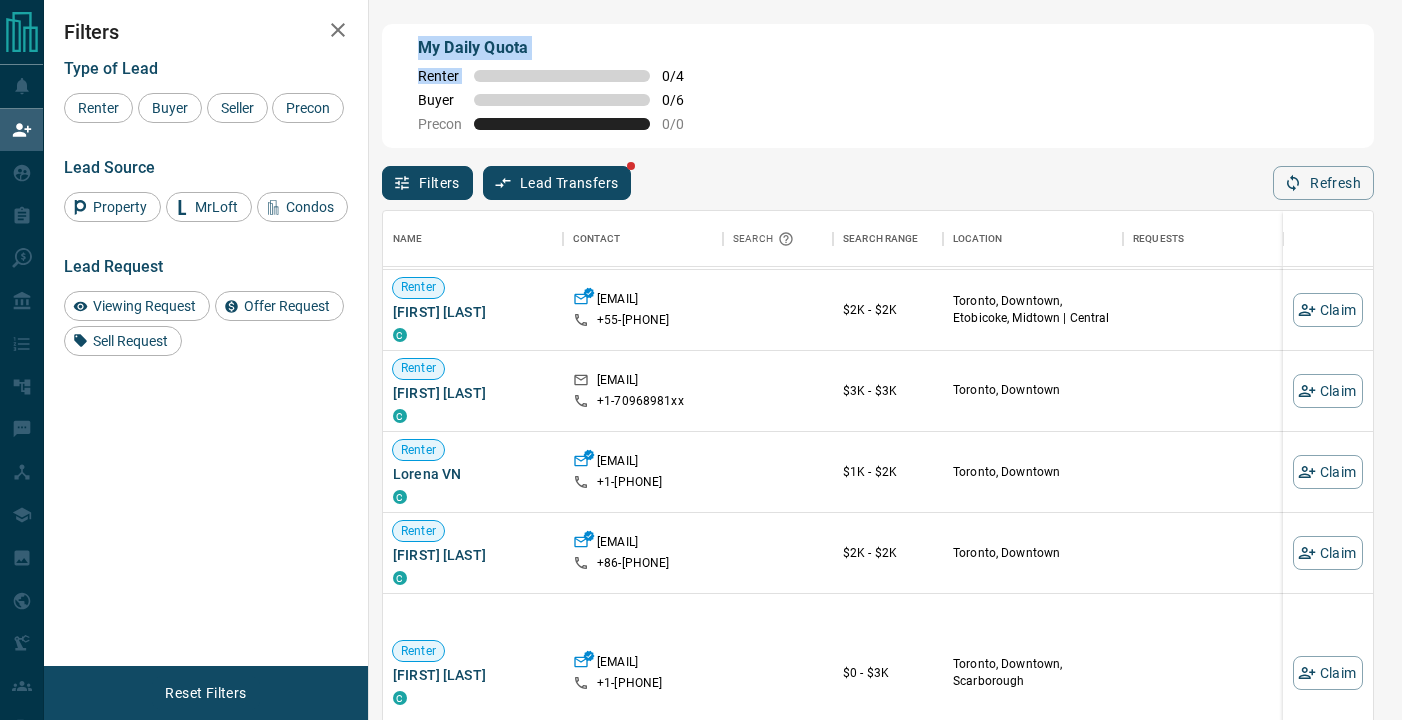drag, startPoint x: 658, startPoint y: 78, endPoint x: 1034, endPoint y: -50, distance: 397.19012 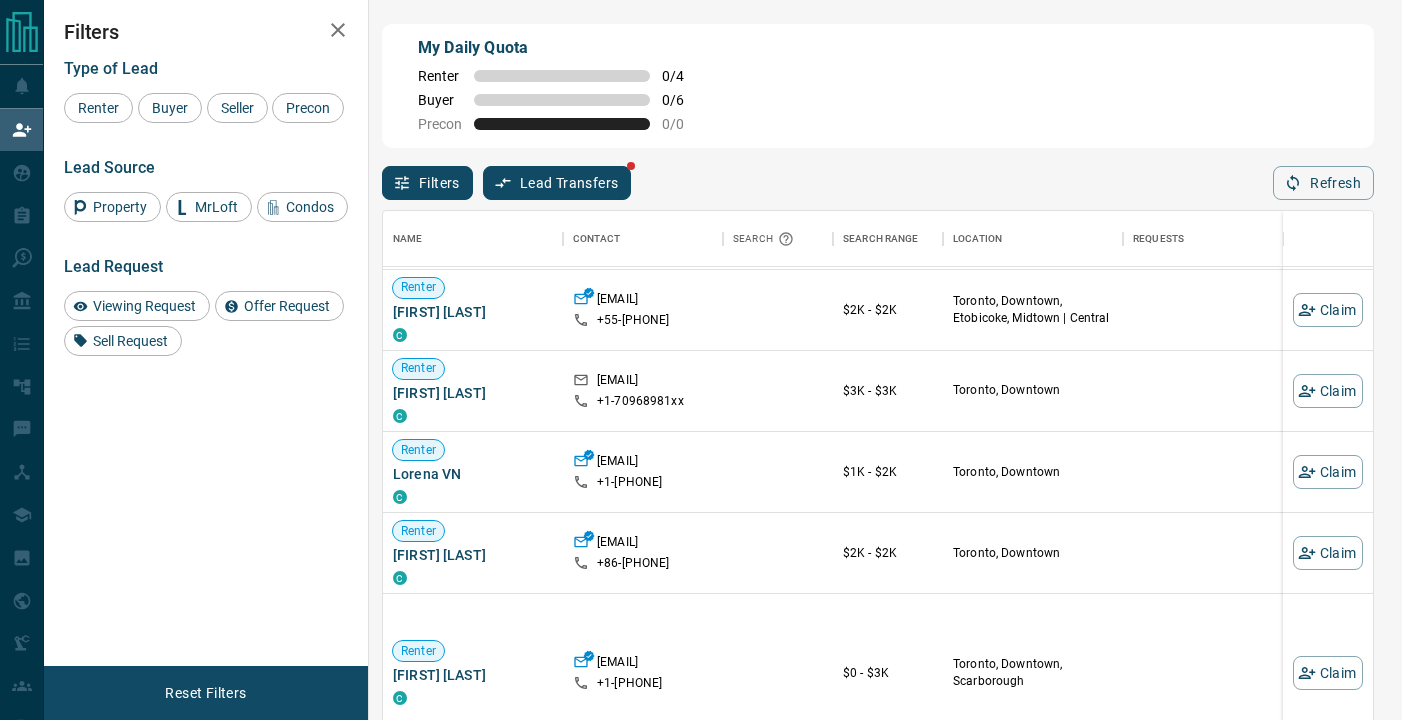 click on "0 / 4" at bounding box center (684, 76) 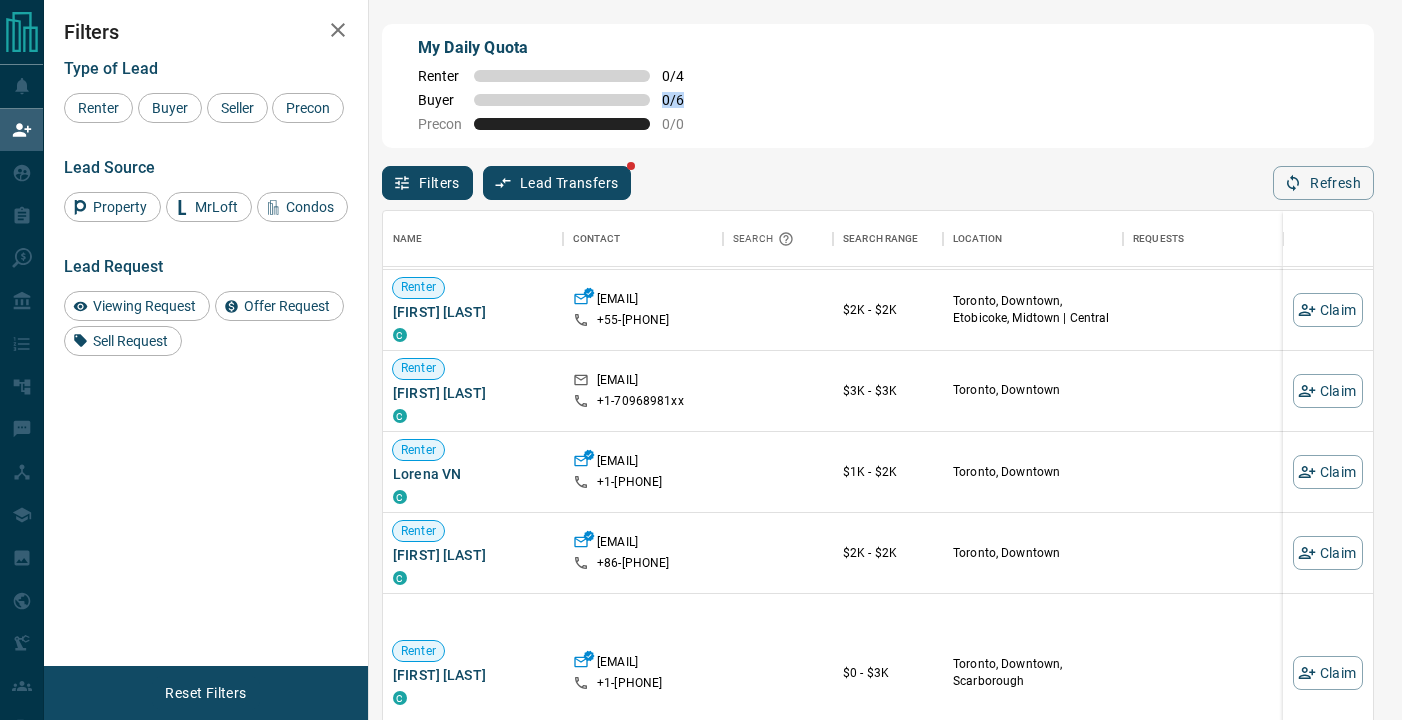drag, startPoint x: 657, startPoint y: 96, endPoint x: 722, endPoint y: 100, distance: 65.12296 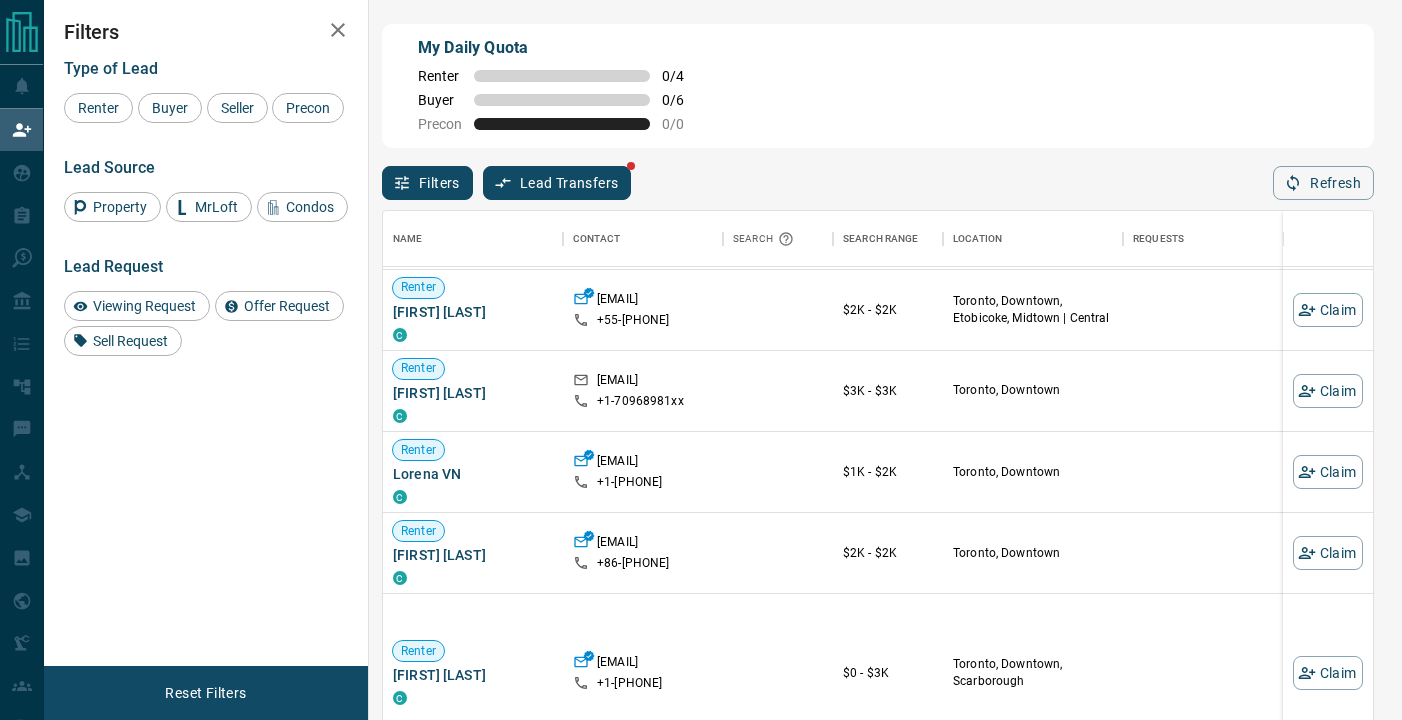 click on "Renter 0 / 4" at bounding box center (562, 76) 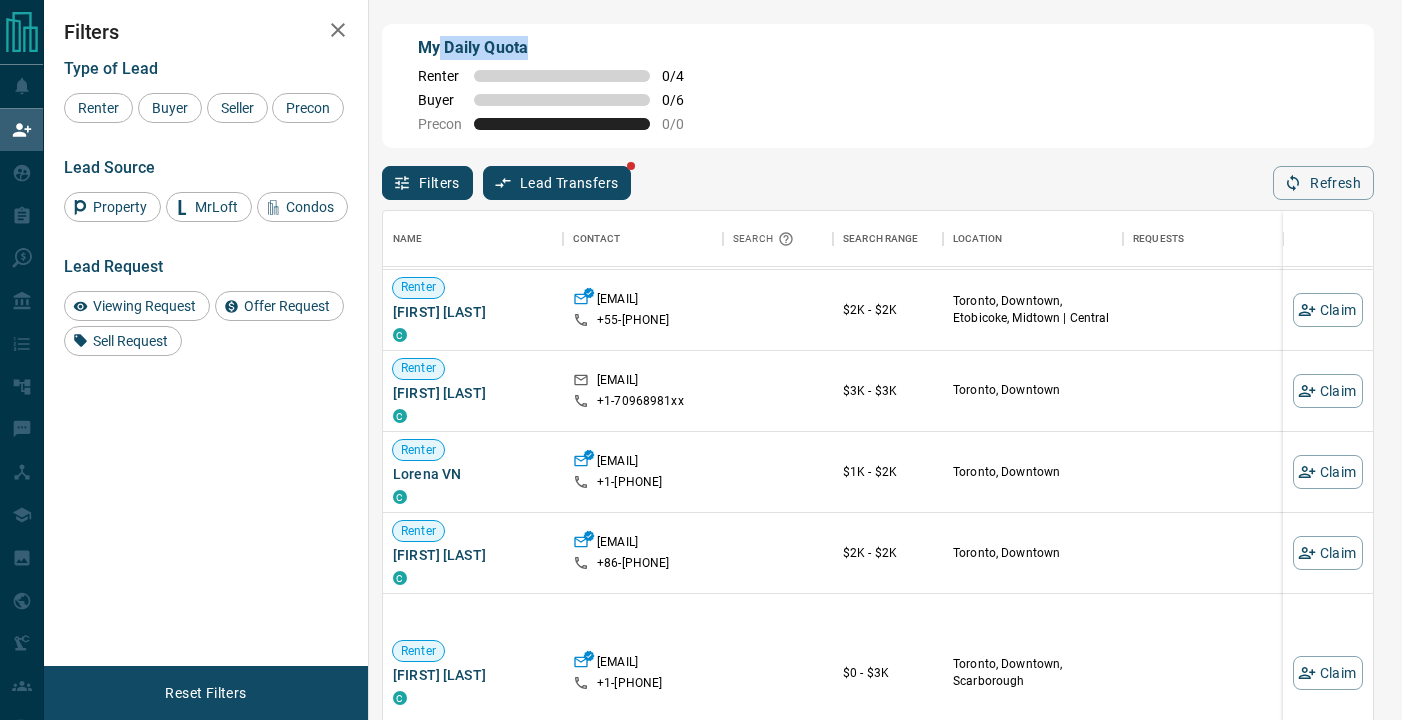 drag, startPoint x: 437, startPoint y: 44, endPoint x: 564, endPoint y: 40, distance: 127.06297 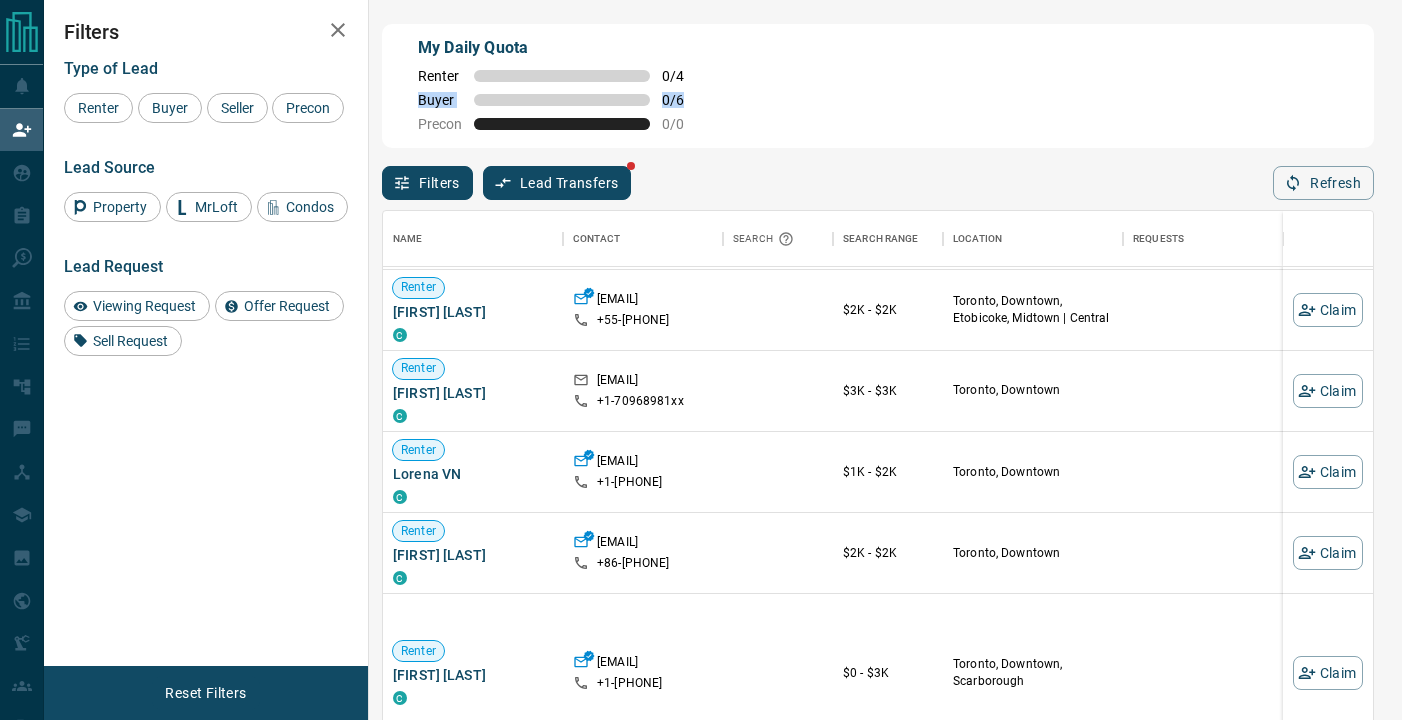 drag, startPoint x: 666, startPoint y: 86, endPoint x: 719, endPoint y: 101, distance: 55.081757 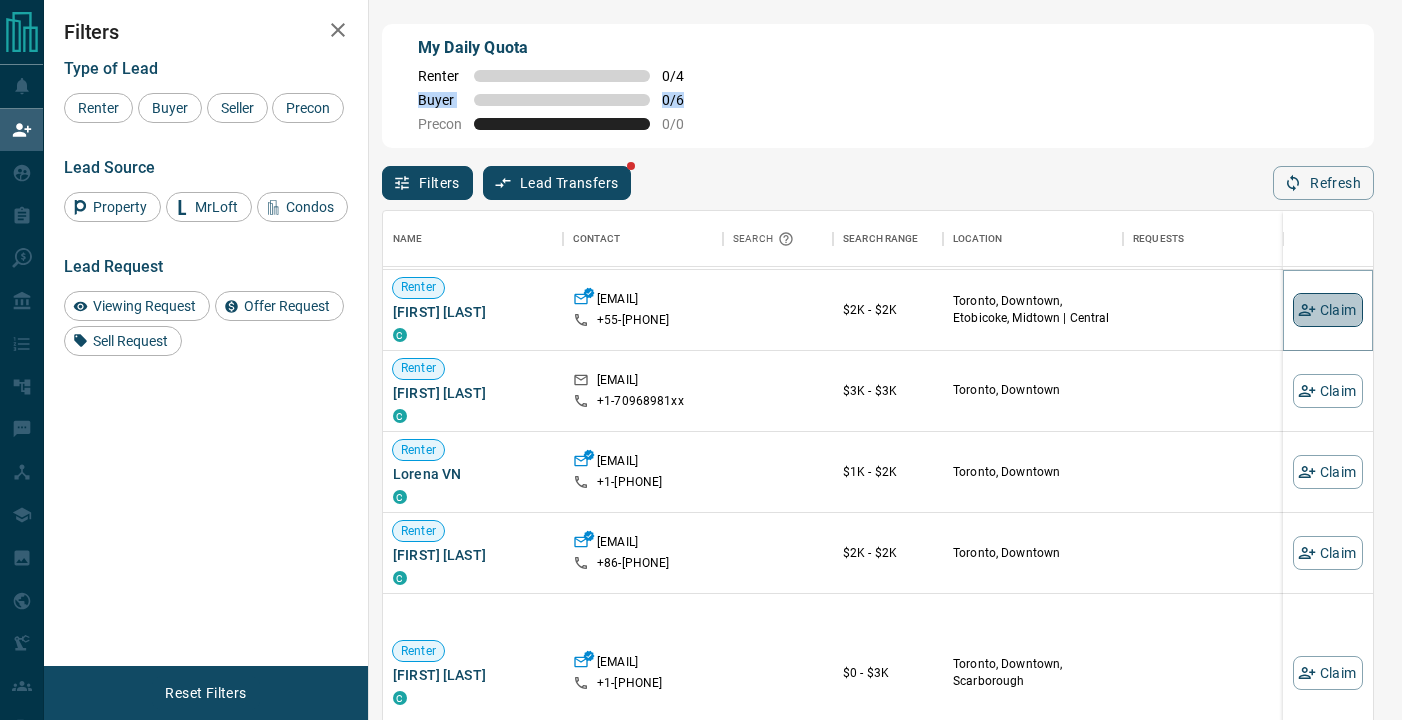 click on "Claim" at bounding box center [1328, 310] 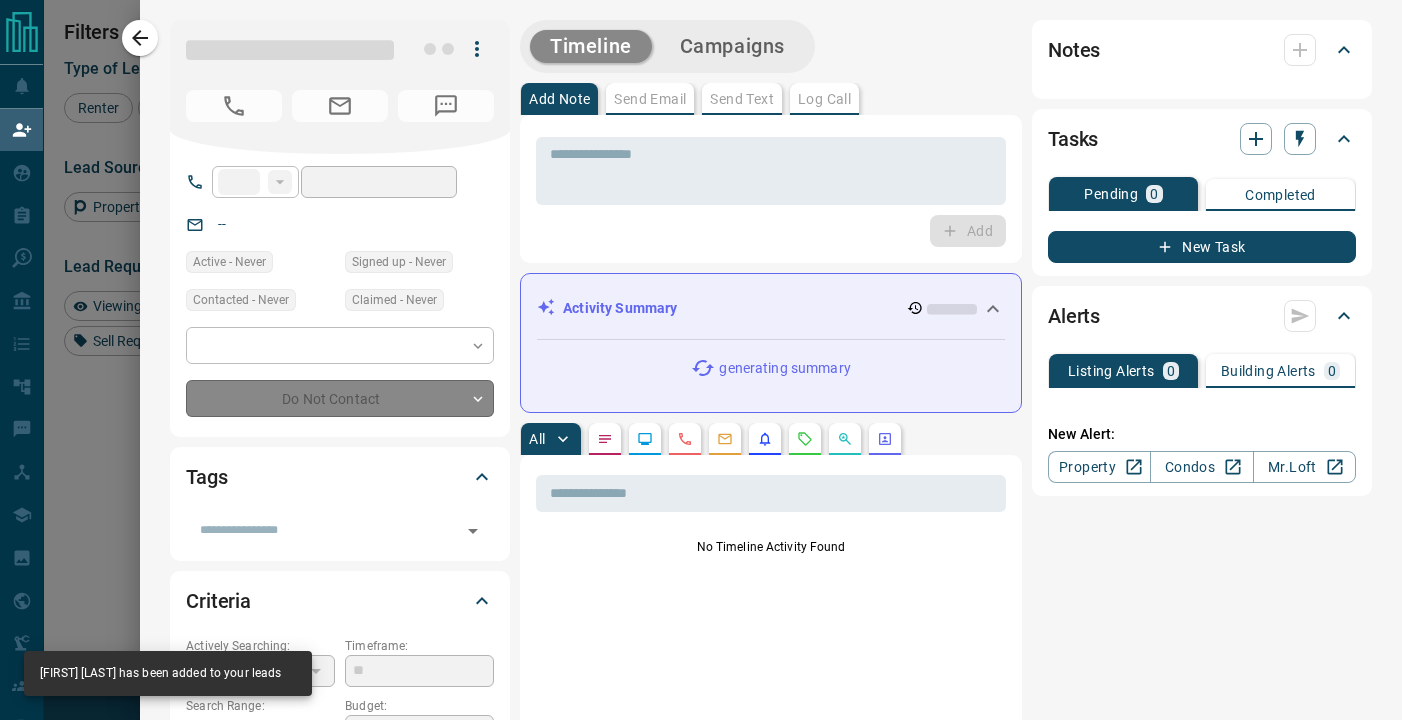 type on "***" 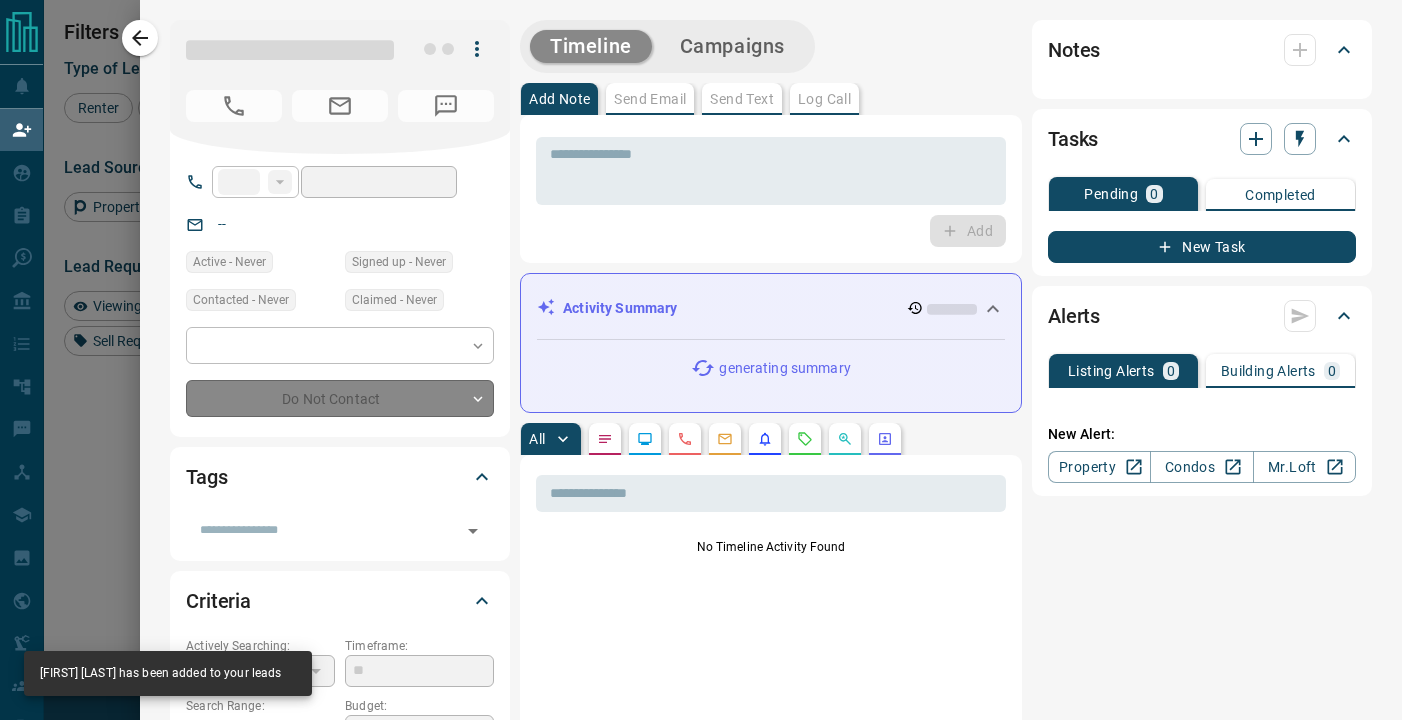 type on "**********" 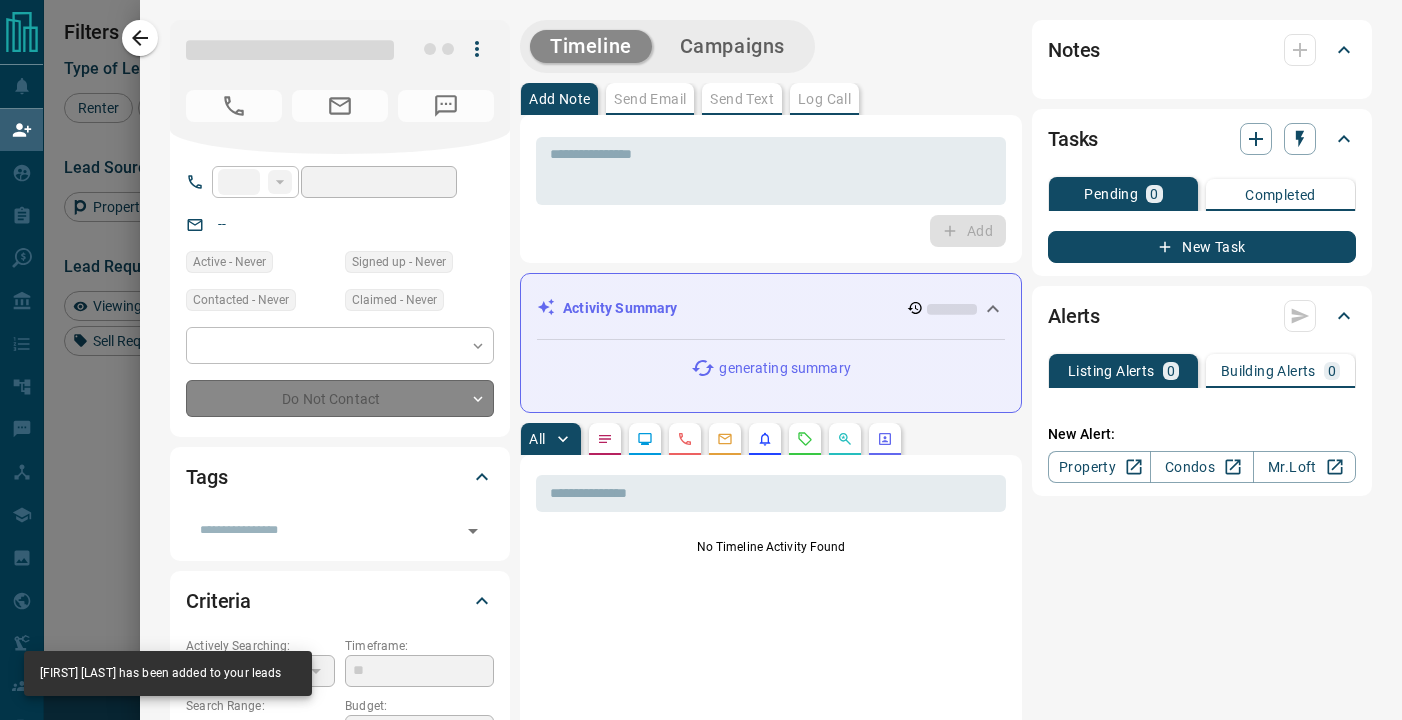type on "**********" 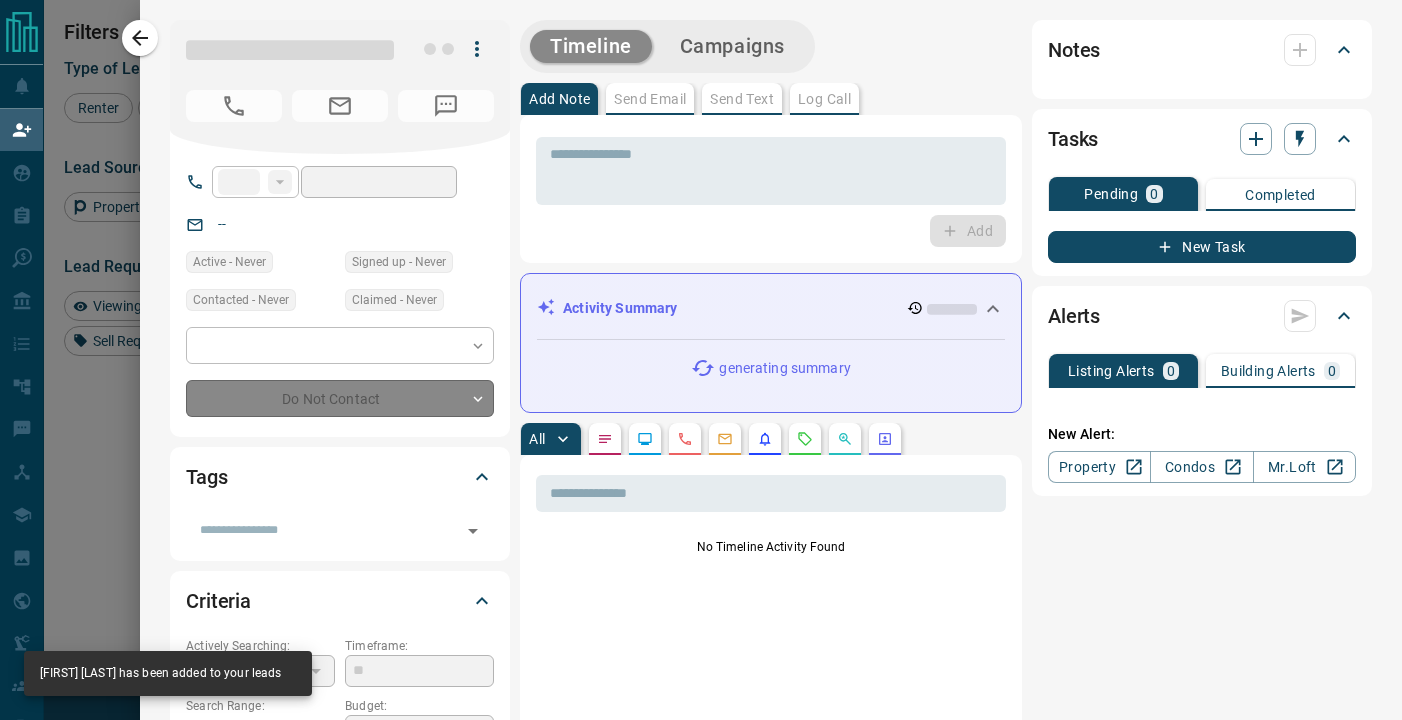 type on "**" 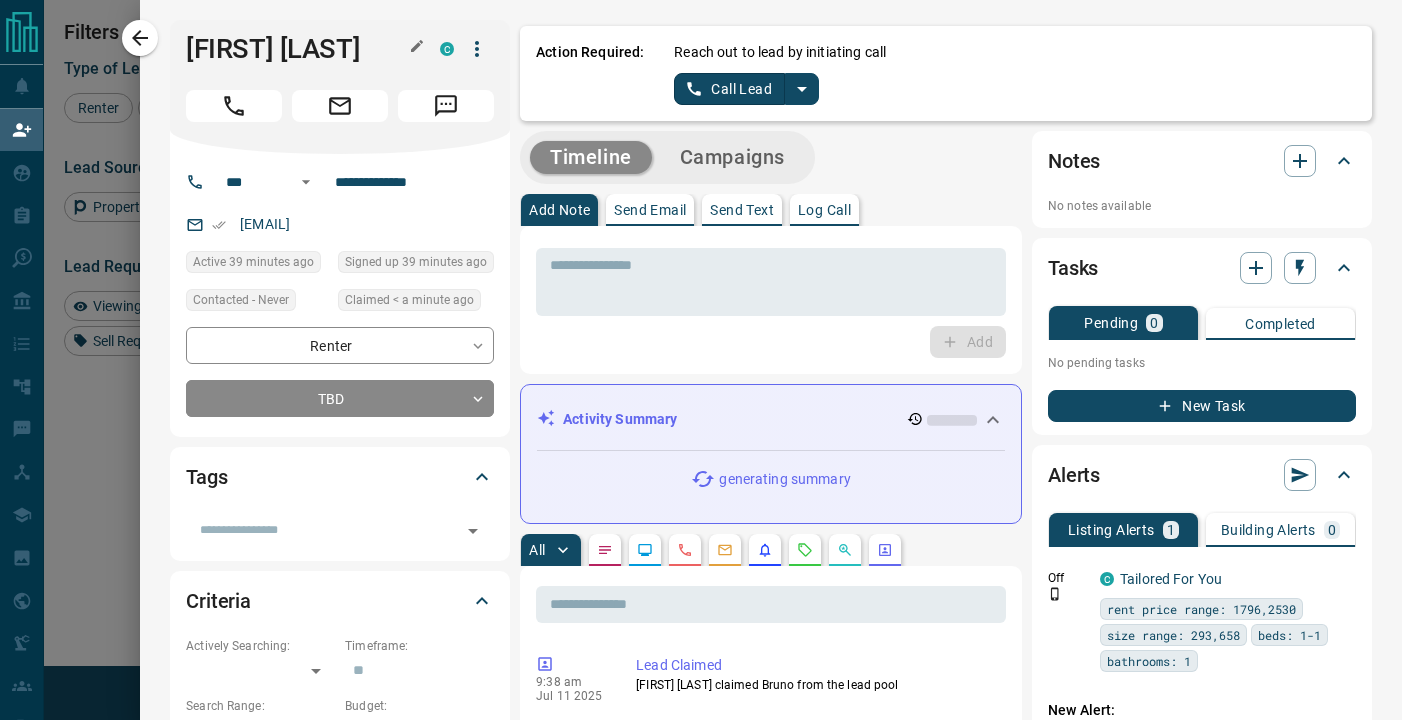 drag, startPoint x: 153, startPoint y: 40, endPoint x: 375, endPoint y: 37, distance: 222.02026 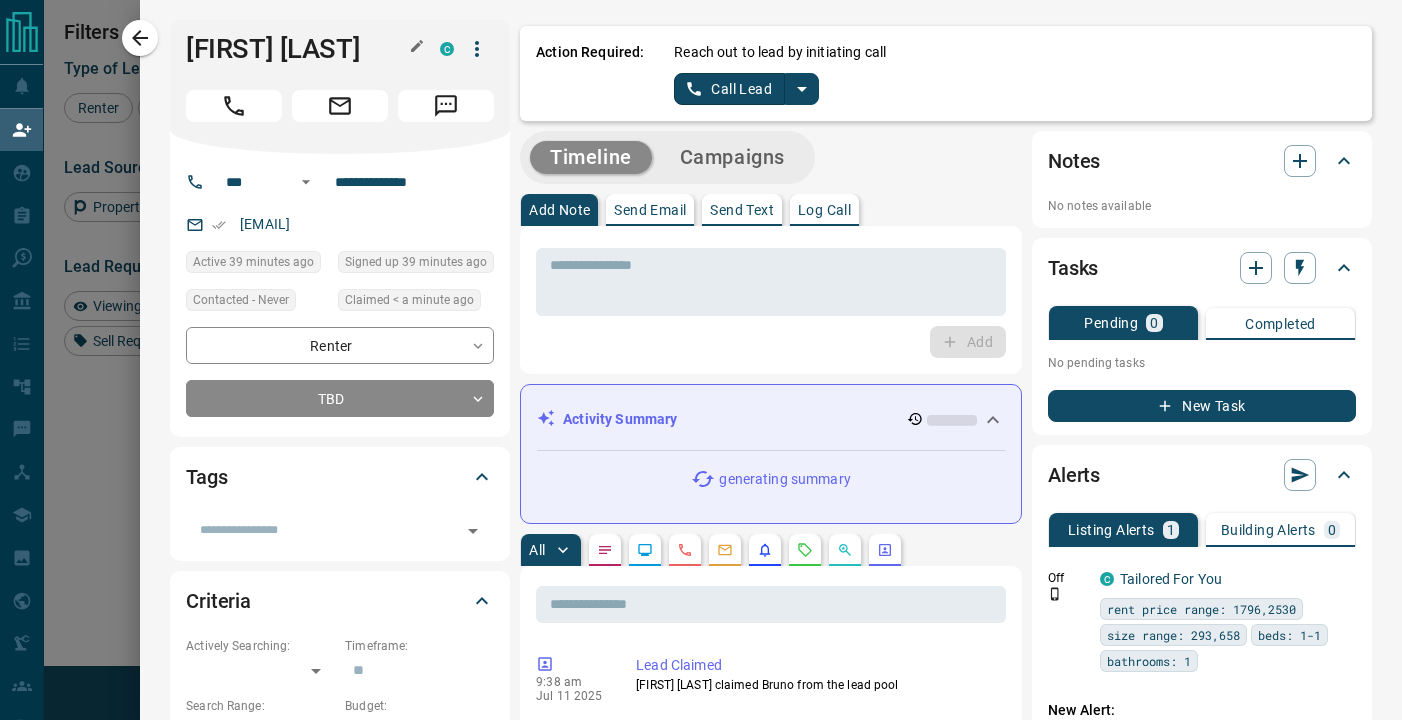 click on "**********" at bounding box center (771, 360) 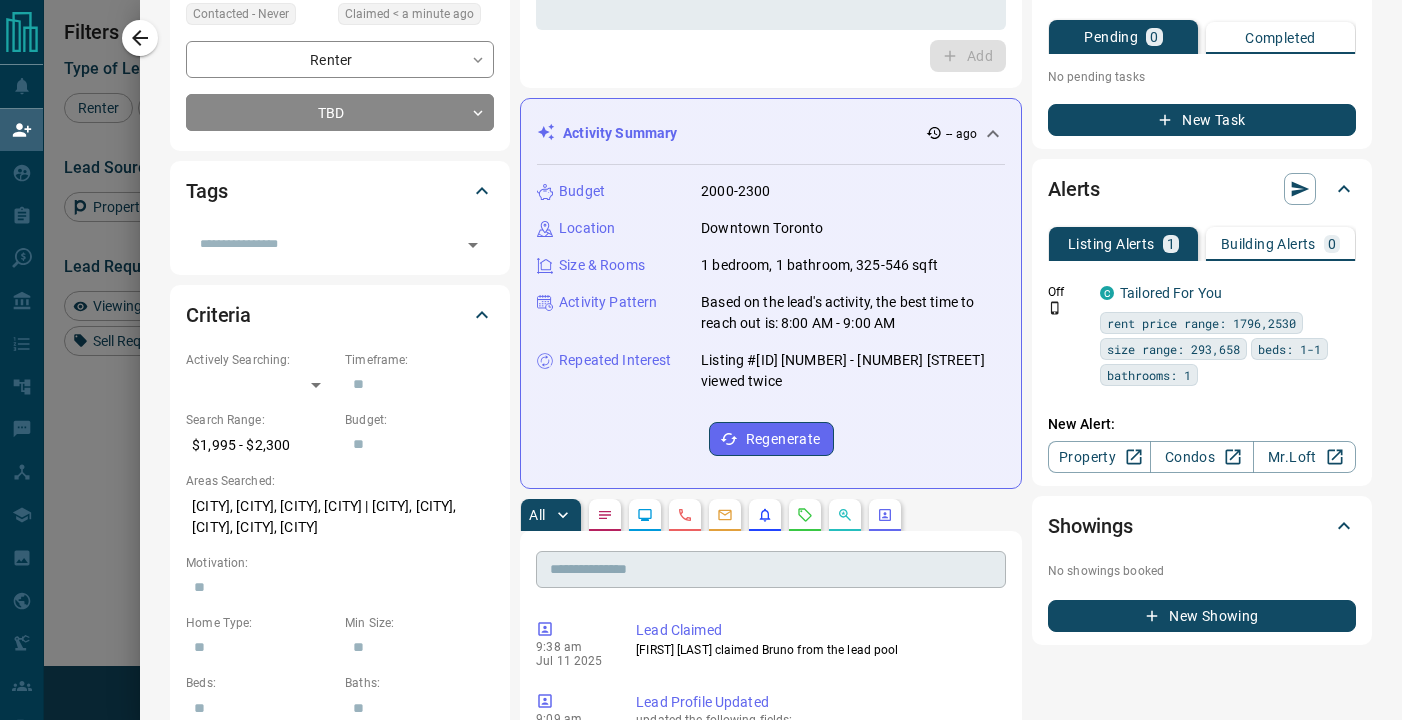 scroll, scrollTop: 57, scrollLeft: 0, axis: vertical 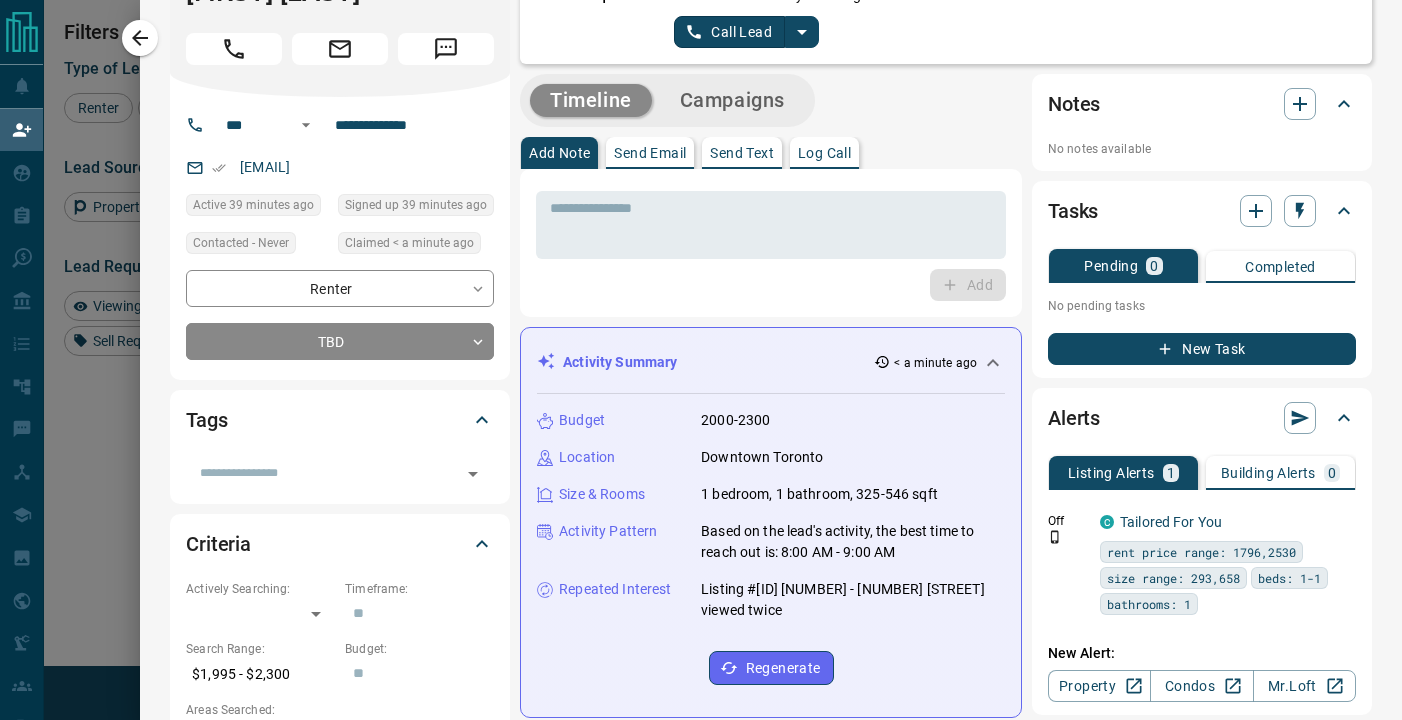 click on "Reach out to lead by initiating call Call Lead" at bounding box center [1015, 16] 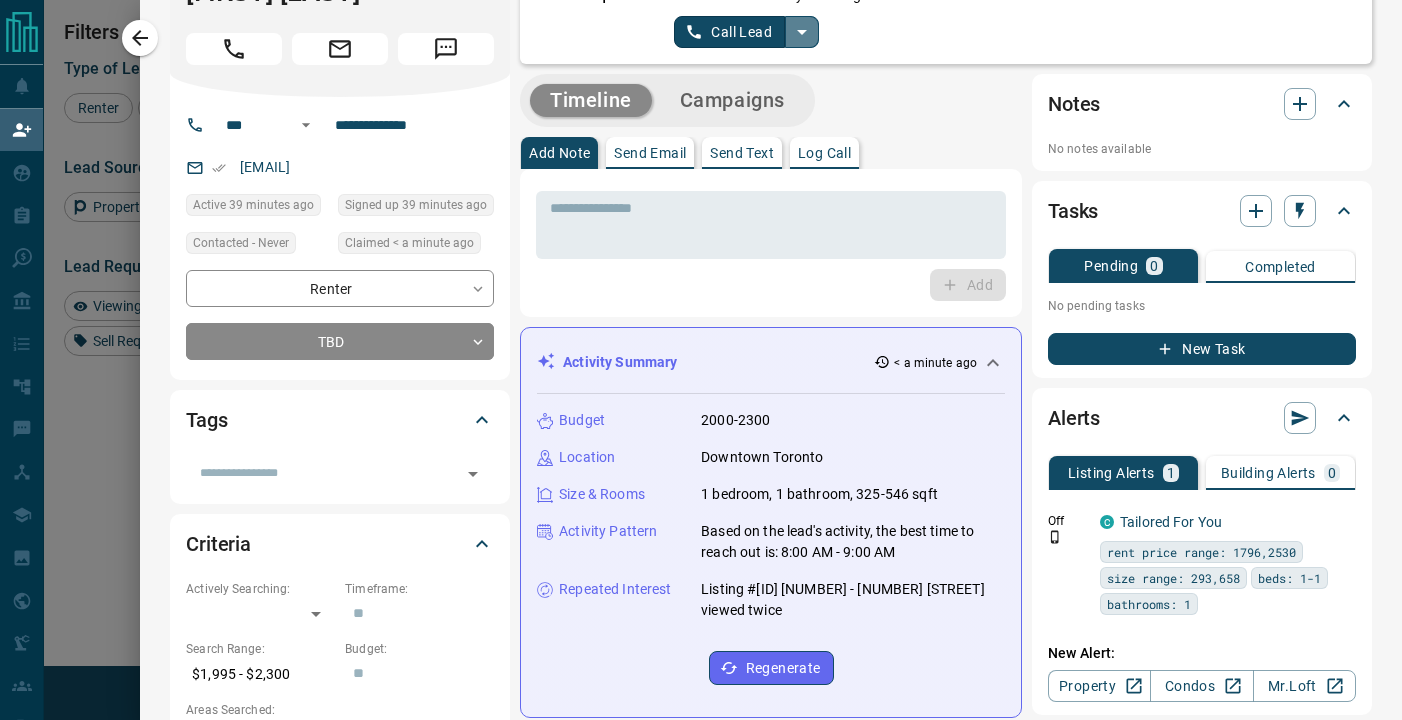 click 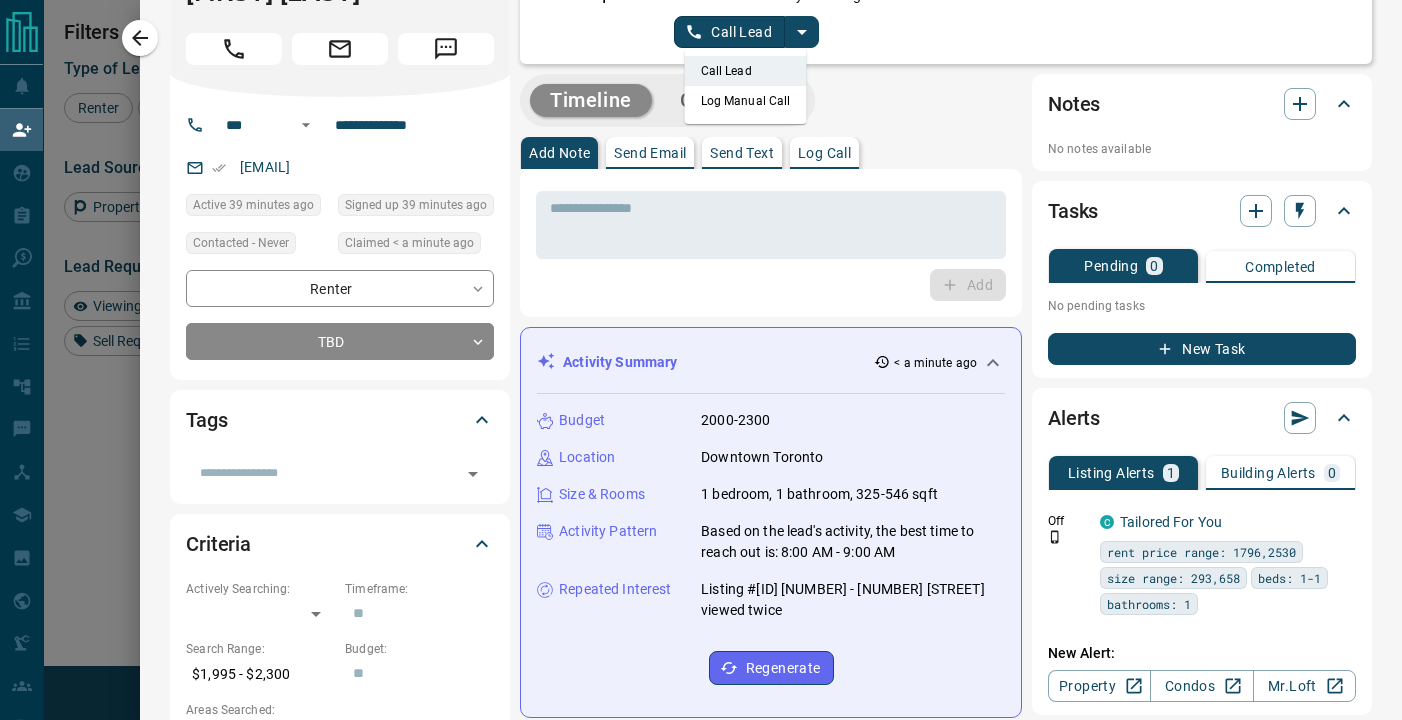 click on "Log Manual Call" at bounding box center [746, 101] 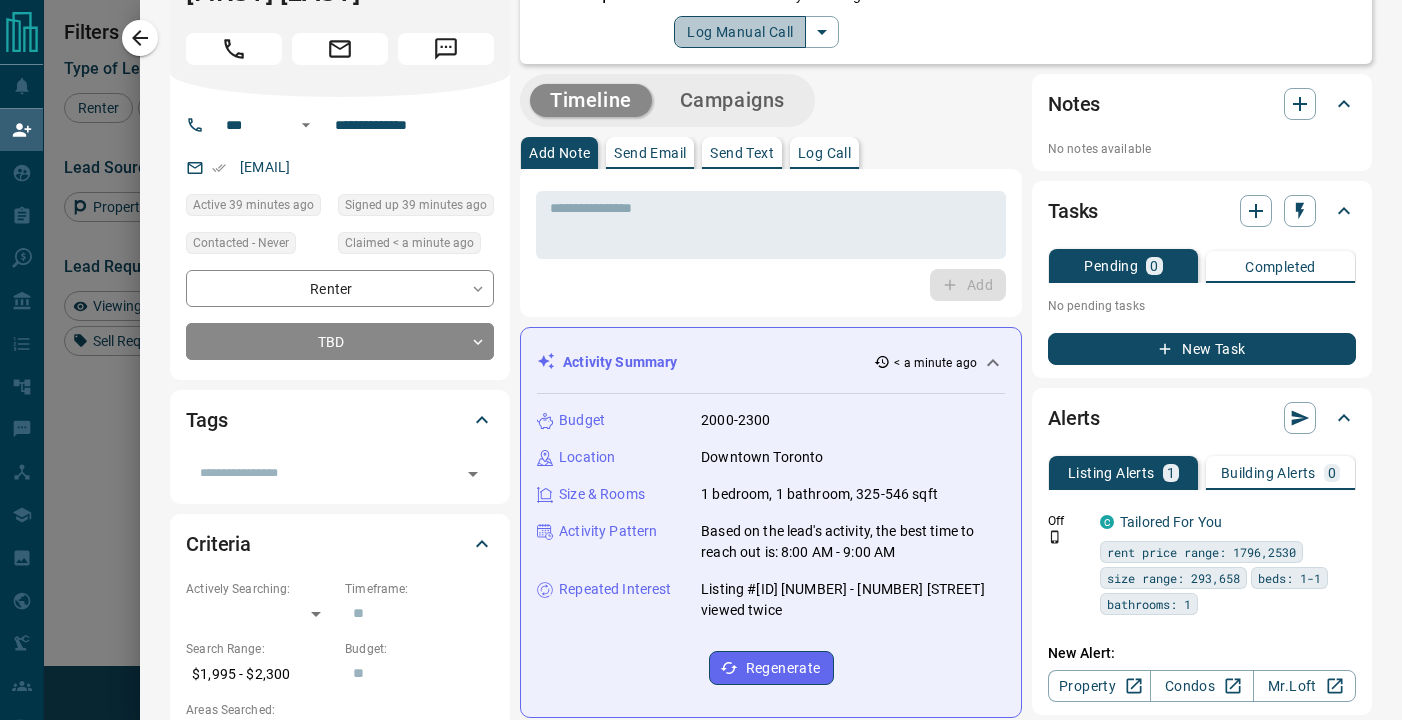 click on "Log Manual Call" at bounding box center [740, 32] 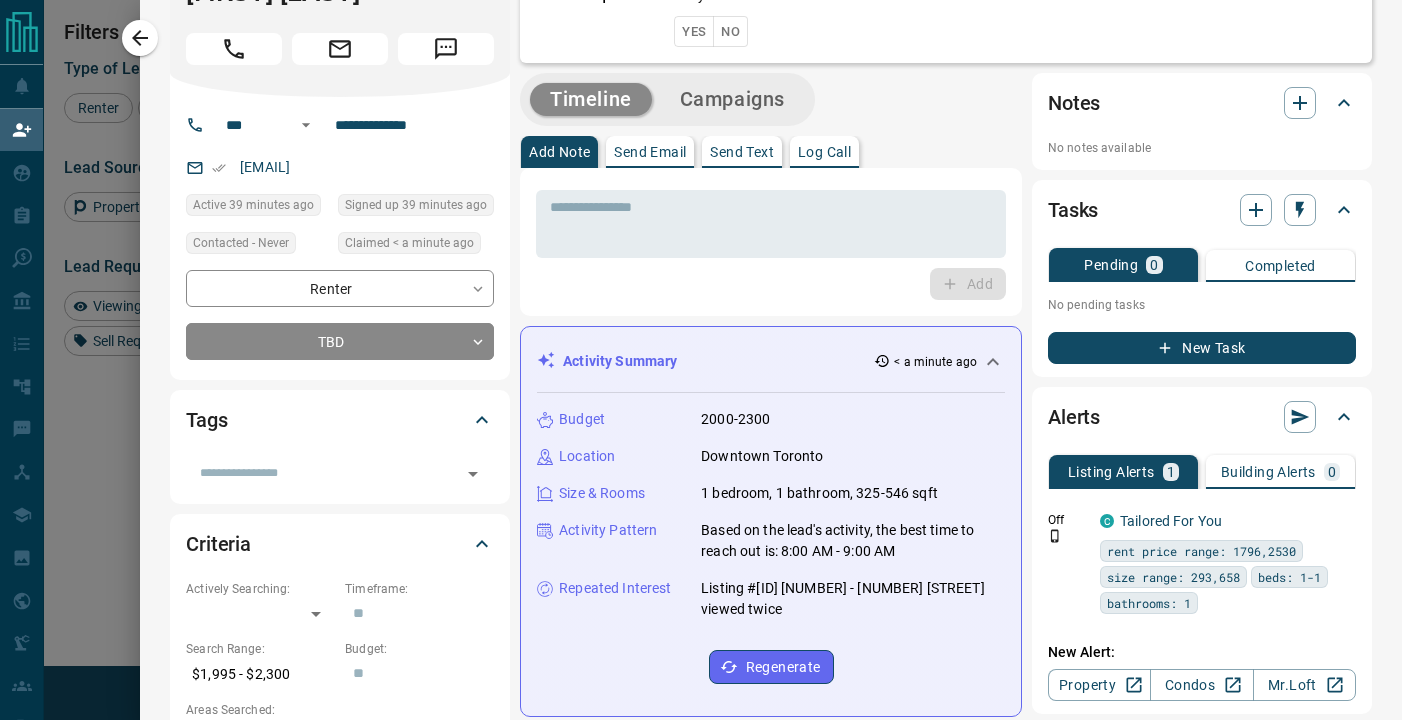 click on "Yes" at bounding box center [694, 31] 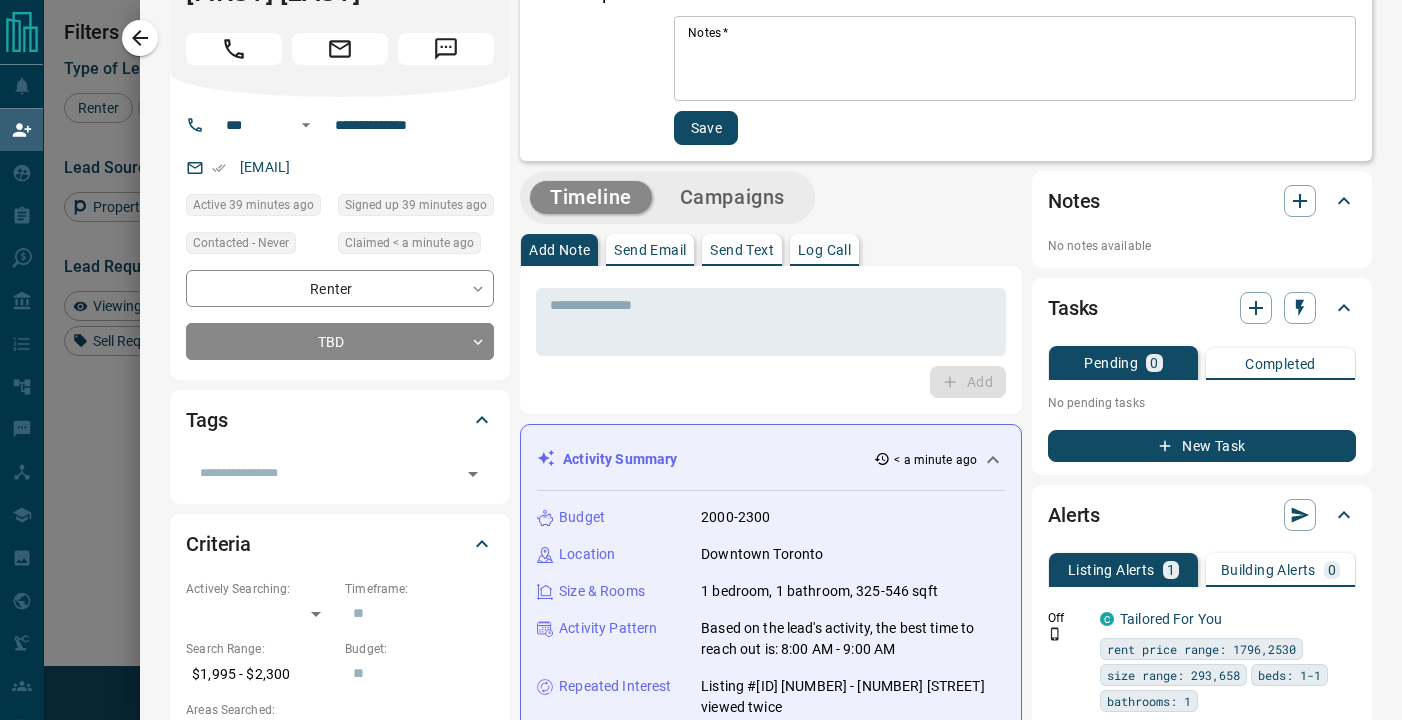 click on "Notes   *" at bounding box center (1015, 59) 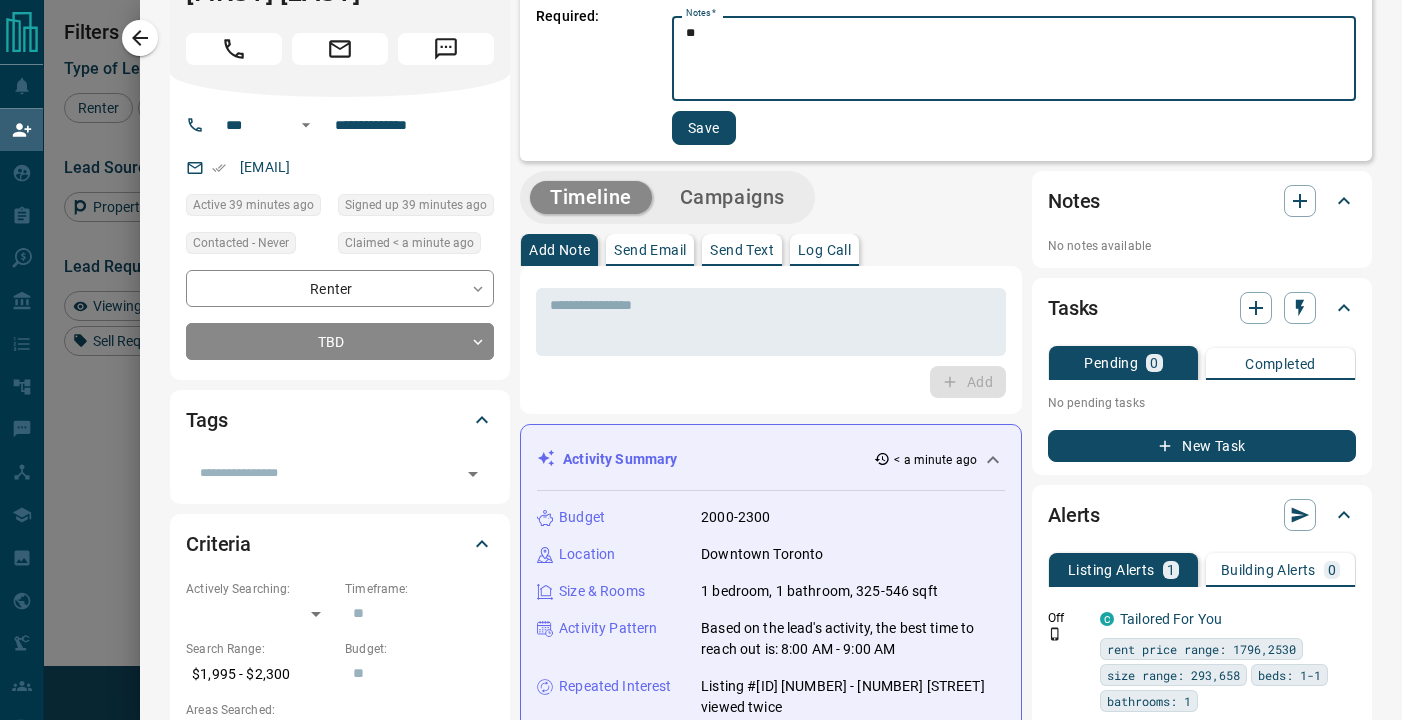 type on "*" 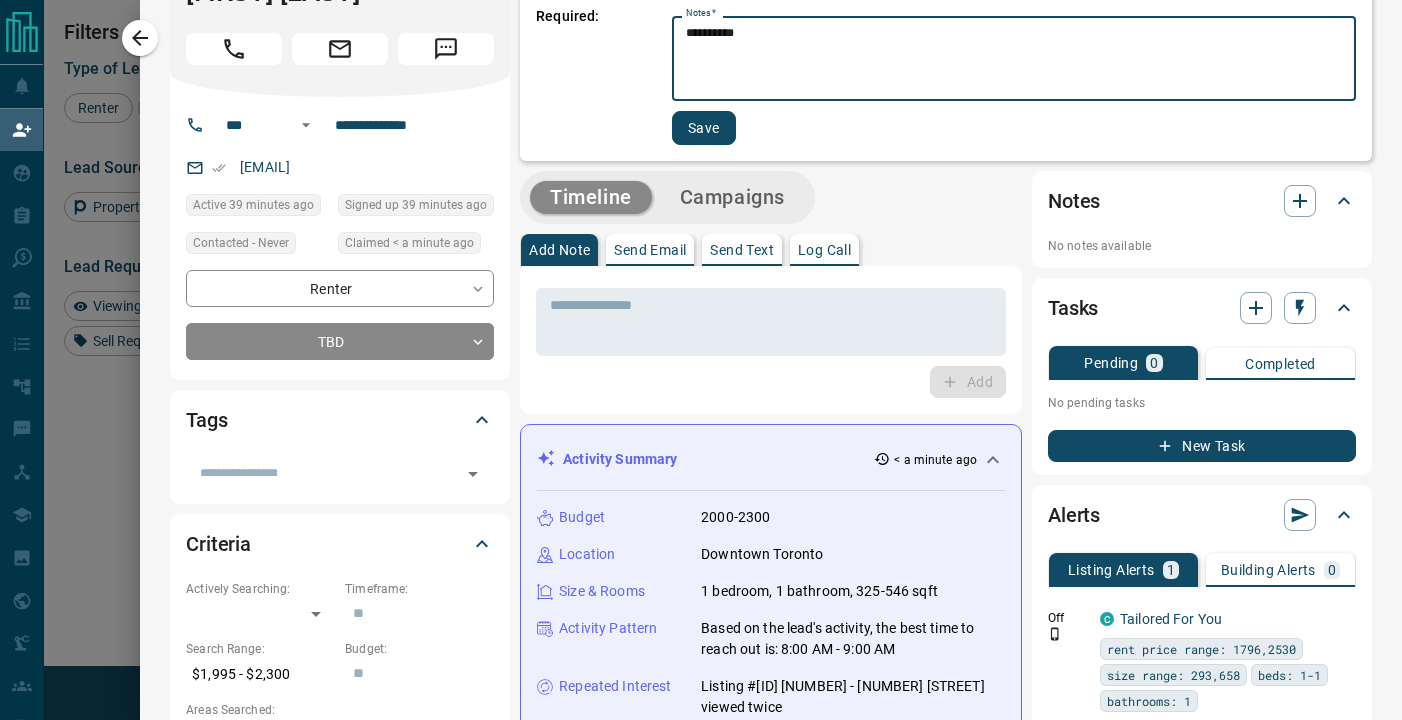 type on "*********" 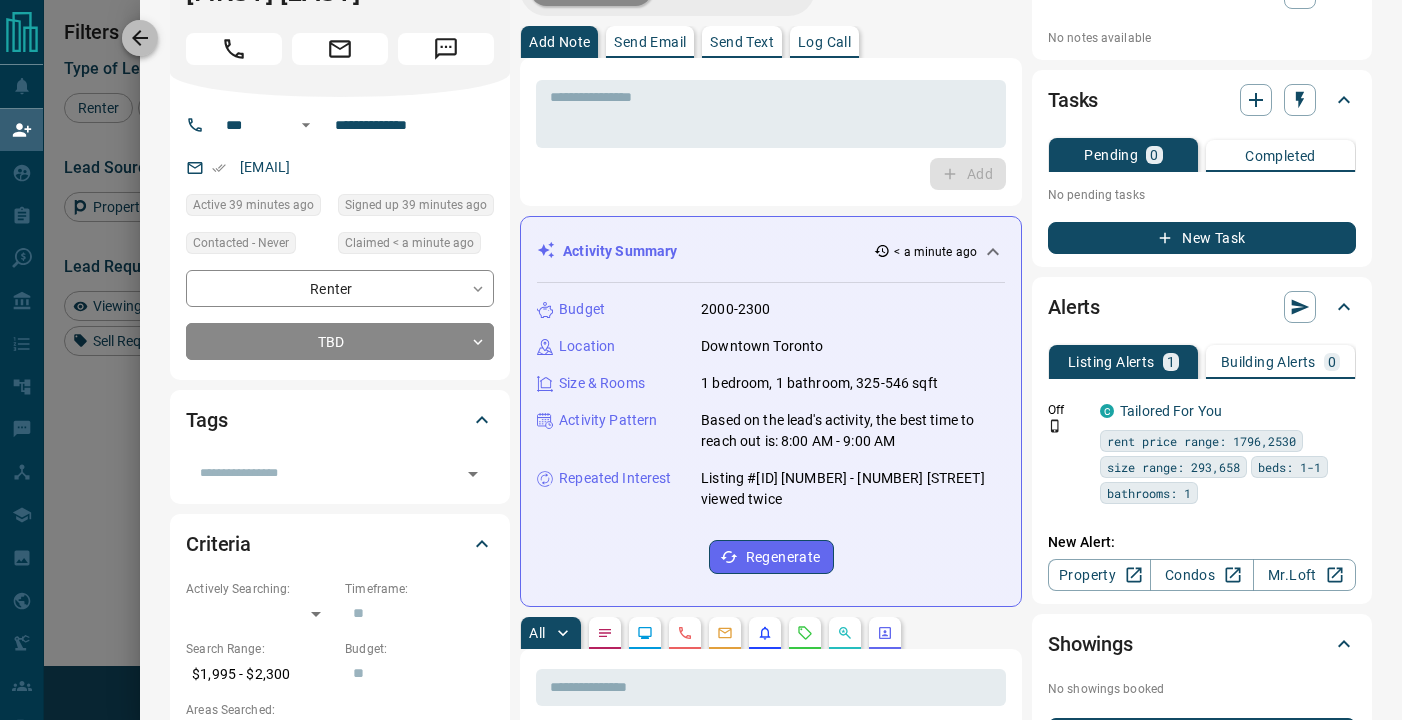 click 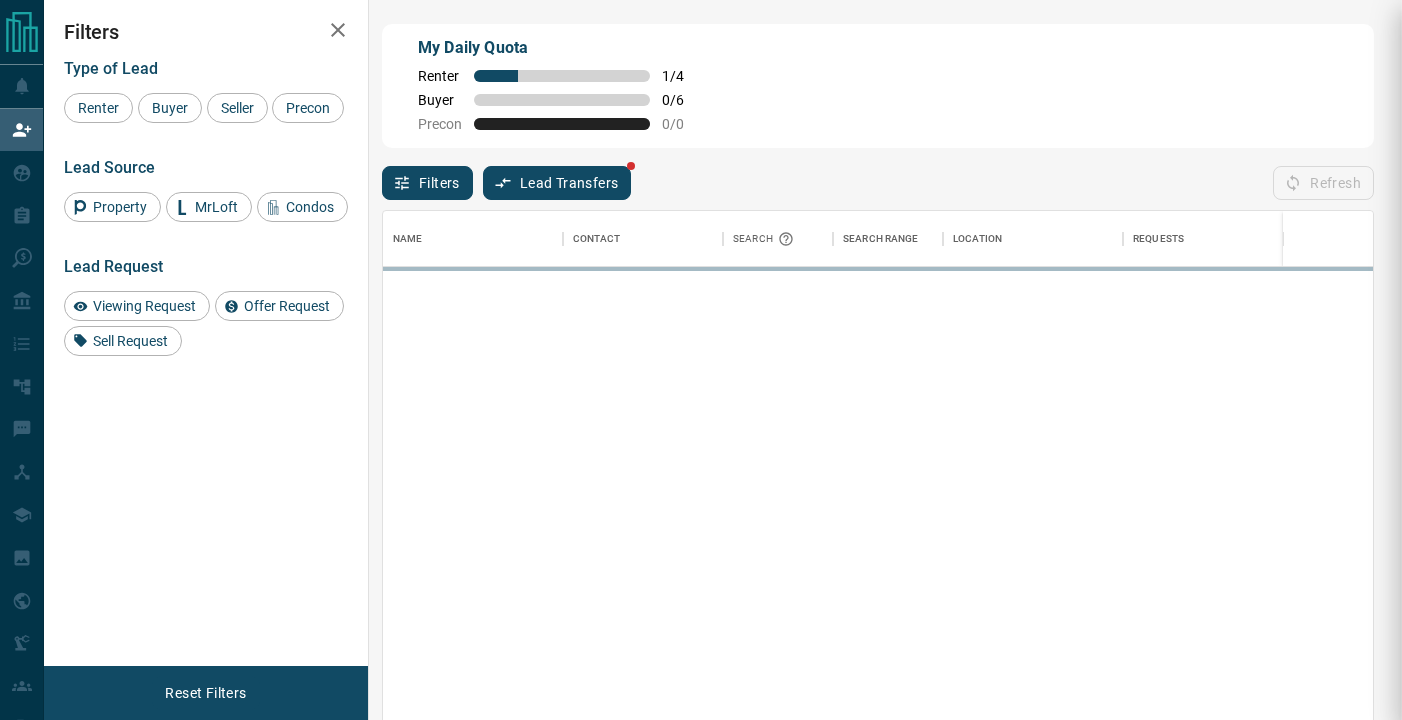 scroll, scrollTop: 1, scrollLeft: 1, axis: both 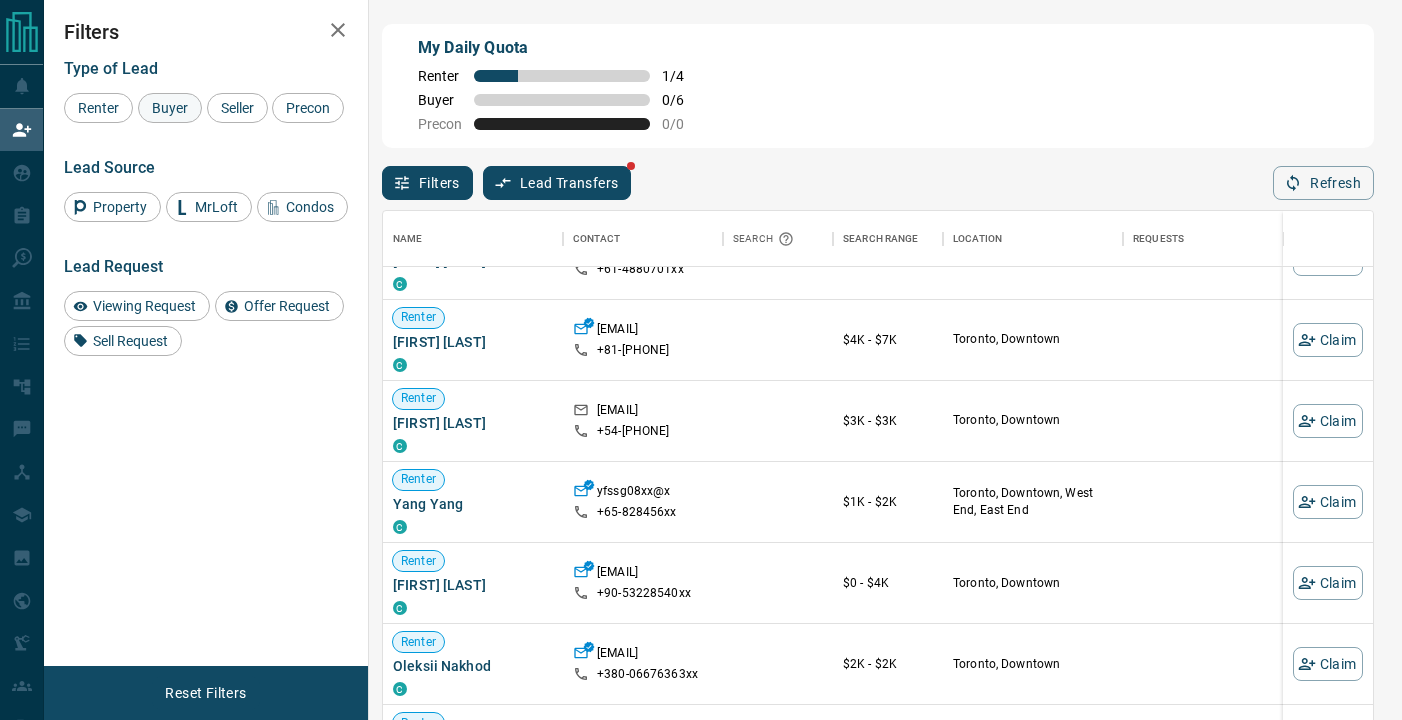 click on "Buyer" at bounding box center [170, 108] 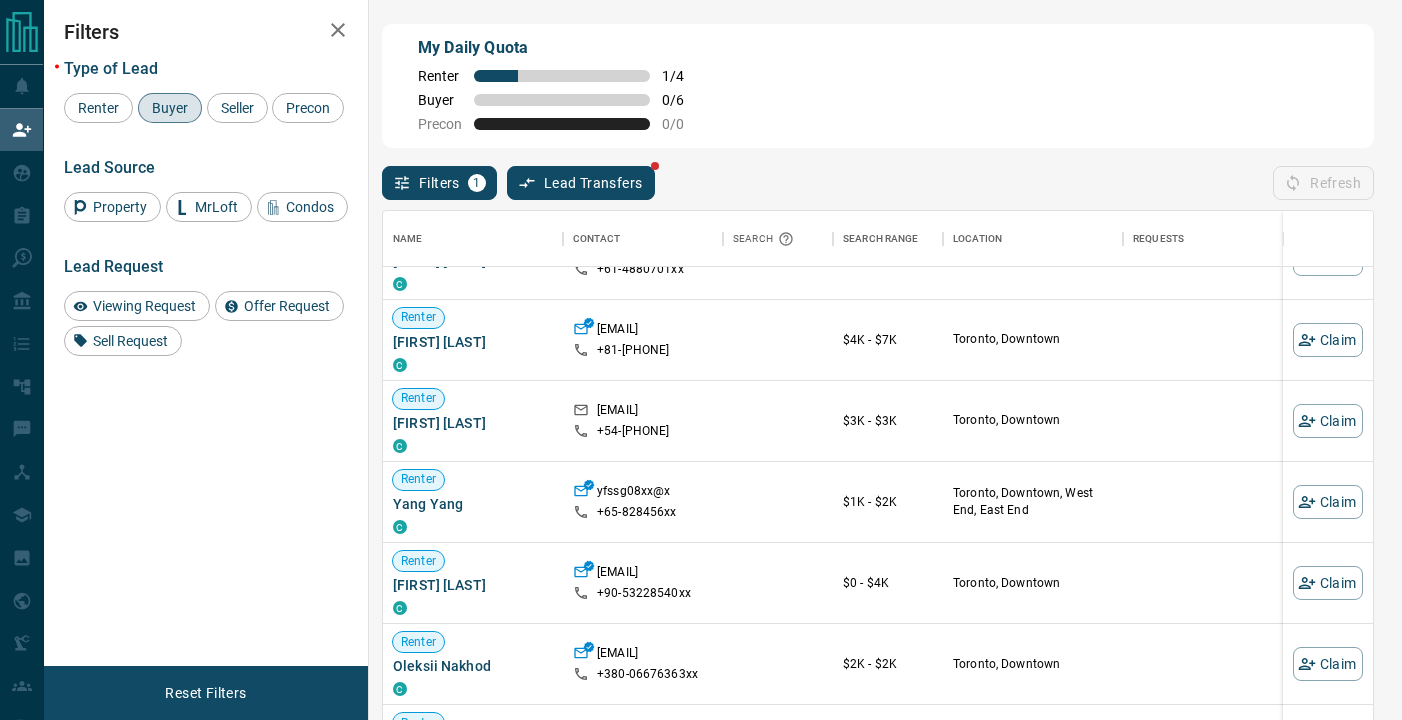 scroll, scrollTop: 0, scrollLeft: 0, axis: both 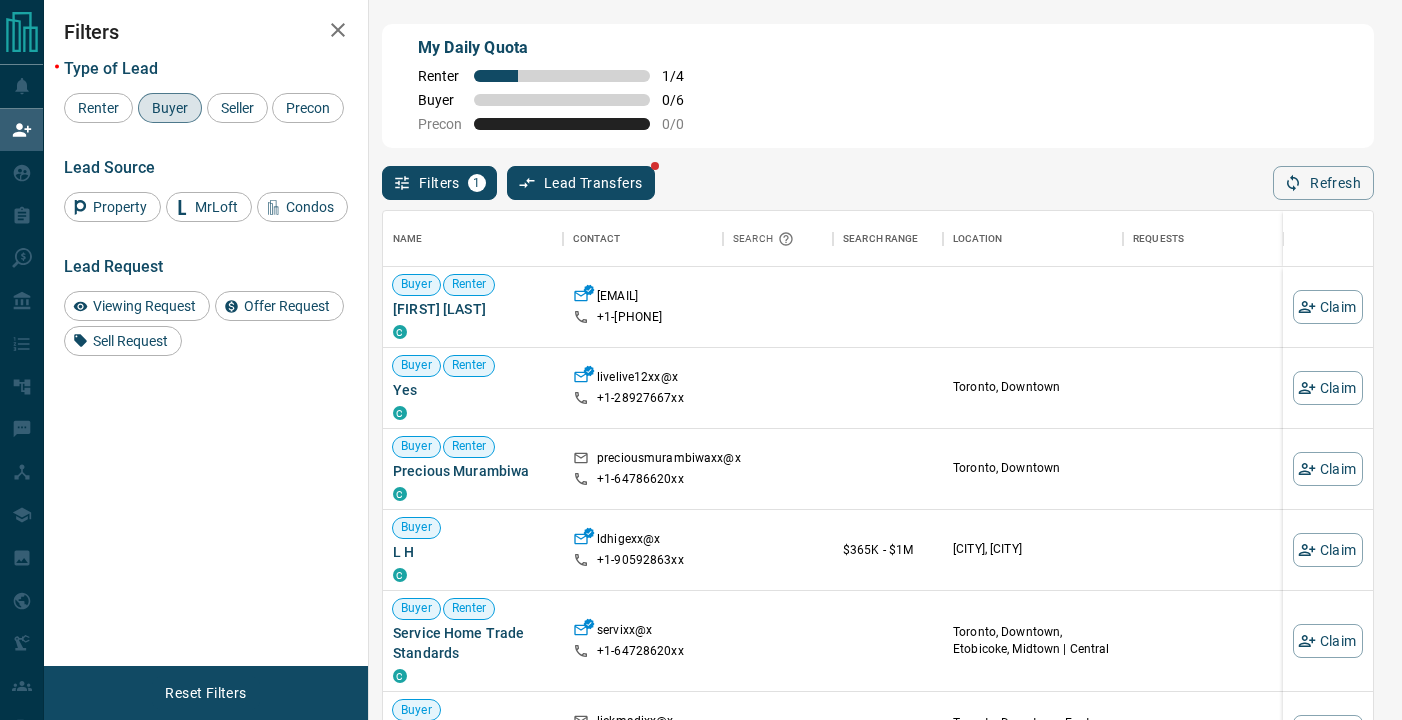 click on "My Daily Quota Renter 1 / 4 Buyer 0 / 6 Precon 0 / 0" at bounding box center [562, 84] 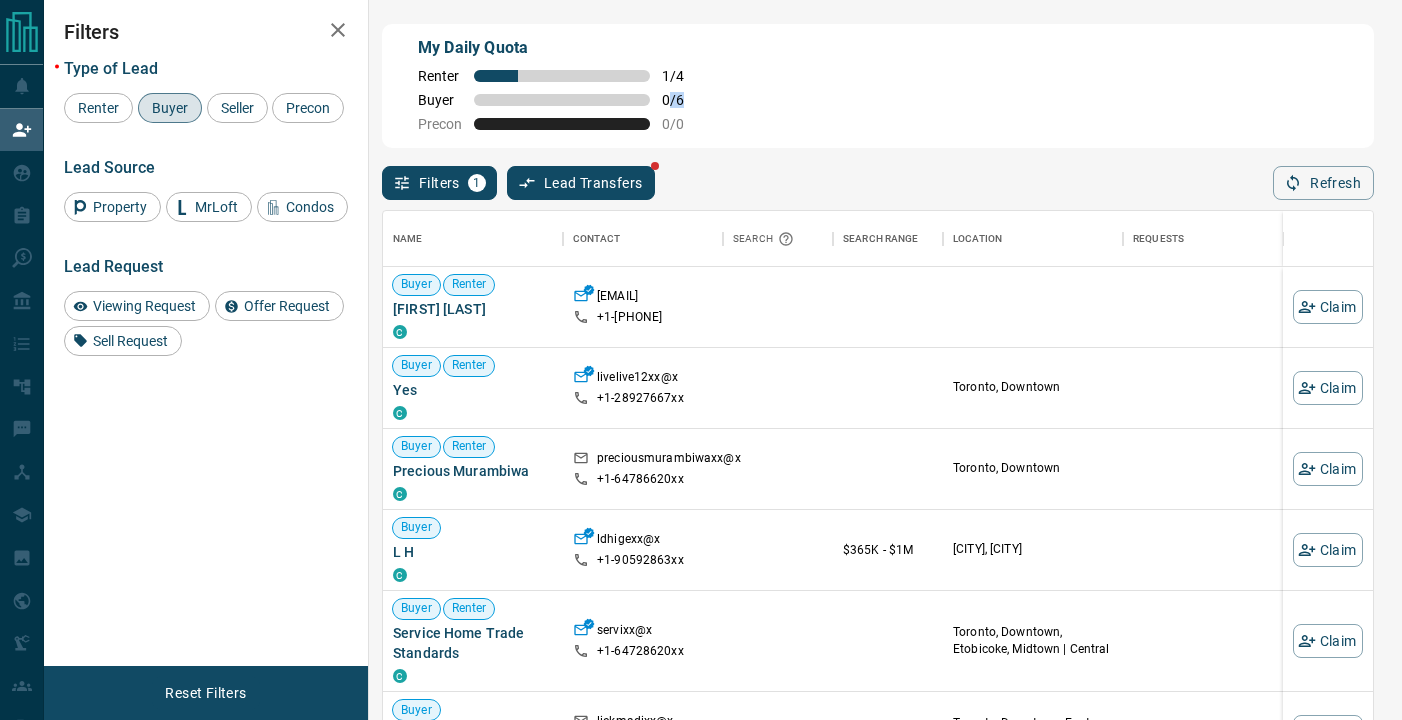 drag, startPoint x: 667, startPoint y: 104, endPoint x: 761, endPoint y: 96, distance: 94.33981 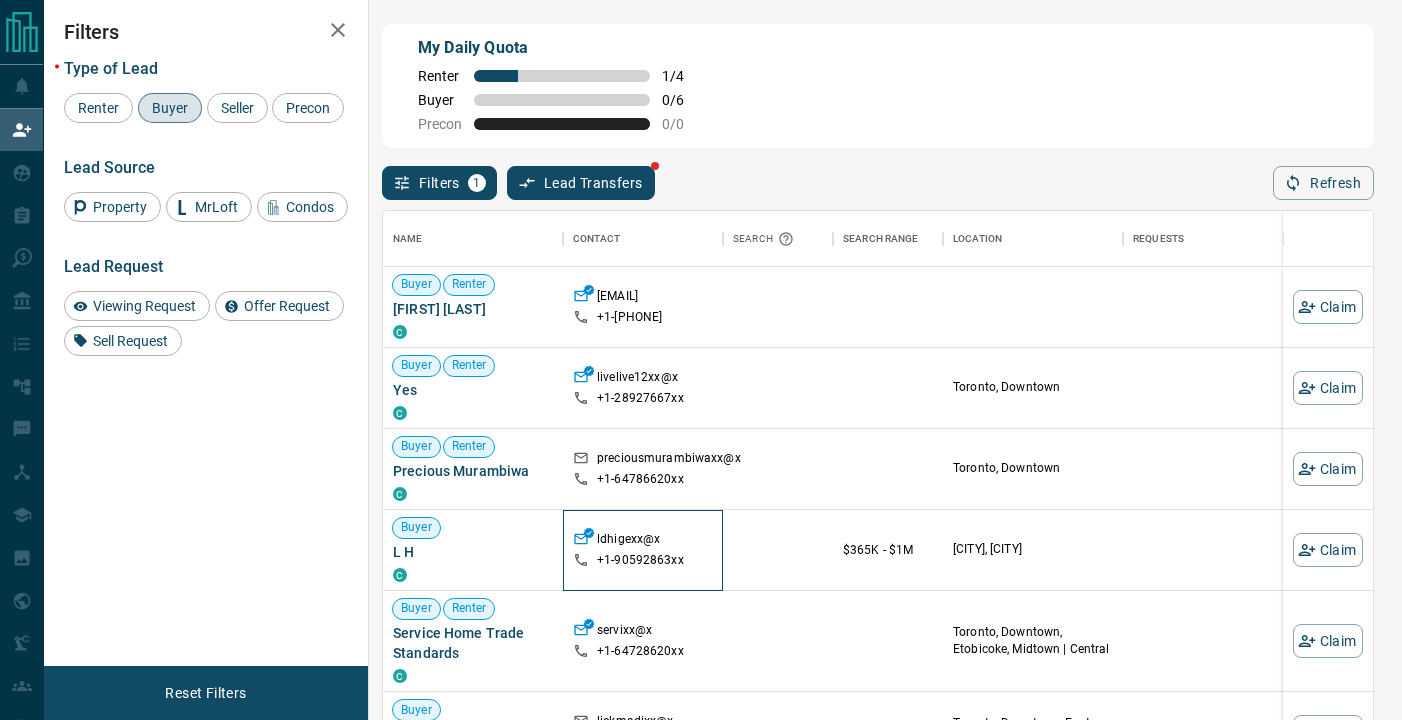 click on "+1- [PHONE]" at bounding box center (640, 560) 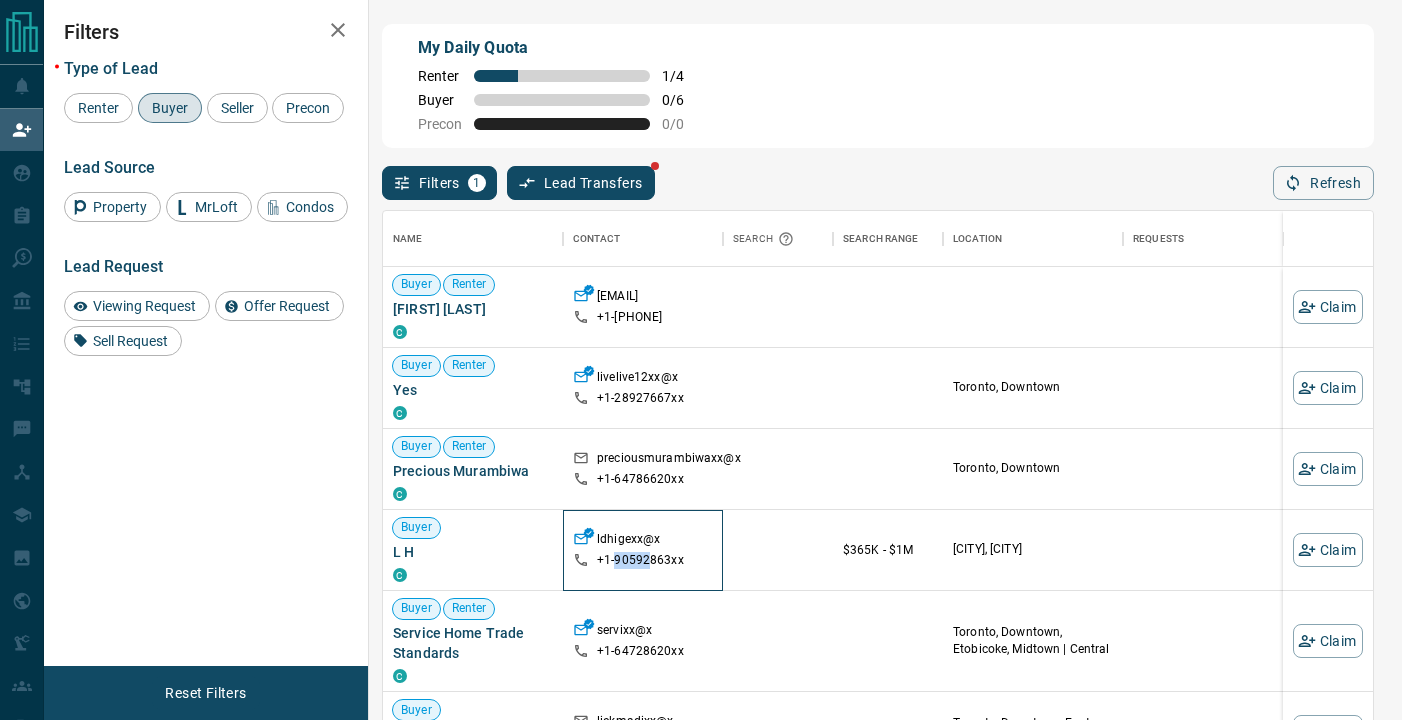 drag, startPoint x: 613, startPoint y: 557, endPoint x: 647, endPoint y: 563, distance: 34.525352 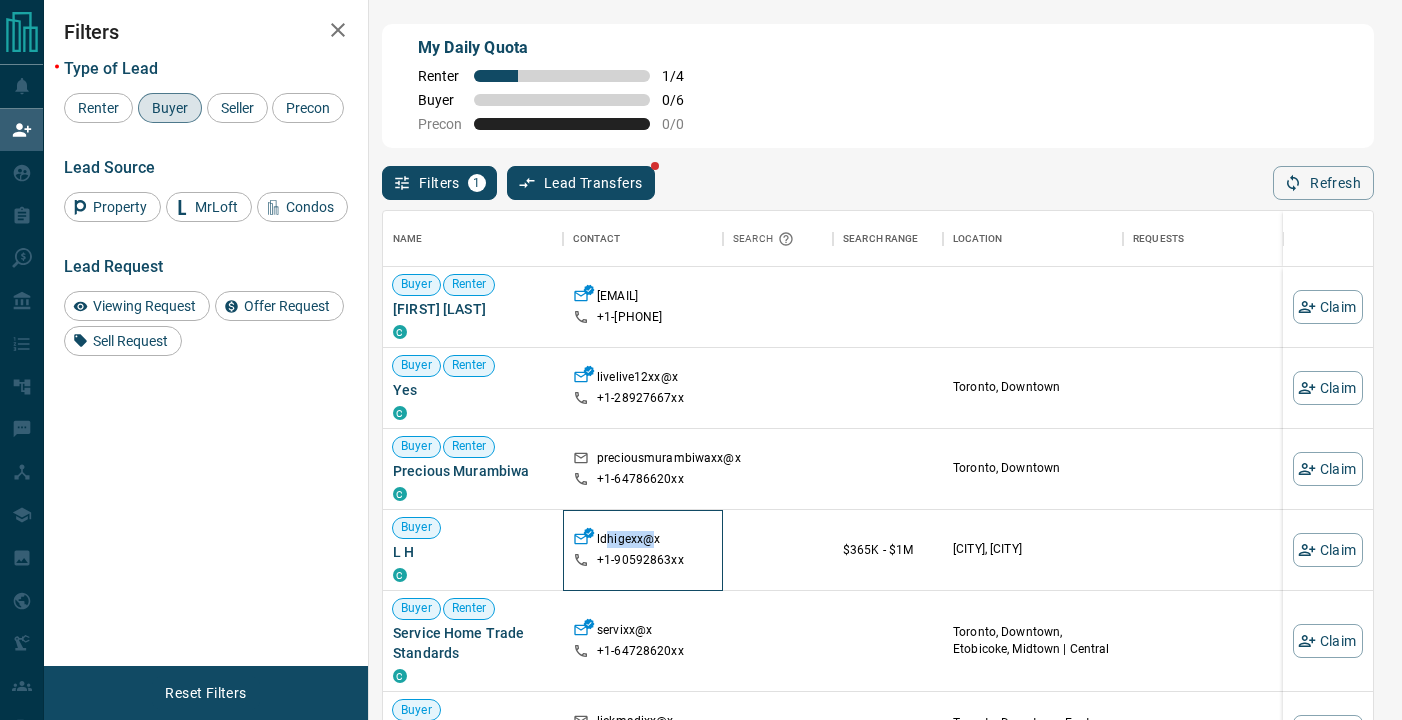drag, startPoint x: 608, startPoint y: 539, endPoint x: 651, endPoint y: 540, distance: 43.011627 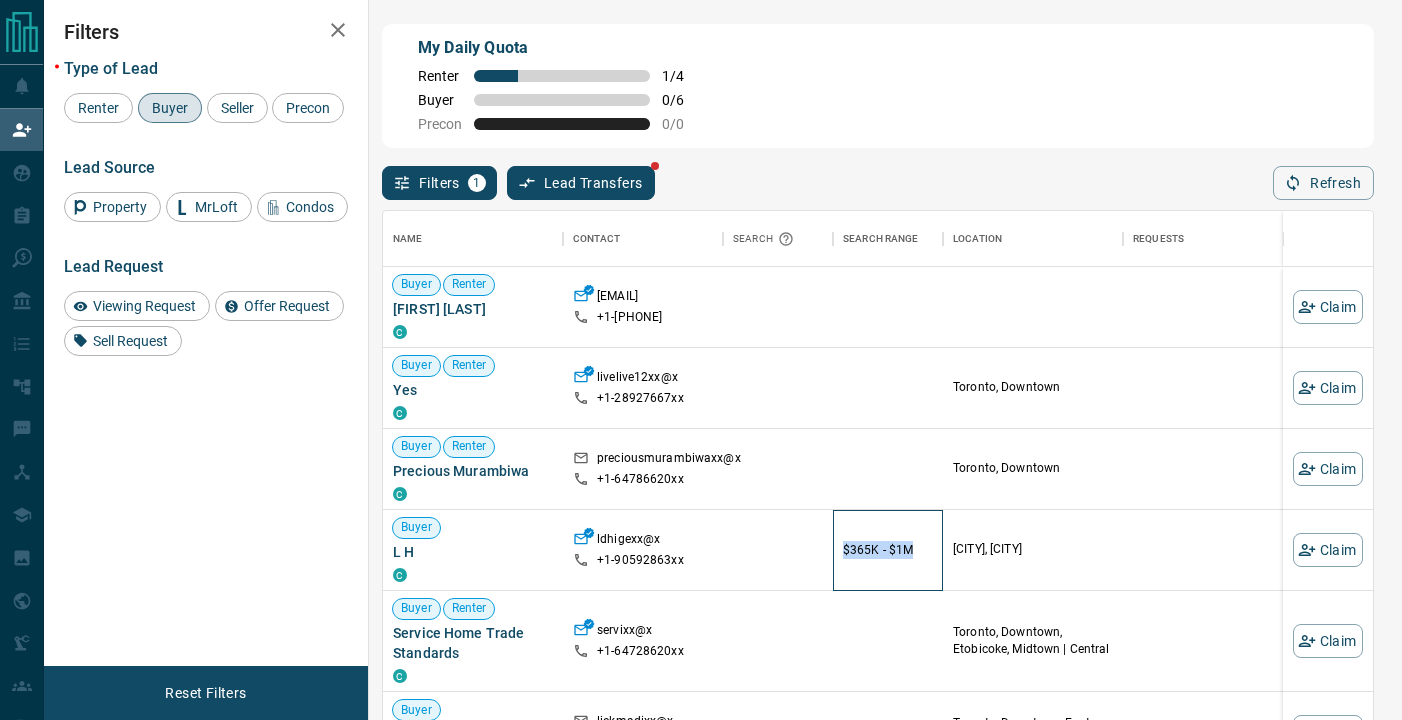 drag, startPoint x: 837, startPoint y: 547, endPoint x: 911, endPoint y: 547, distance: 74 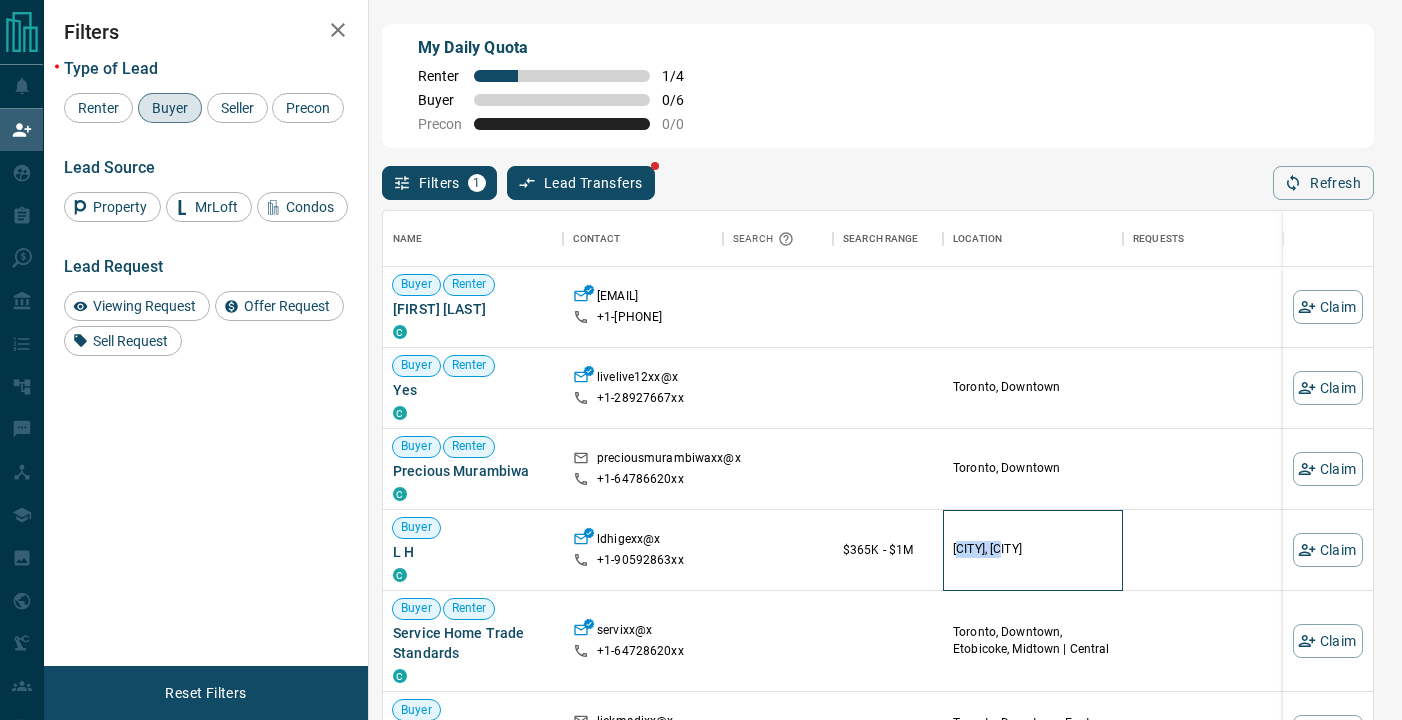 drag, startPoint x: 958, startPoint y: 554, endPoint x: 1009, endPoint y: 554, distance: 51 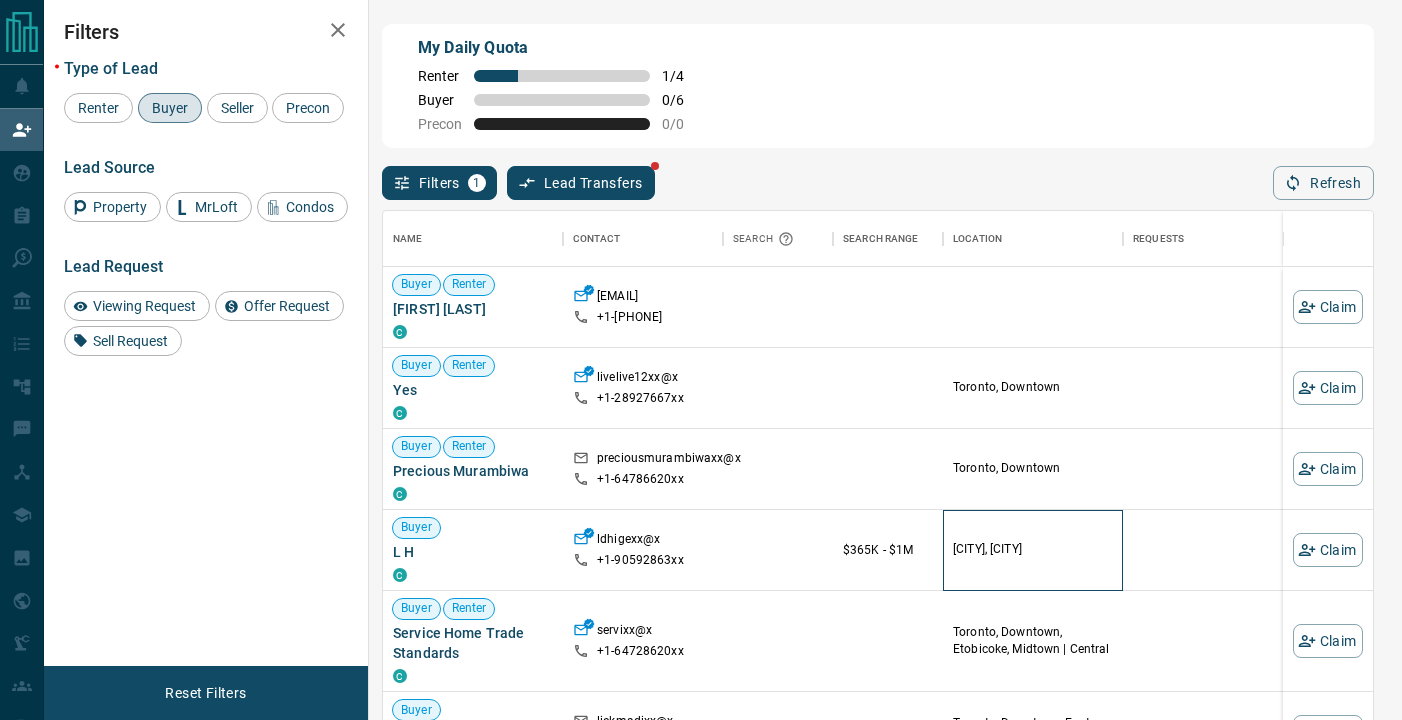 click on "[CITY], [CITY]" at bounding box center (1033, 550) 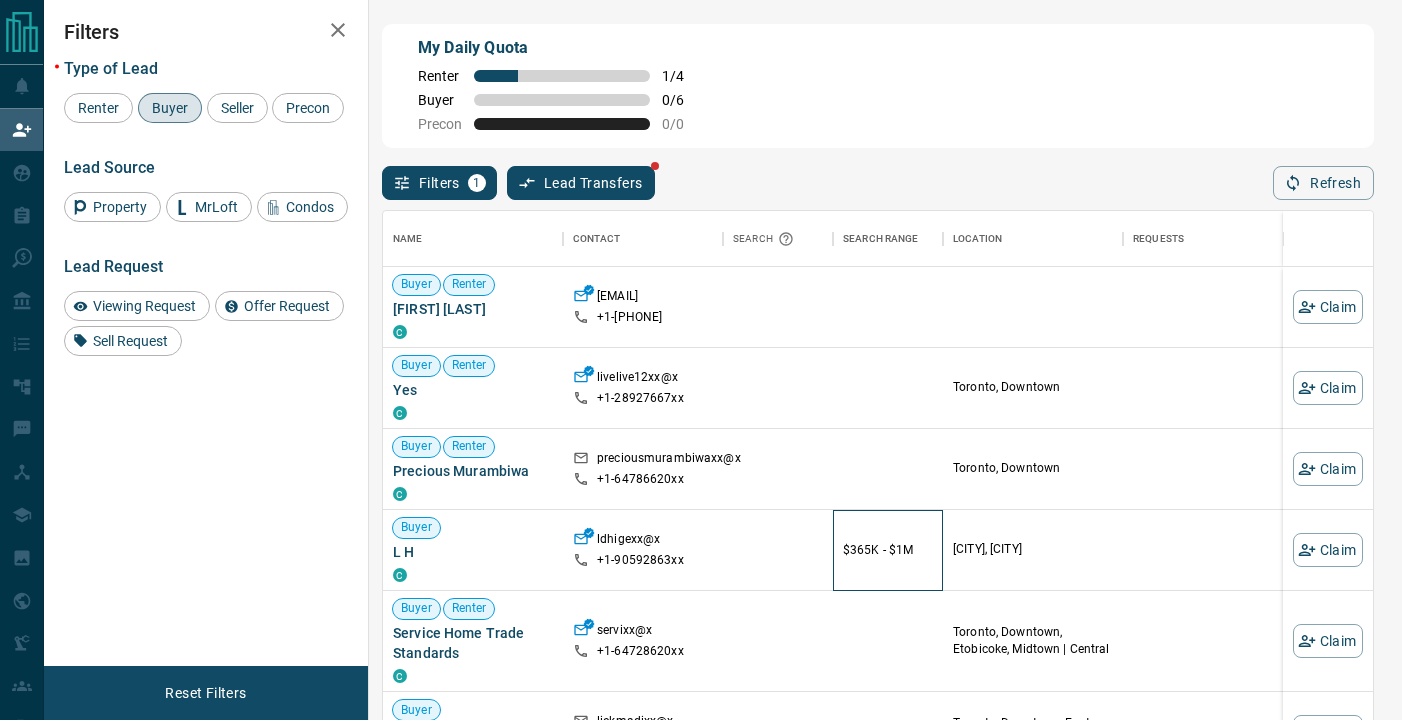 click on "$365K - $1M" at bounding box center [888, 550] 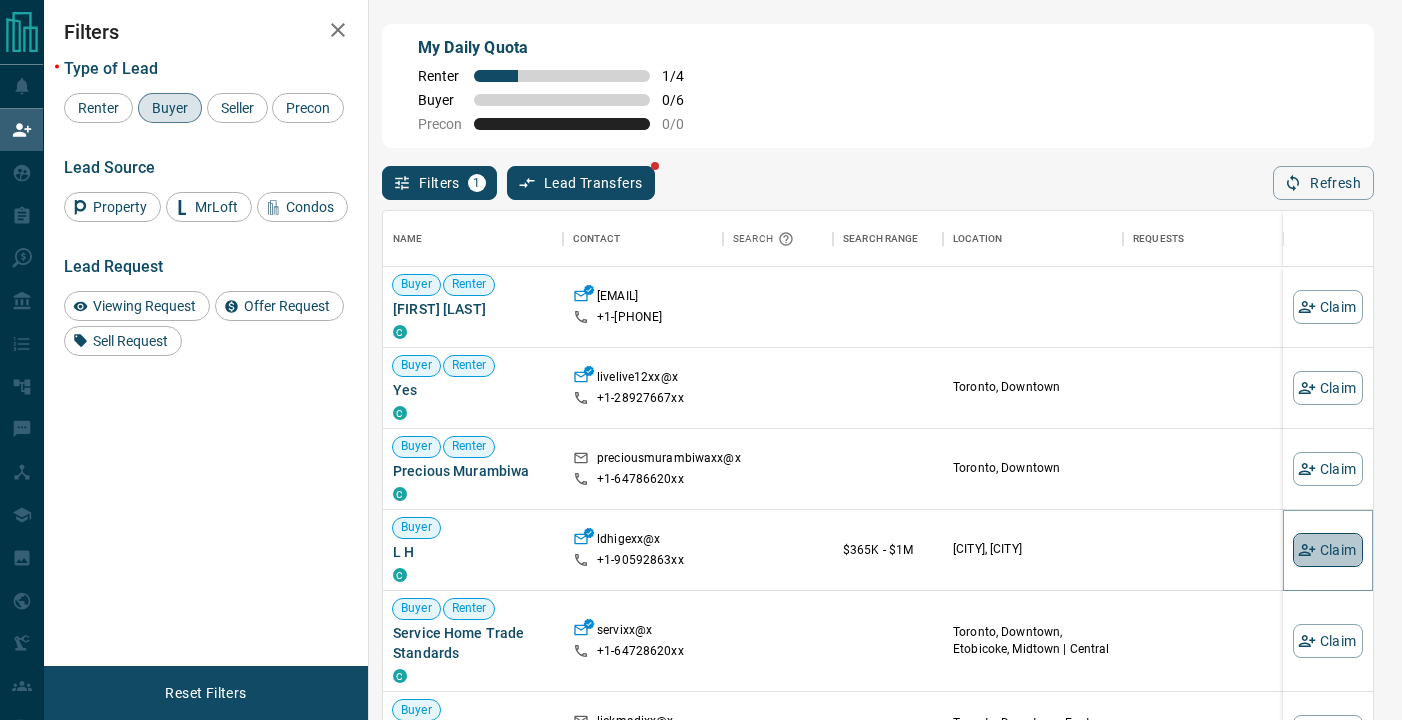 click on "Claim" at bounding box center [1328, 550] 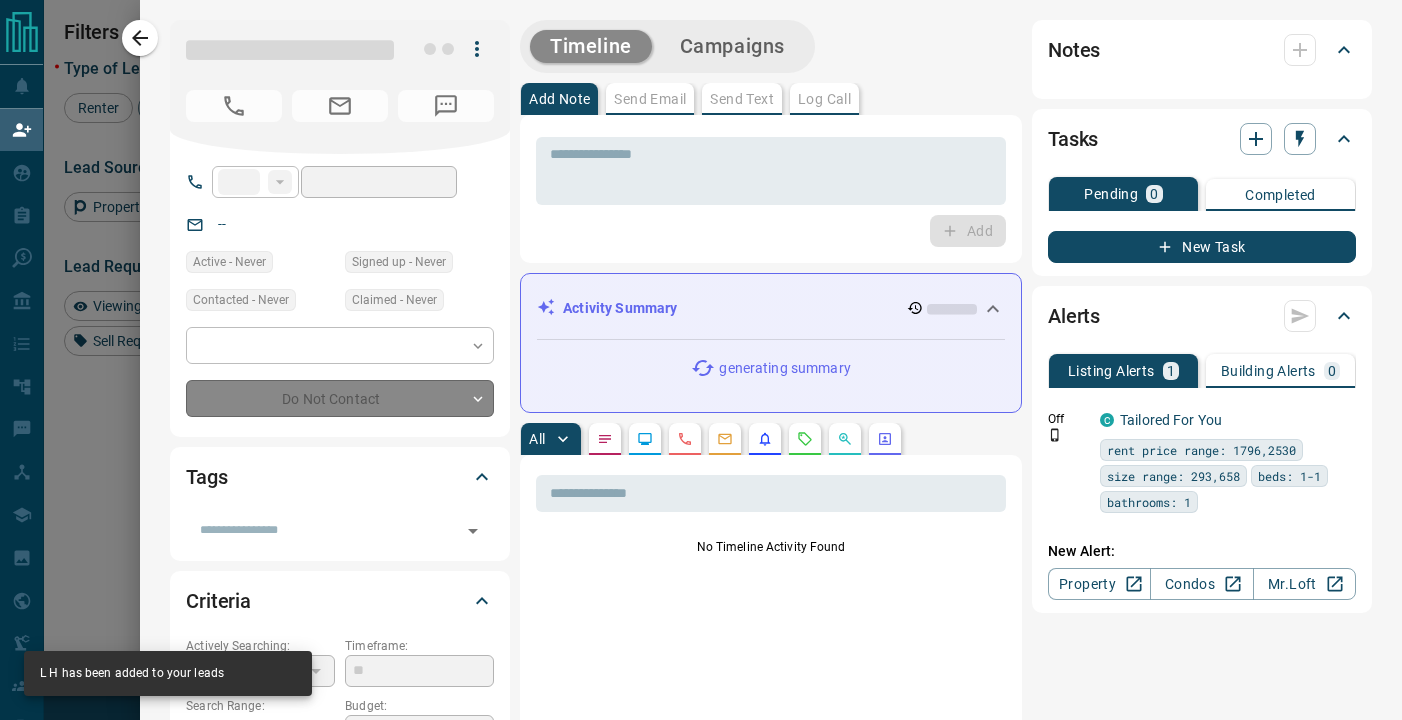 type on "**" 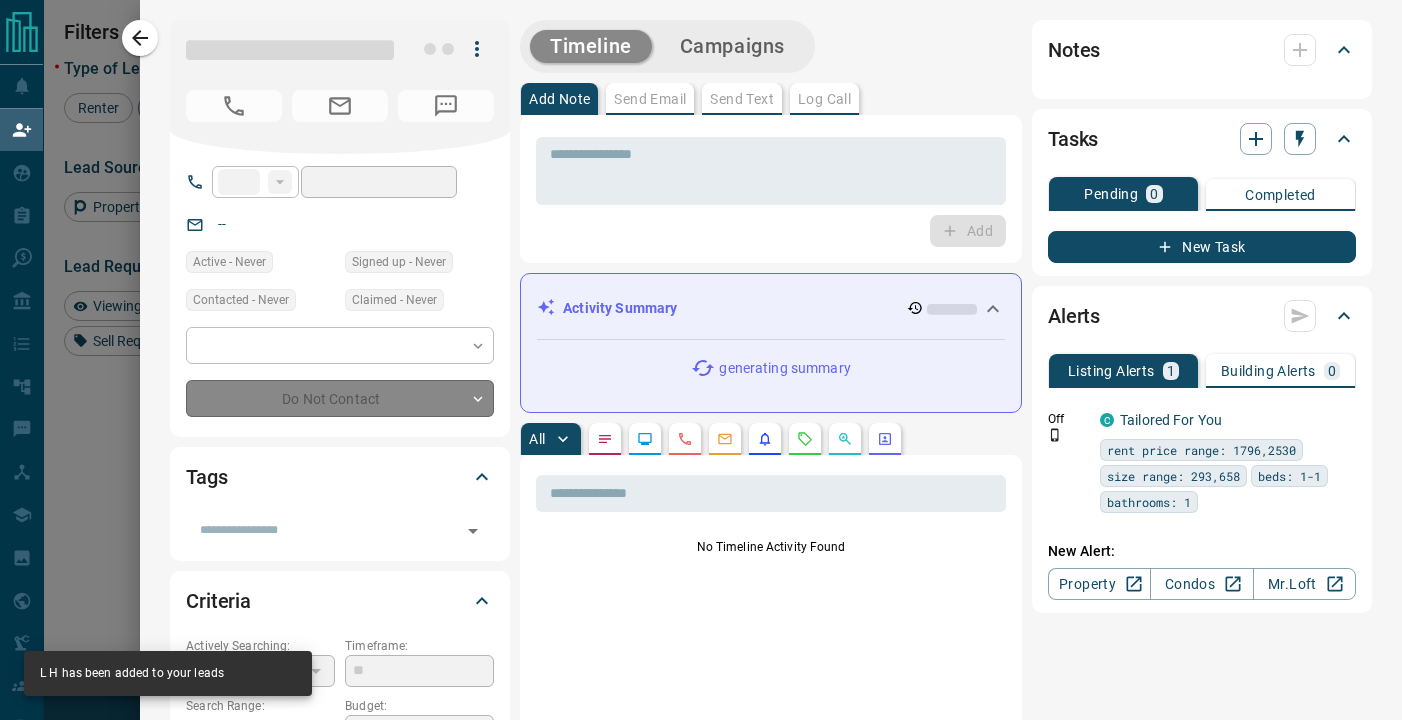 type on "**********" 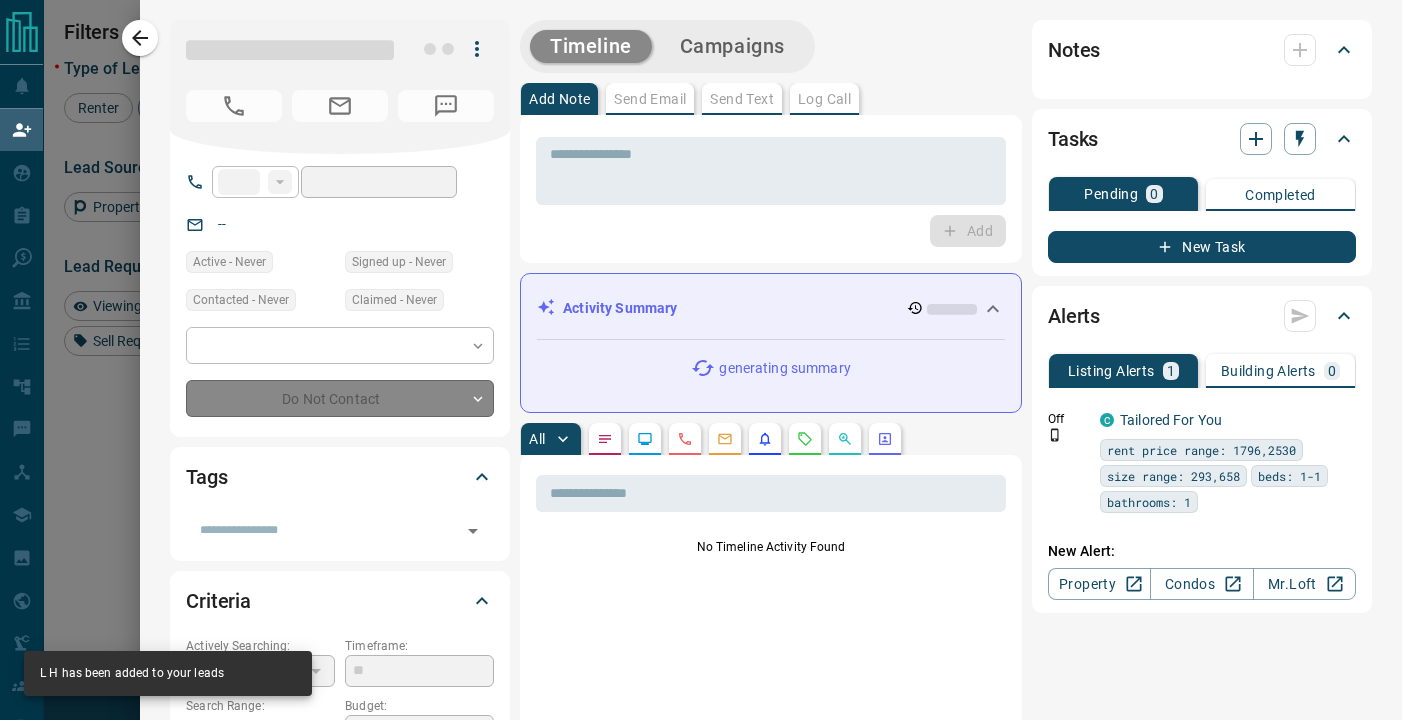 type on "**********" 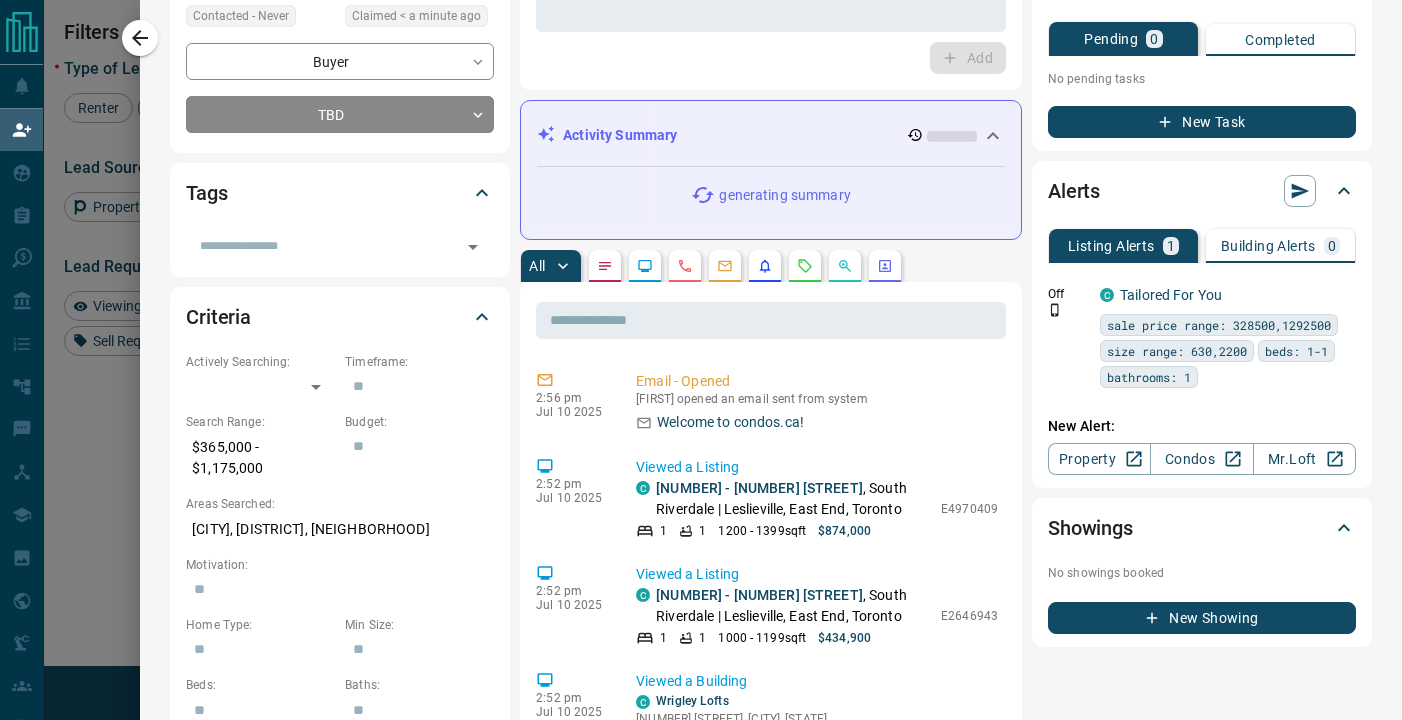 scroll, scrollTop: 277, scrollLeft: 0, axis: vertical 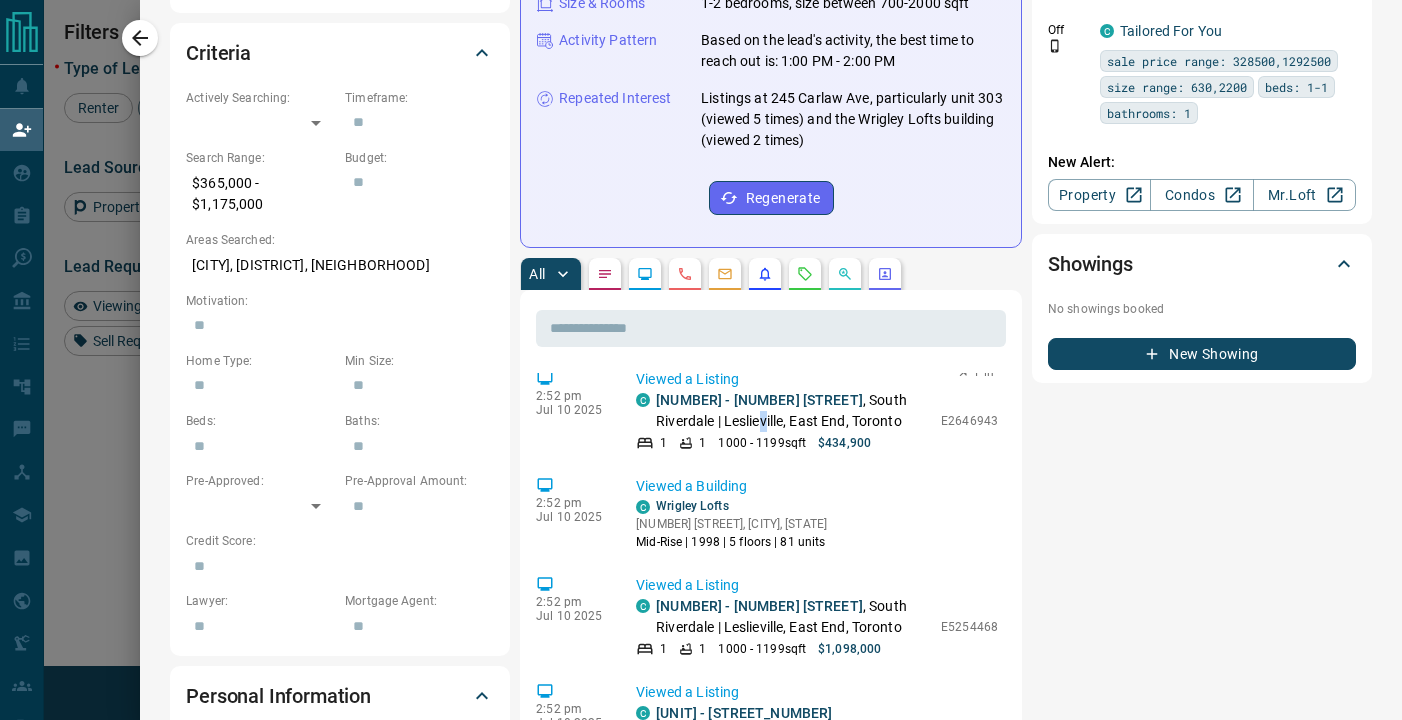 click on "[FIRST] [LAST]" at bounding box center (793, 411) 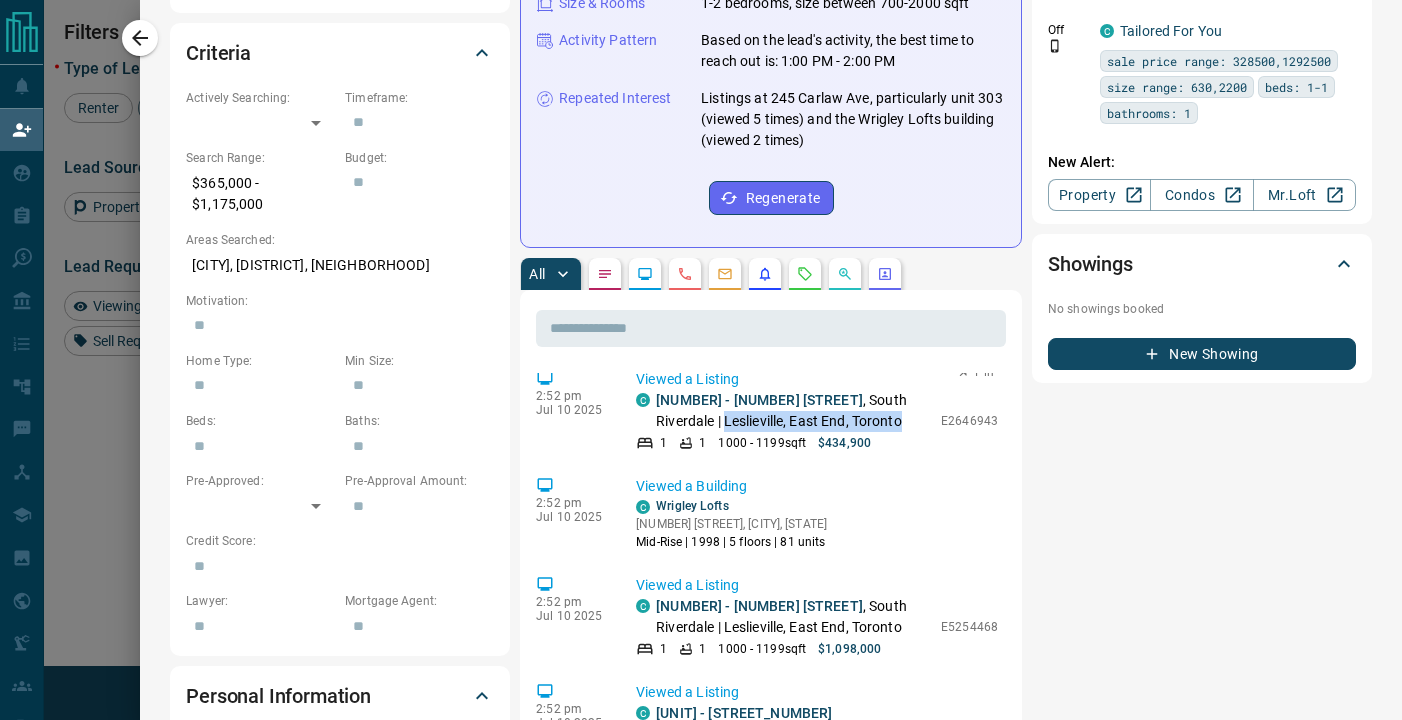 drag, startPoint x: 656, startPoint y: 425, endPoint x: 699, endPoint y: 430, distance: 43.289722 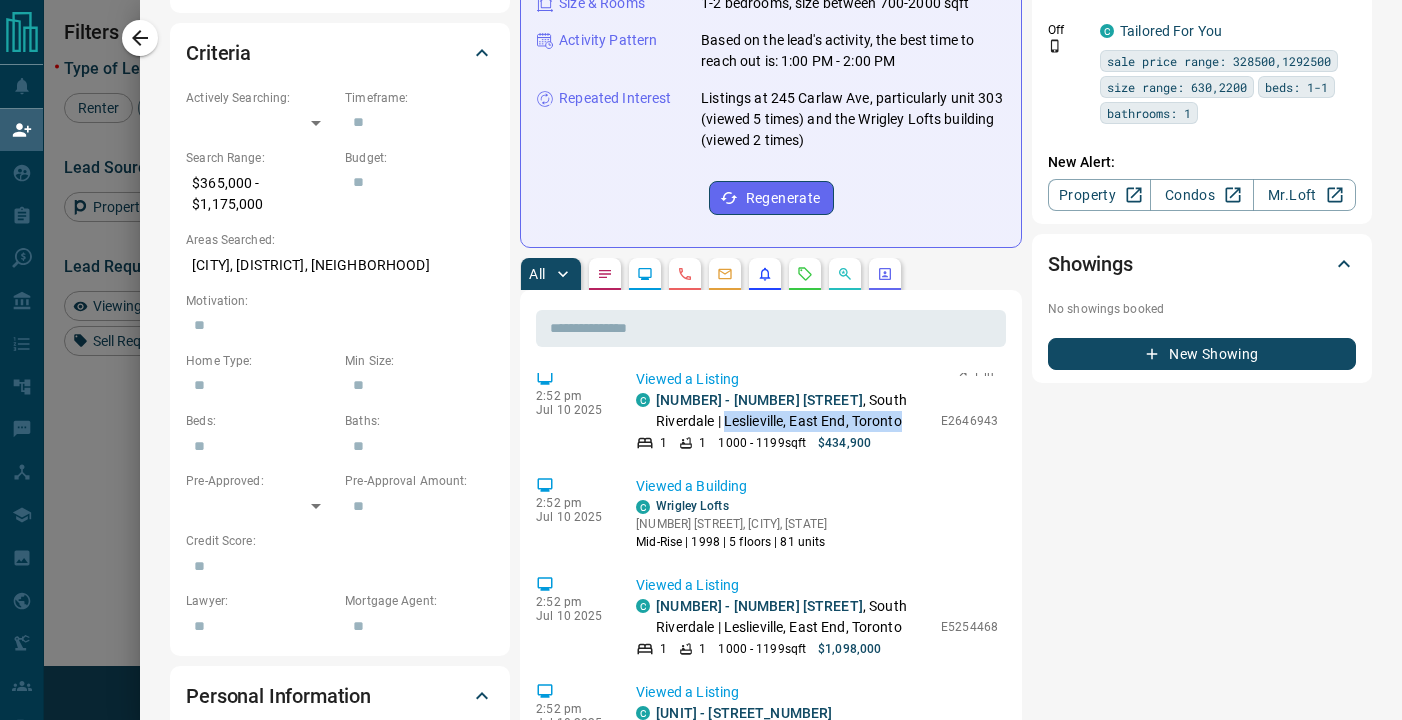 click on "[FIRST] [LAST]" at bounding box center (793, 411) 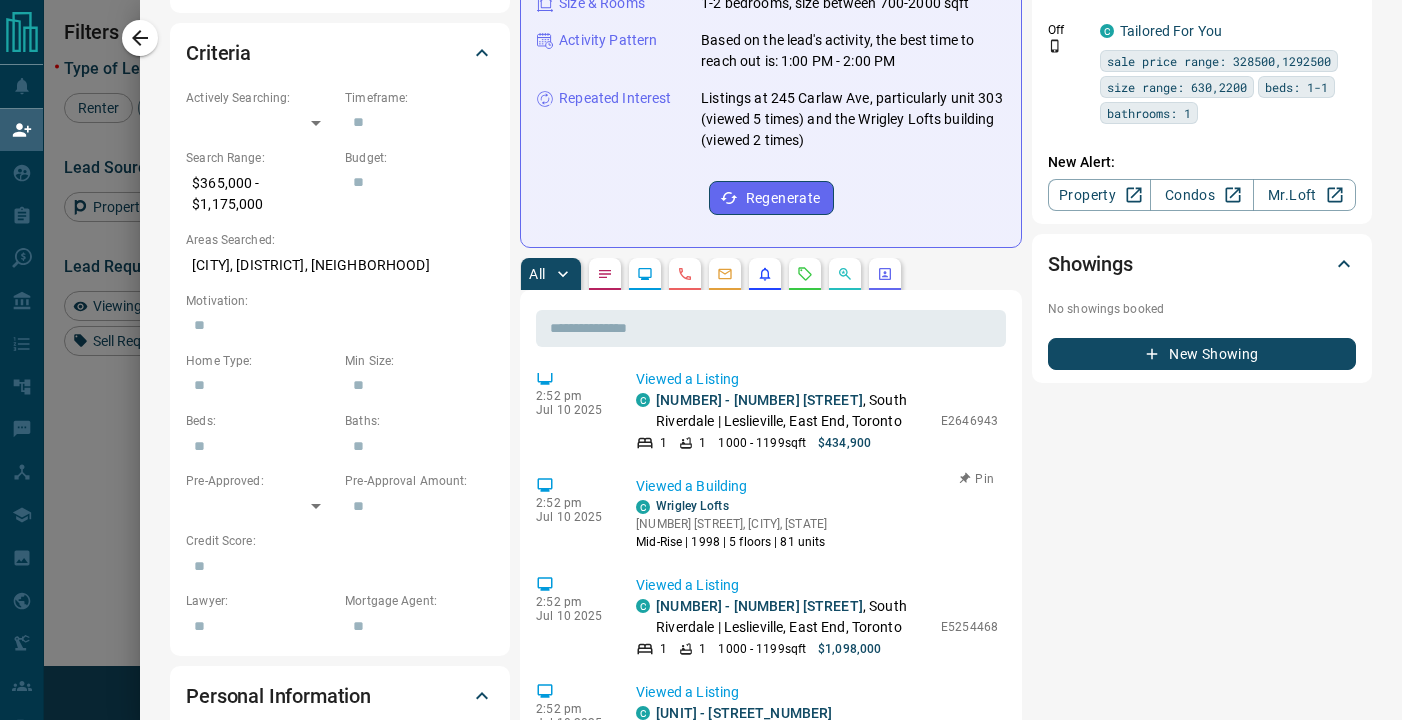 click on "[TIME] [DATE] Viewed a Building  [BUILDING] [NUMBER] [STREET], [CITY], [STATE] Mid-Rise | [YEAR] | [NUMBER] floors | [NUMBER] units Pin" at bounding box center (771, 513) 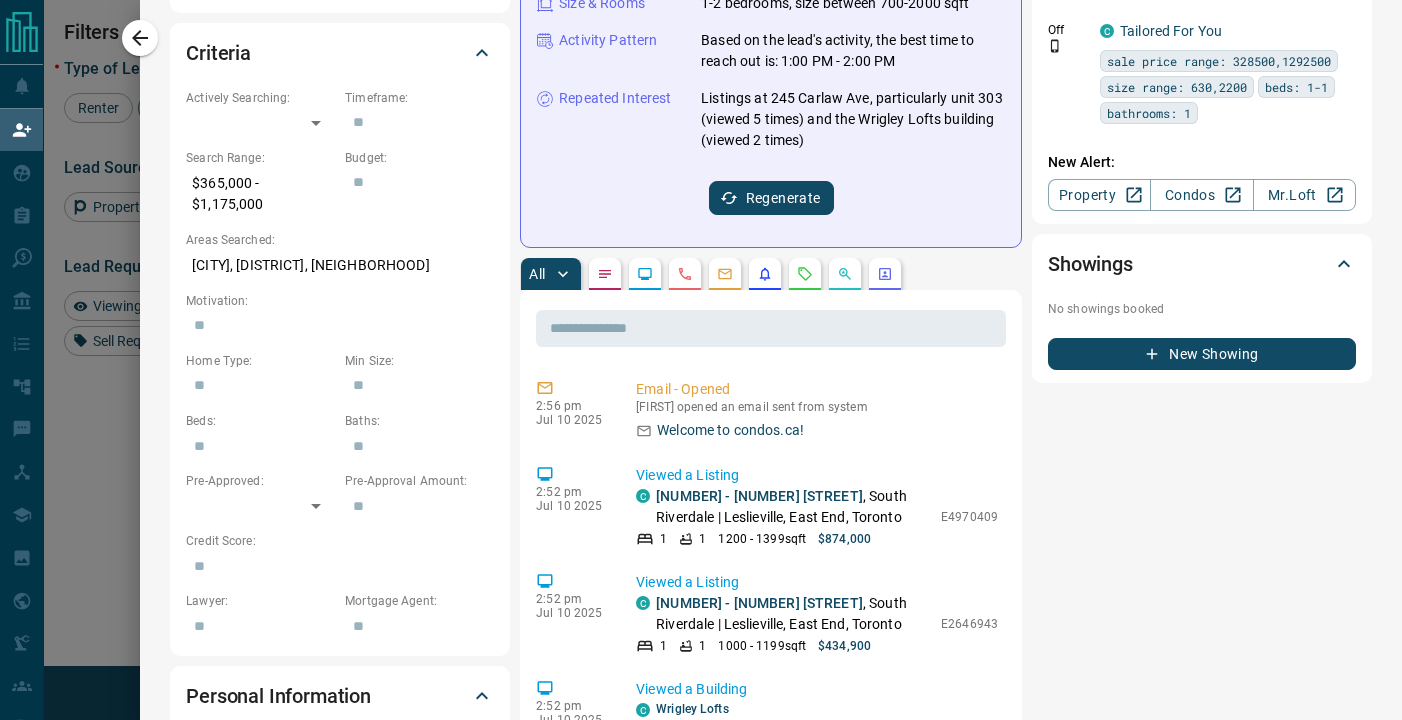 scroll, scrollTop: 0, scrollLeft: 0, axis: both 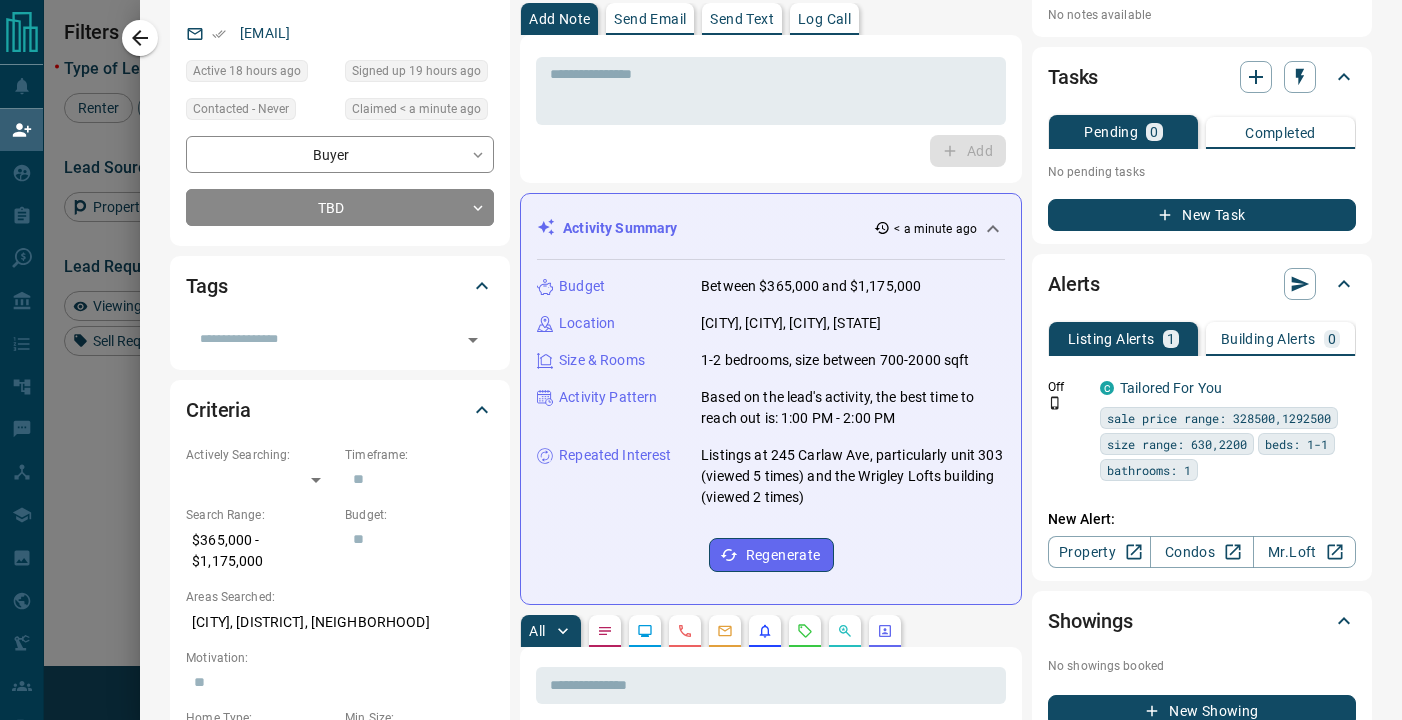drag, startPoint x: 526, startPoint y: 196, endPoint x: 937, endPoint y: 266, distance: 416.91846 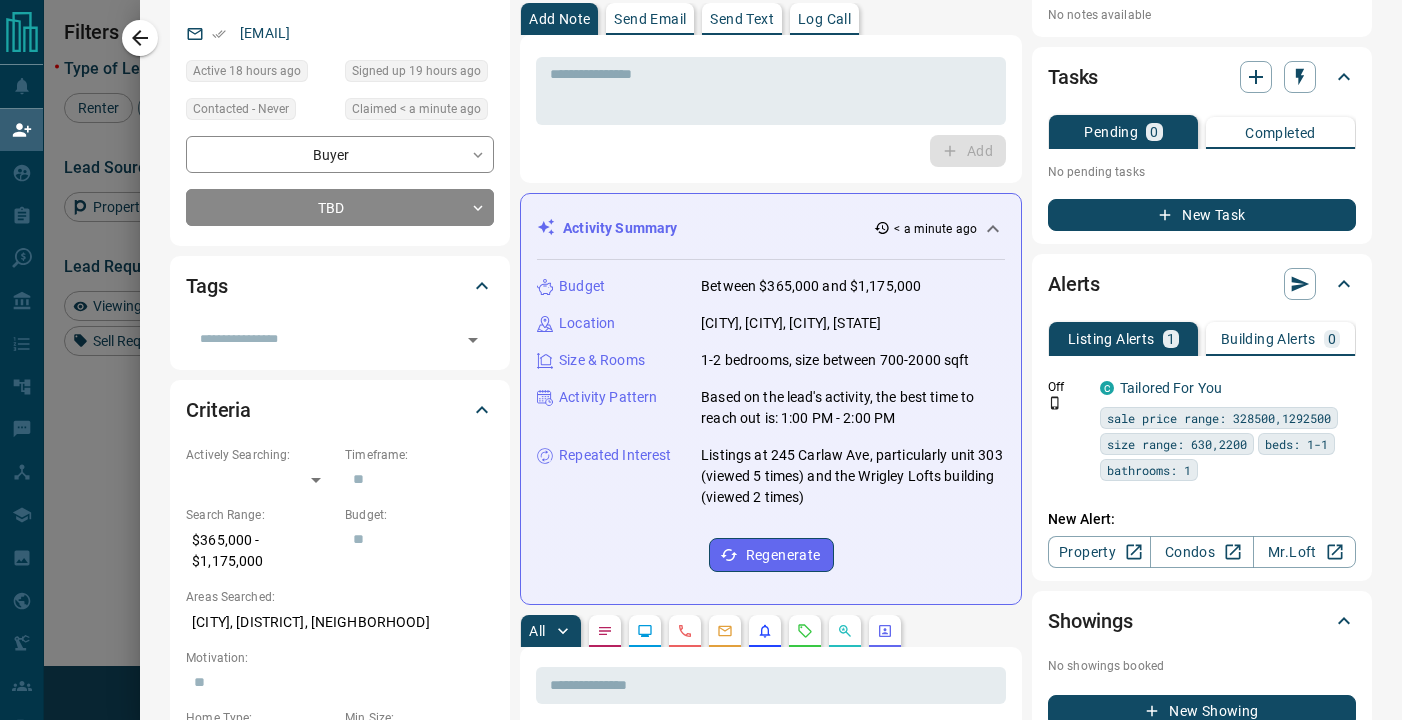 click on "Activity Summary < a minute ago Budget Between $[PRICE] and $[PRICE] Location [CITY], [CITY], [CITY], [STATE] Size & Rooms 1-2 bedrooms, size between 700-2000 sqft Activity Pattern Based on the lead's activity, the best time to reach out is:  1:00 PM - 2:00 PM Repeated Interest Listings at [NUMBER] [STREET], particularly unit [NUMBER] (viewed 5 times) and the [BUILDING] building (viewed 2 times) Regenerate" at bounding box center (771, 399) 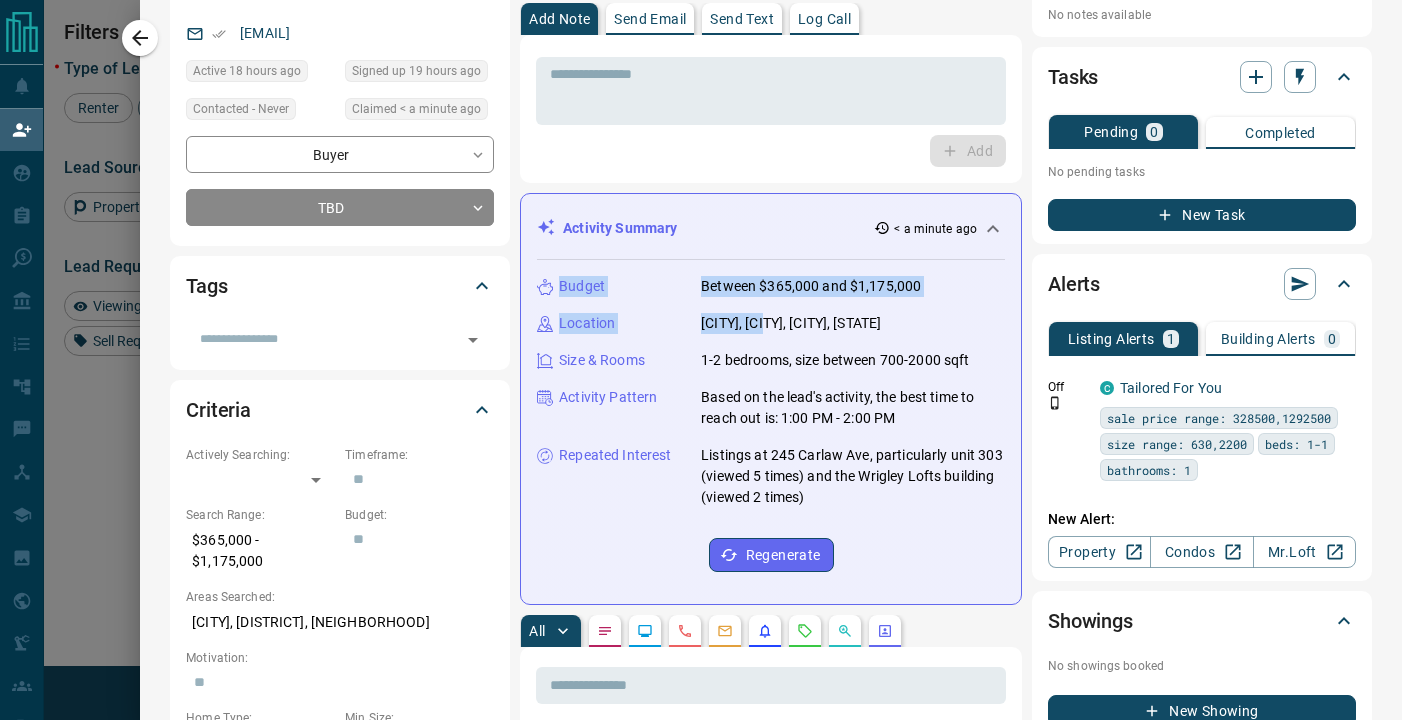 drag, startPoint x: 771, startPoint y: 254, endPoint x: 772, endPoint y: 313, distance: 59.008472 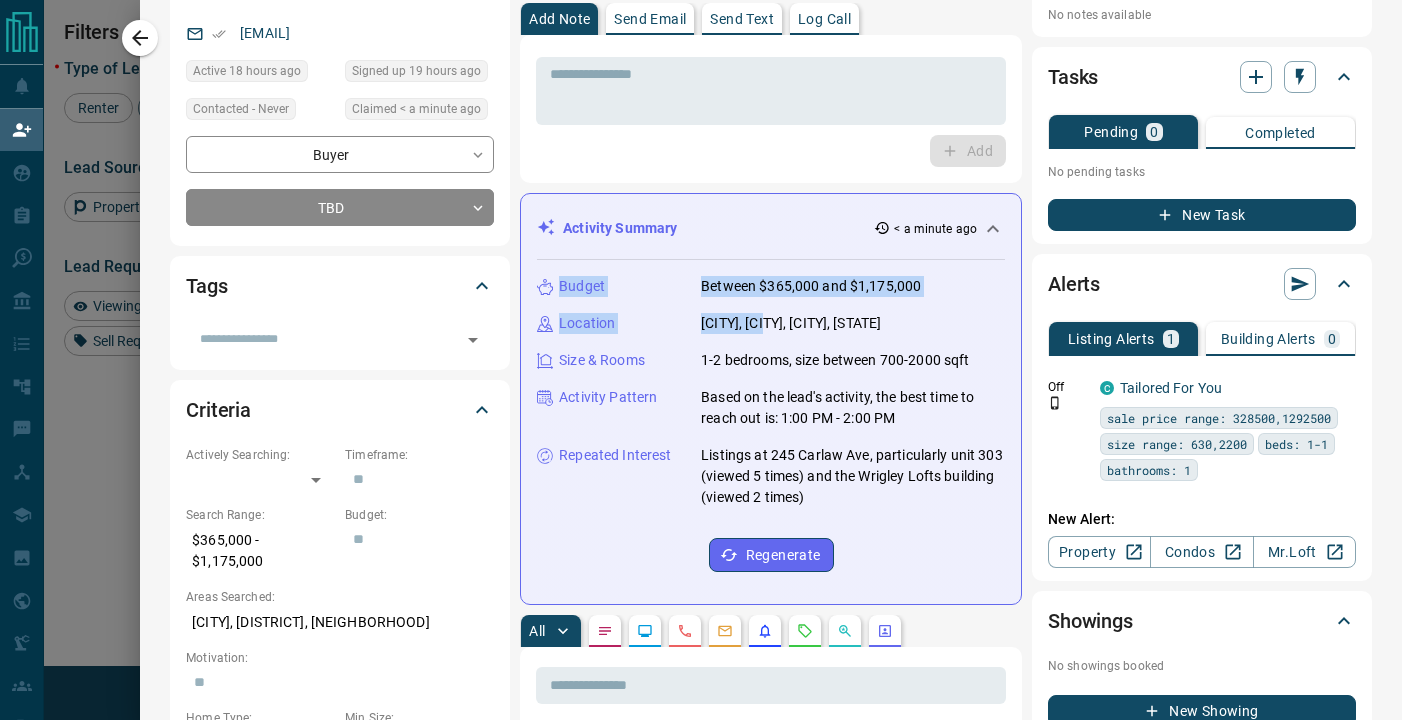 click on "Budget Between $[PRICE] and $[PRICE] Location [CITY], [CITY], [CITY], [STATE] Size & Rooms 1-2 bedrooms, size between 700-2000 sqft Activity Pattern Based on the lead's activity, the best time to reach out is:  1:00 PM - 2:00 PM Repeated Interest Listings at [NUMBER] [STREET], particularly unit [NUMBER] (viewed 5 times) and the [BUILDING] building (viewed 2 times) Regenerate" at bounding box center (771, 417) 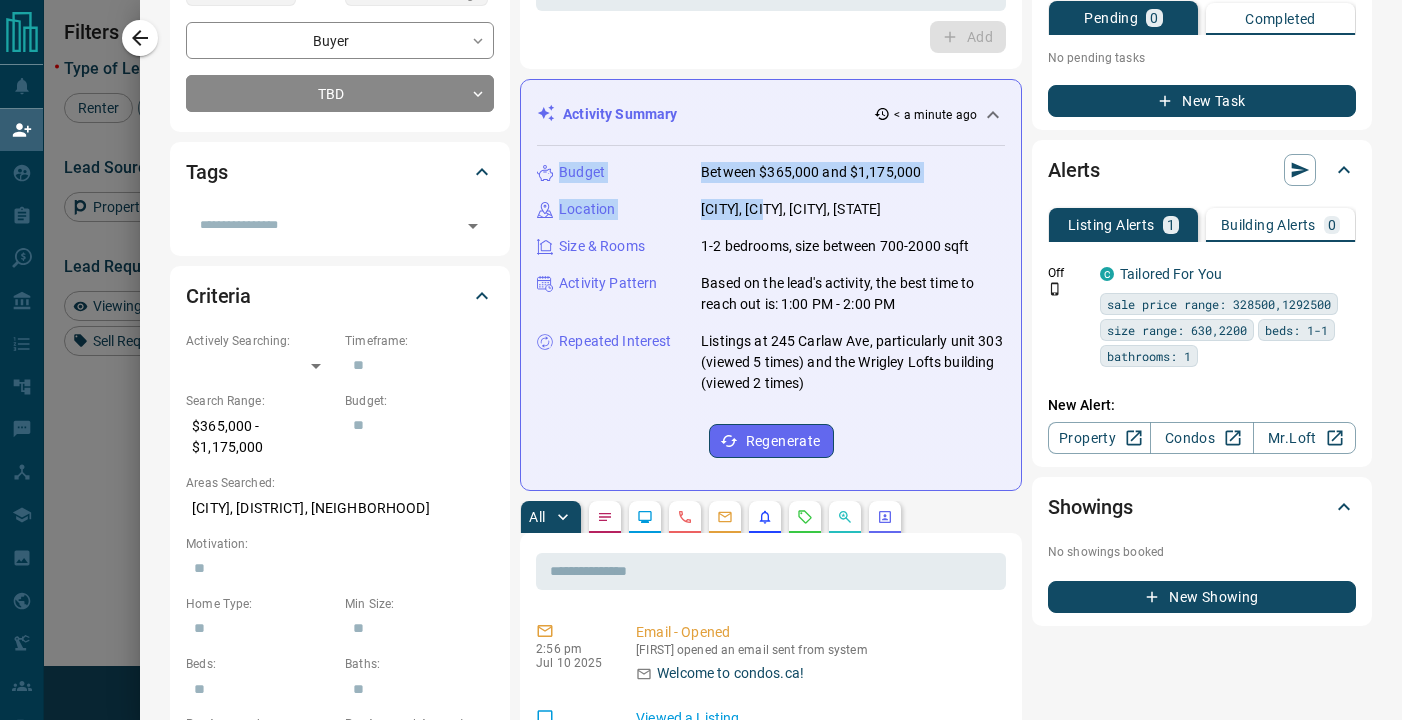 scroll, scrollTop: 294, scrollLeft: 0, axis: vertical 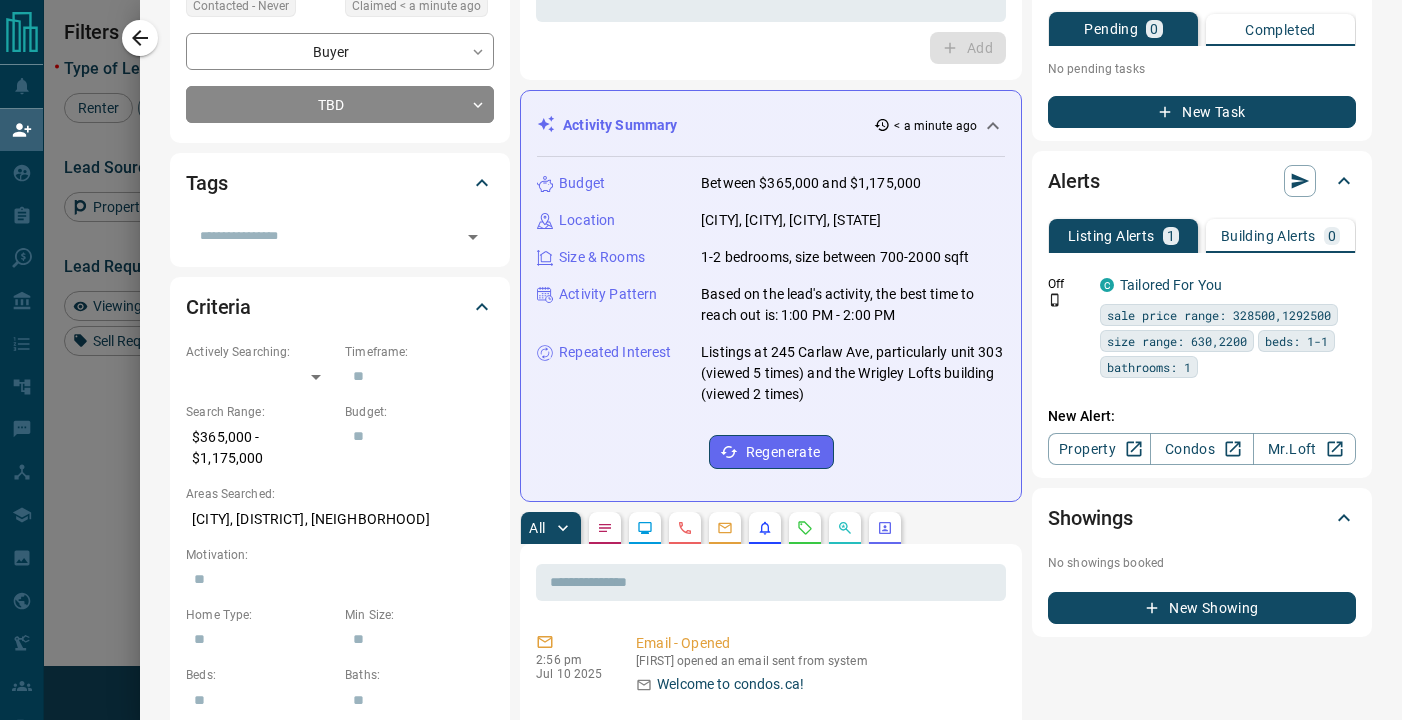 click on "Budget Between $[PRICE] and $[PRICE] Location [CITY], [CITY], [CITY], [STATE] Size & Rooms 1-2 bedrooms, size between 700-2000 sqft Activity Pattern Based on the lead's activity, the best time to reach out is:  1:00 PM - 2:00 PM Repeated Interest Listings at [NUMBER] [STREET], particularly unit [NUMBER] (viewed 5 times) and the [BUILDING] building (viewed 2 times) Regenerate" at bounding box center (771, 321) 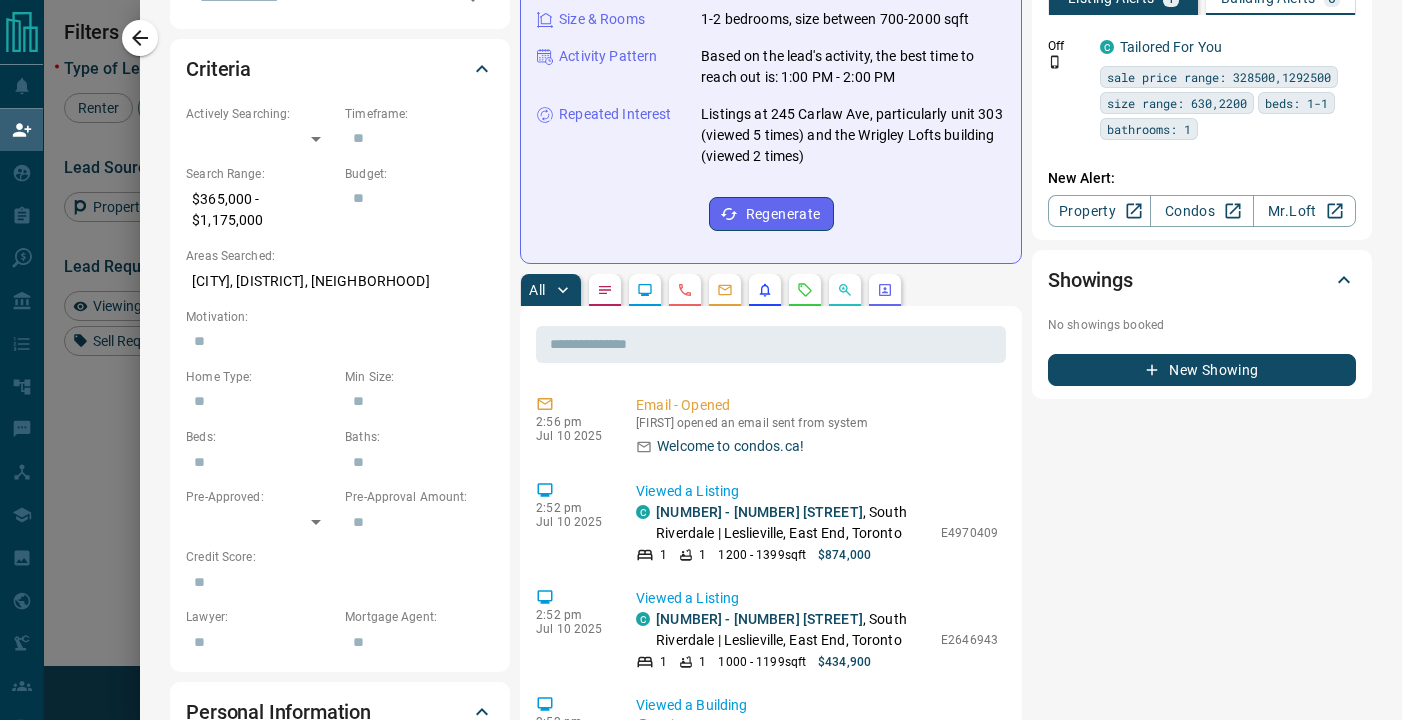 scroll, scrollTop: 548, scrollLeft: 0, axis: vertical 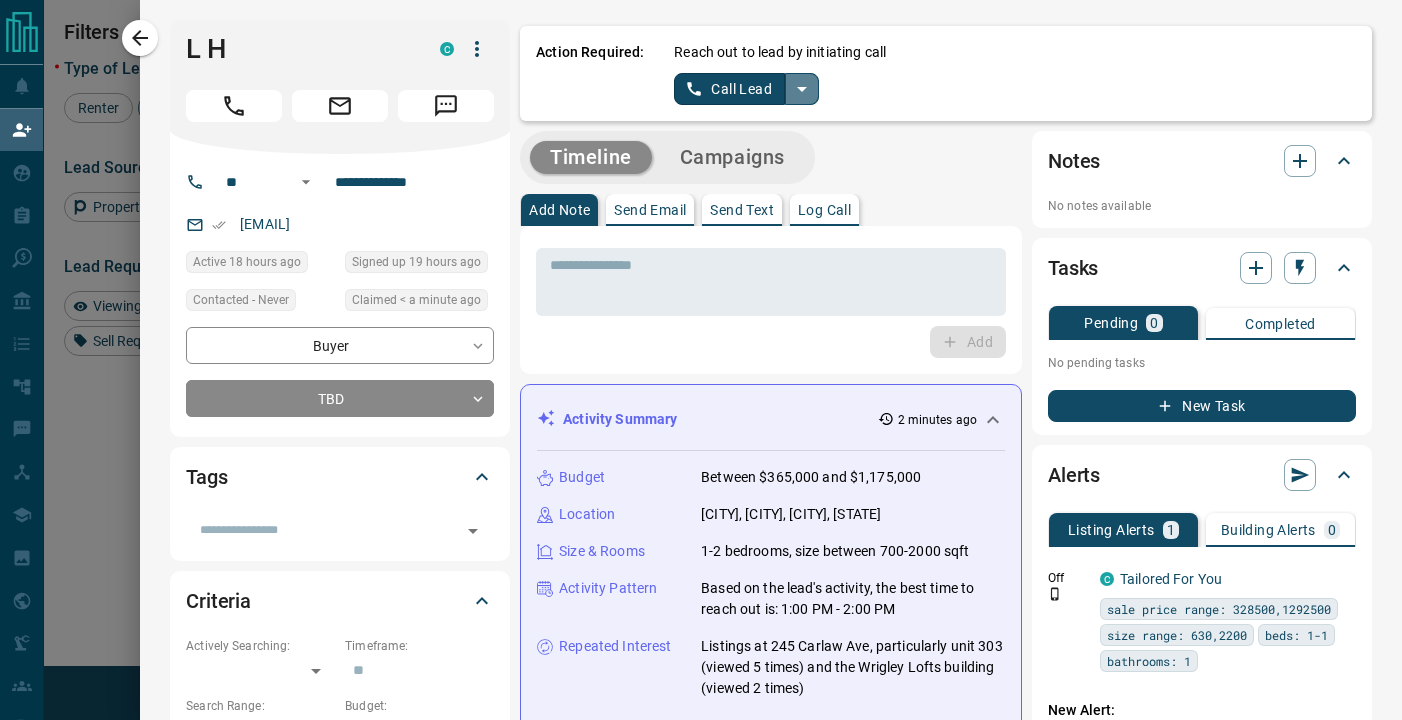 click 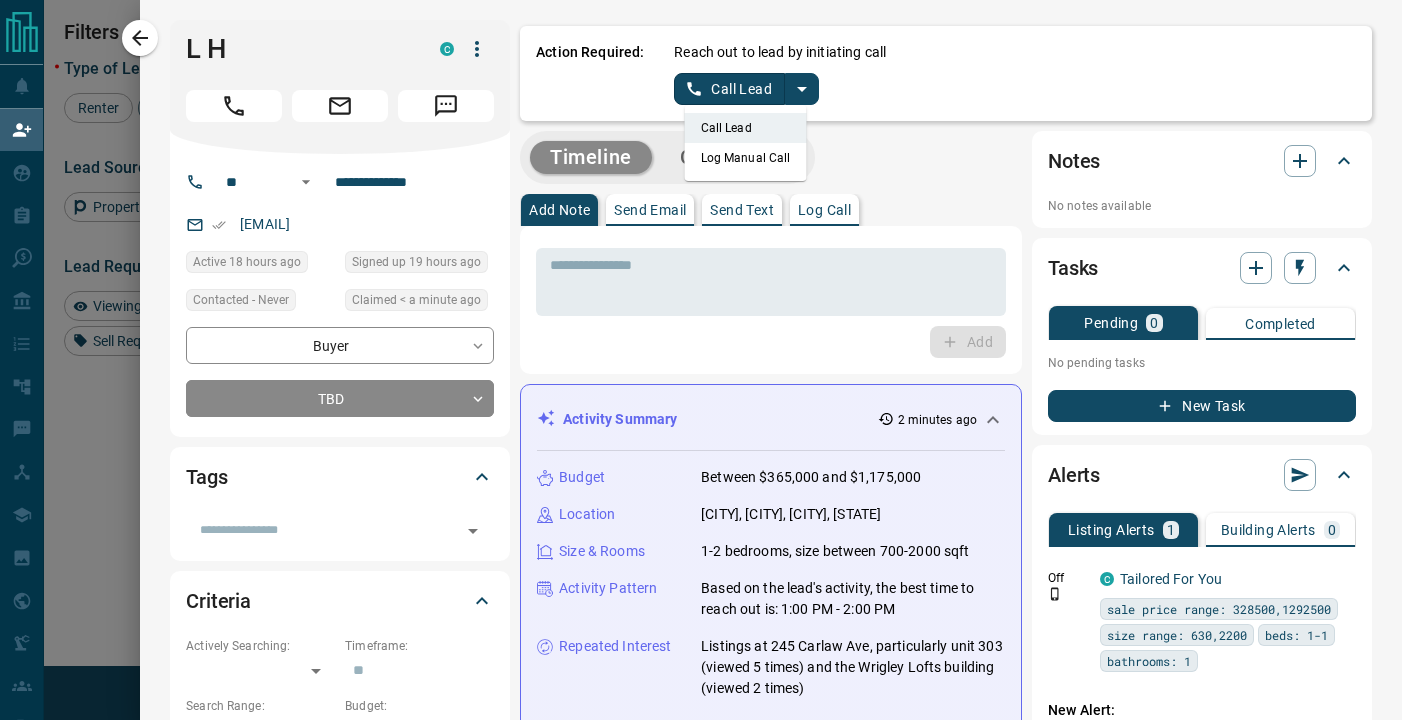 click on "Log Manual Call" at bounding box center [746, 158] 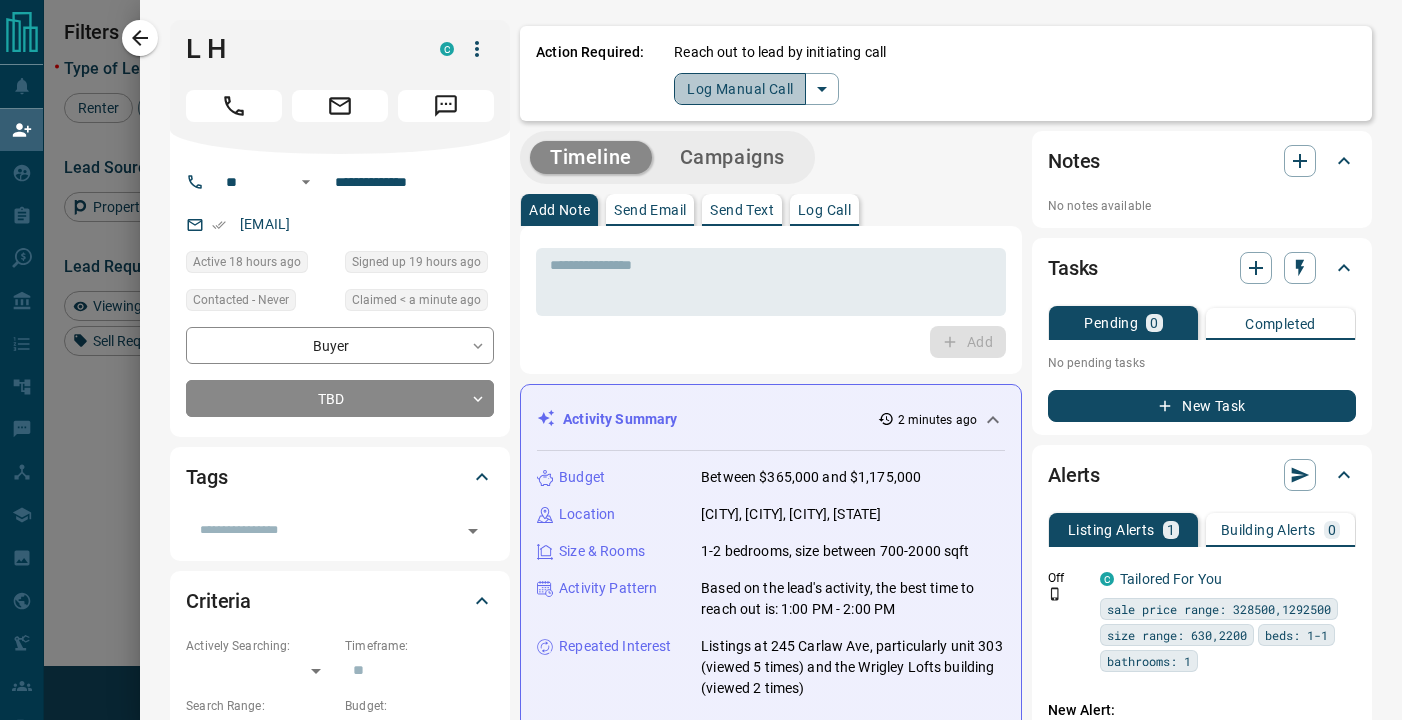 click on "Log Manual Call" at bounding box center (740, 89) 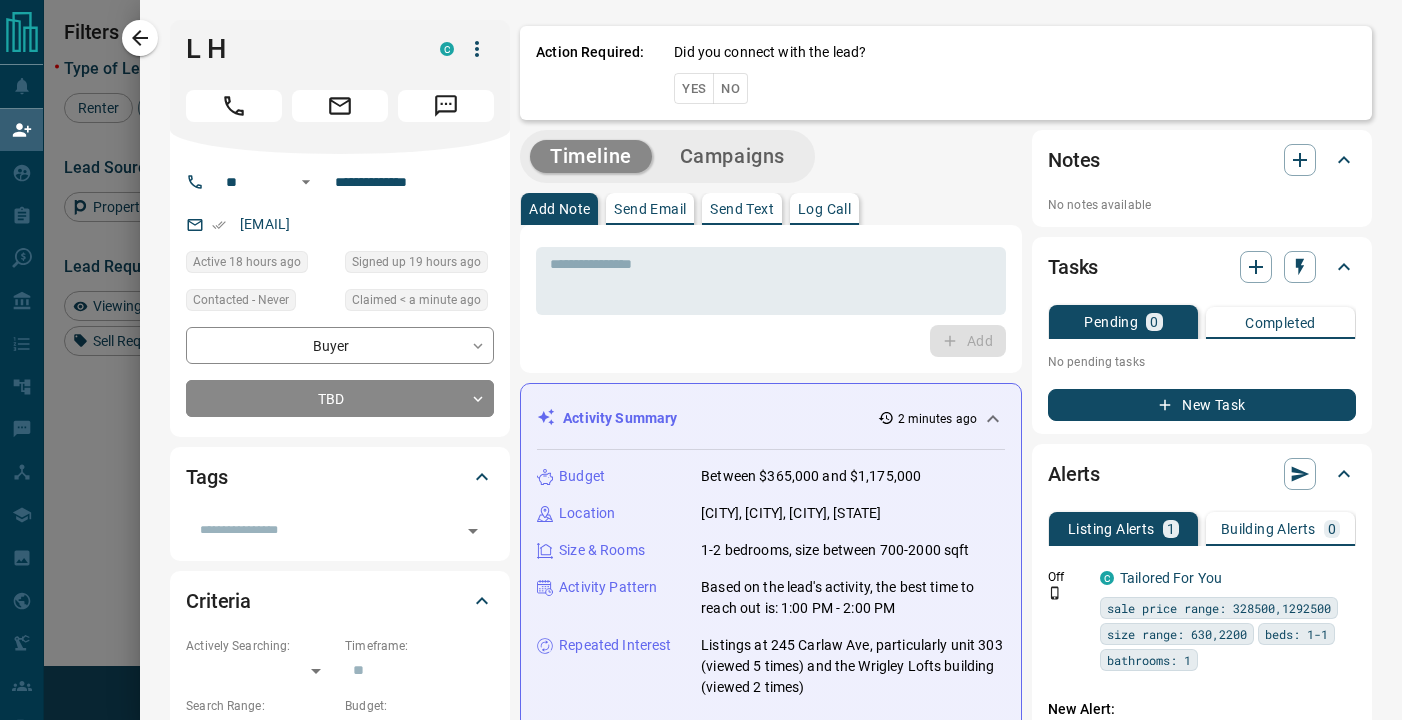click on "Yes" at bounding box center [694, 88] 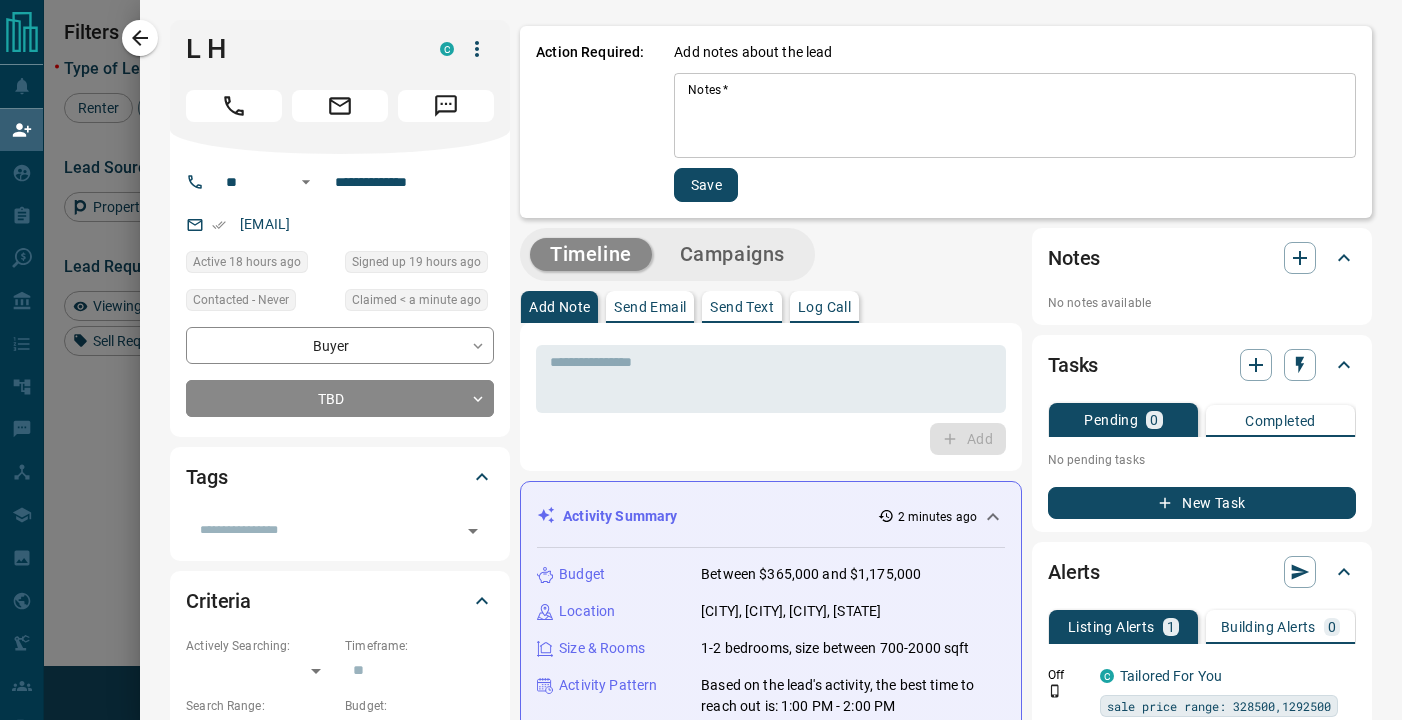 click on "Notes   *" at bounding box center (1015, 116) 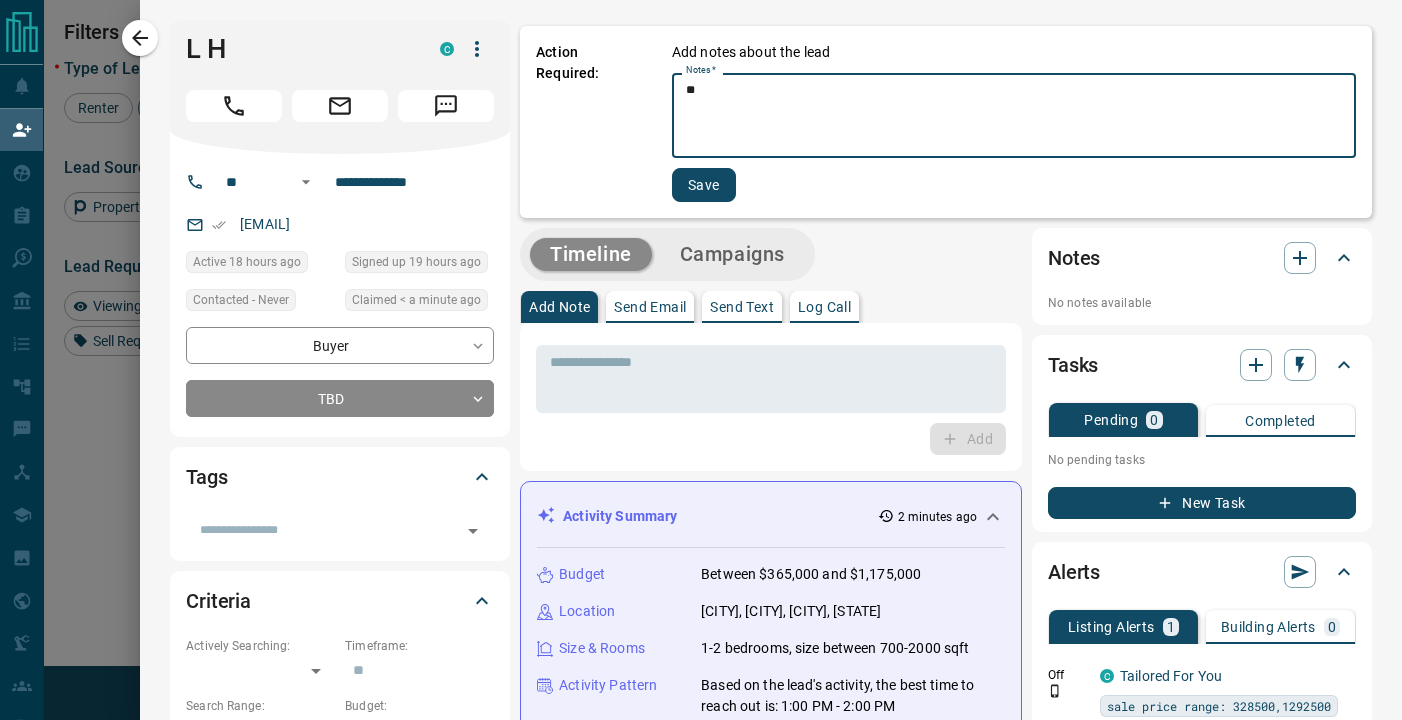 type on "*" 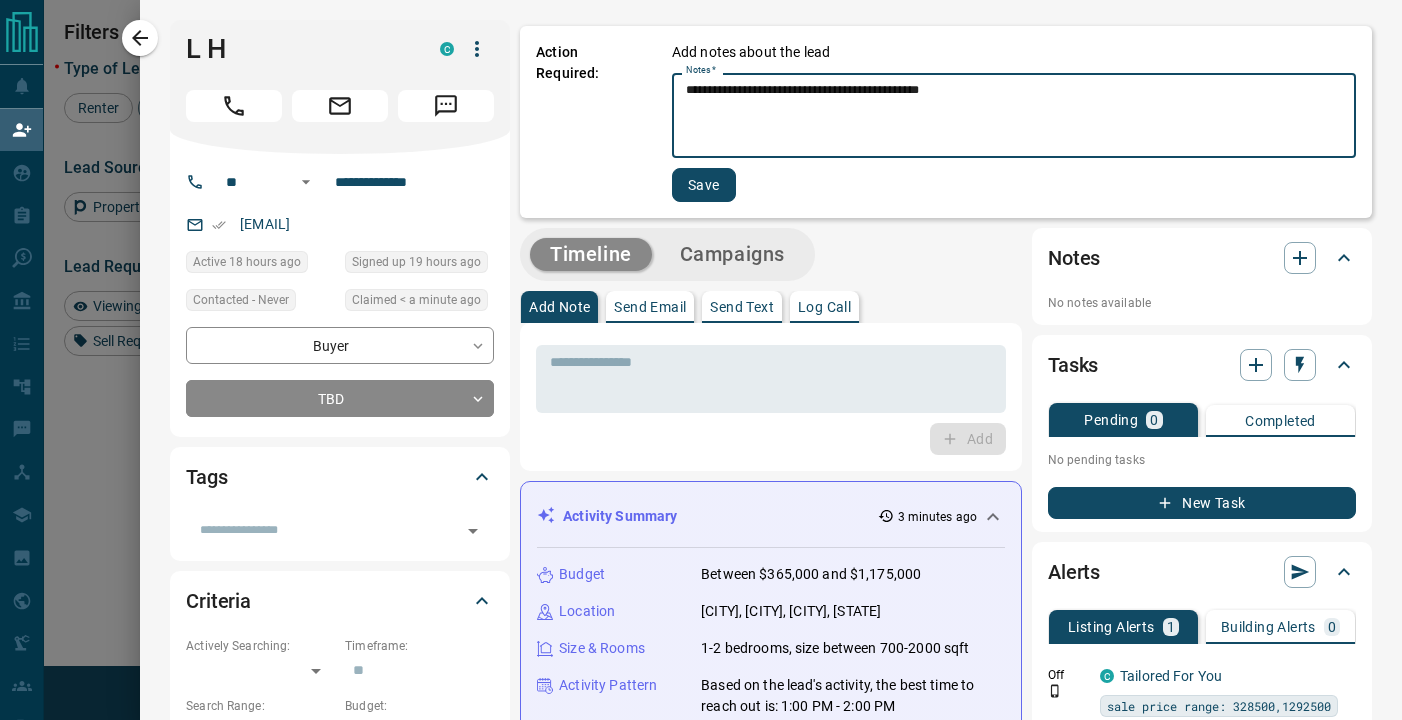 type on "**********" 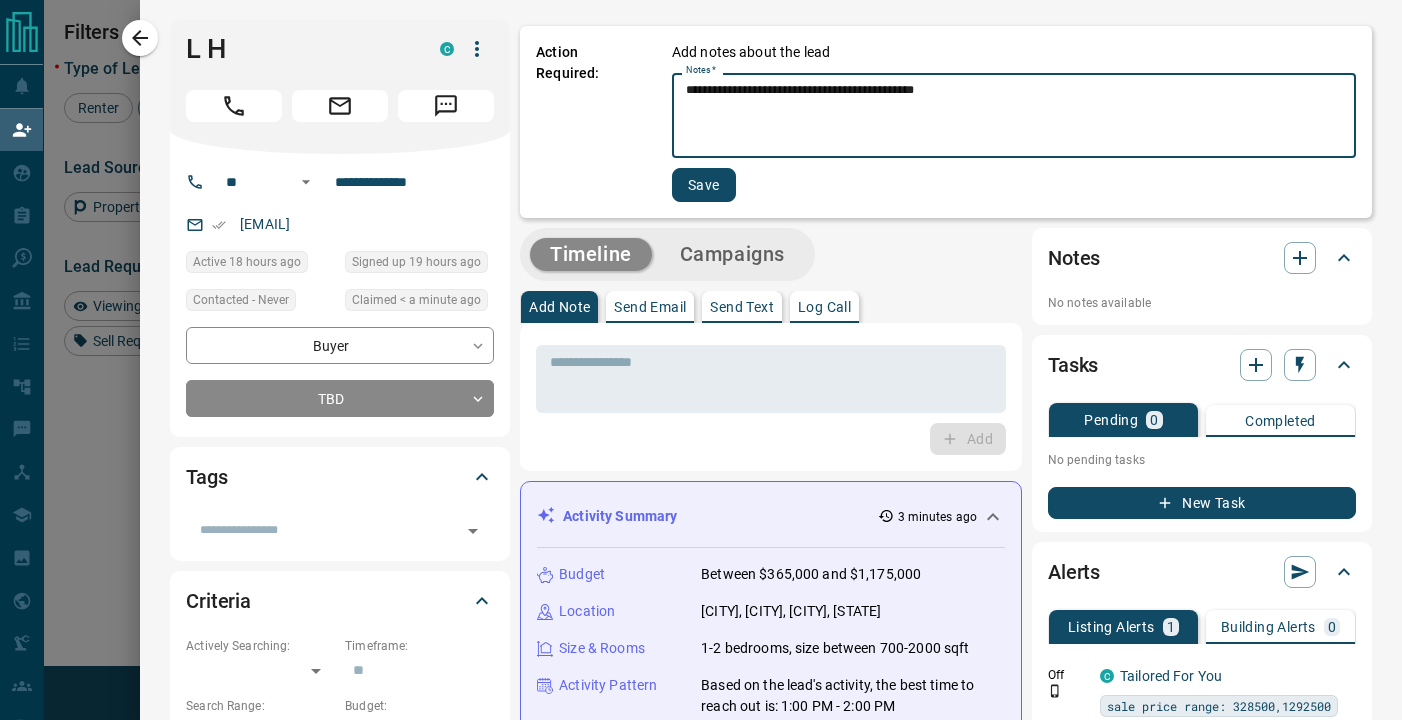 drag, startPoint x: 950, startPoint y: 92, endPoint x: 536, endPoint y: 85, distance: 414.05917 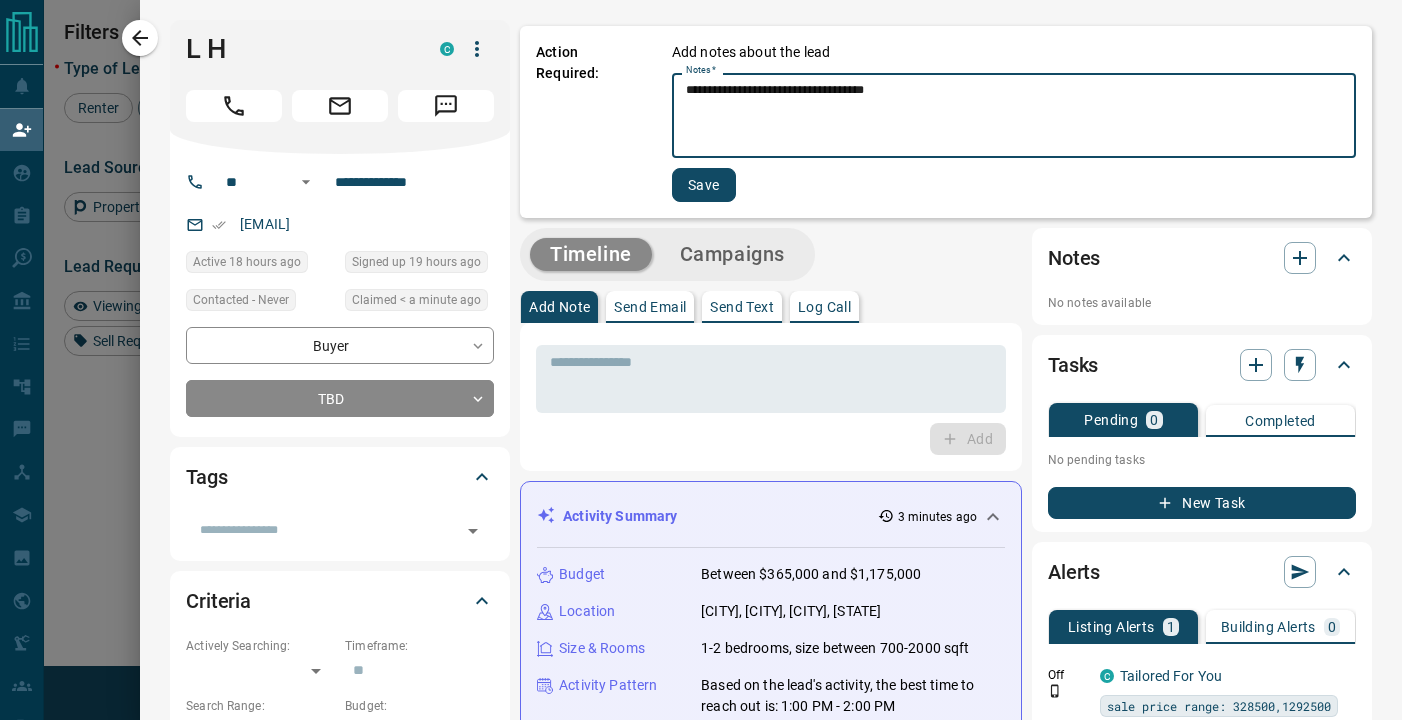 click on "**********" at bounding box center (1014, 116) 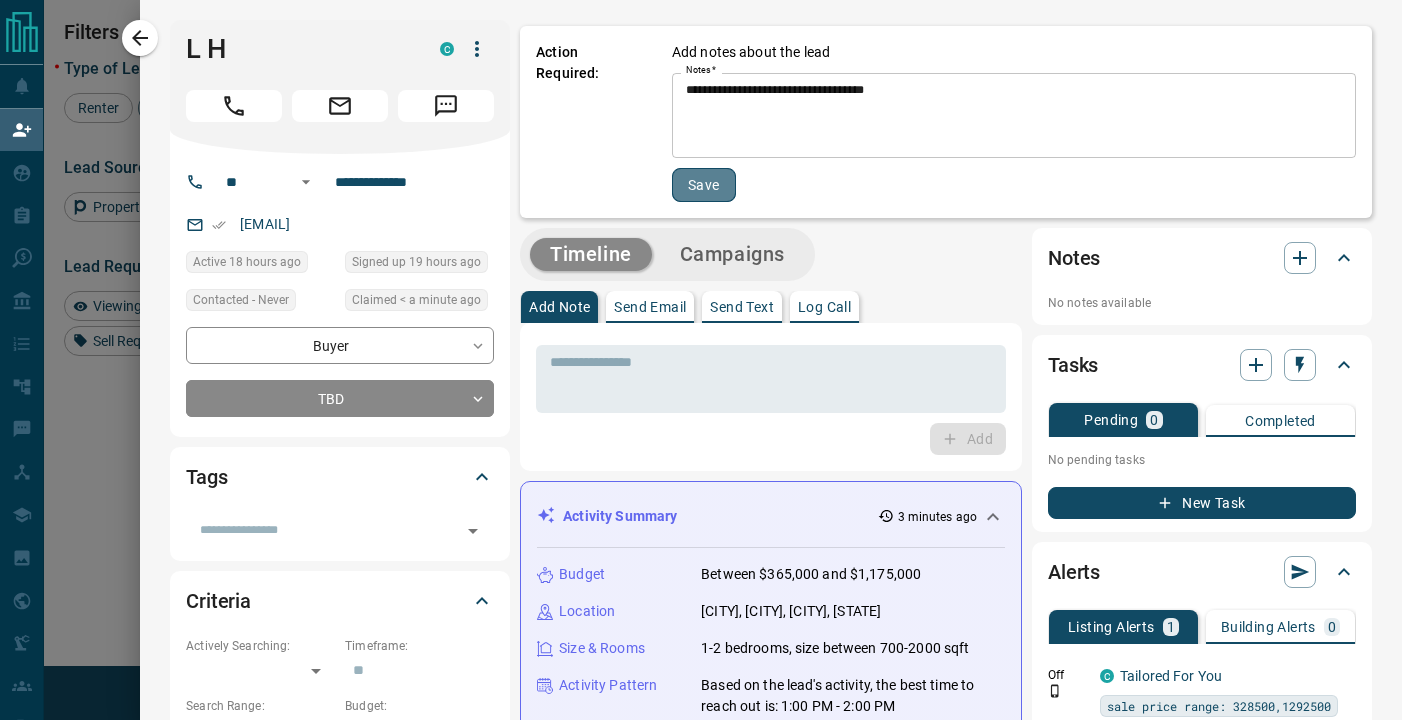 click on "Save" at bounding box center [704, 185] 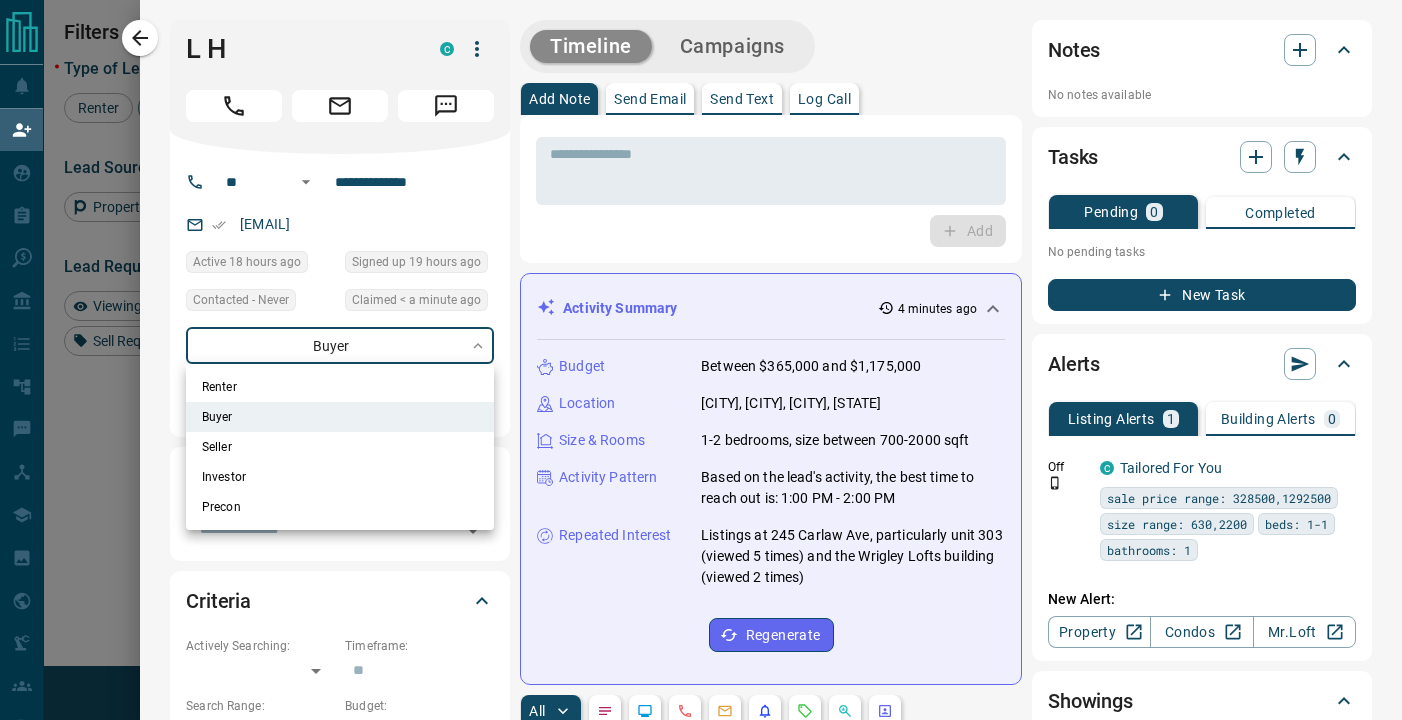 click on "Lead Transfers Claim Leads My Leads Tasks Opportunities Deals Campaigns Automations Messages Broker Bay Training Media Services Agent Resources Precon Worksheet My Team Mobile Apps Disclosure Logout My Daily Quota Renter 1 / 4 Buyer 1 / 6 Precon 0 / 0 Filters 1 Lead Transfers Refresh Name Contact Search   Search Range Location Requests AI Status Recent Opportunities (30d) Buyer Renter [FIRST] [LAST] C [EMAIL] +1- [PHONE] Buyer Renter  Yes C [EMAIL] +1- [PHONE] [CITY], [DISTRICT] Setup Listing Alert Favourite Buyer Renter [FIRST] [LAST] C [EMAIL] +1- [PHONE] [CITY] Buyer L H C [EMAIL] +1- [PHONE] $365K - $1M [CITY], [DISTRICT] Buyer Renter Service Home Trade Standards C [EMAIL] +1- [PHONE] [CITY], [DISTRICT], [DISTRICT], [DISTRICT] Buyer [FIRST] [LAST] C [EMAIL] +1- [PHONE] $3K - $3K [CITY], [DISTRICT] Buyer Renter Sale Us M [EMAIL] +1- [PHONE] Buyer Renter Mystic Mac C [EMAIL] +1- [PHONE] [CITY] Buyer C" at bounding box center (701, 308) 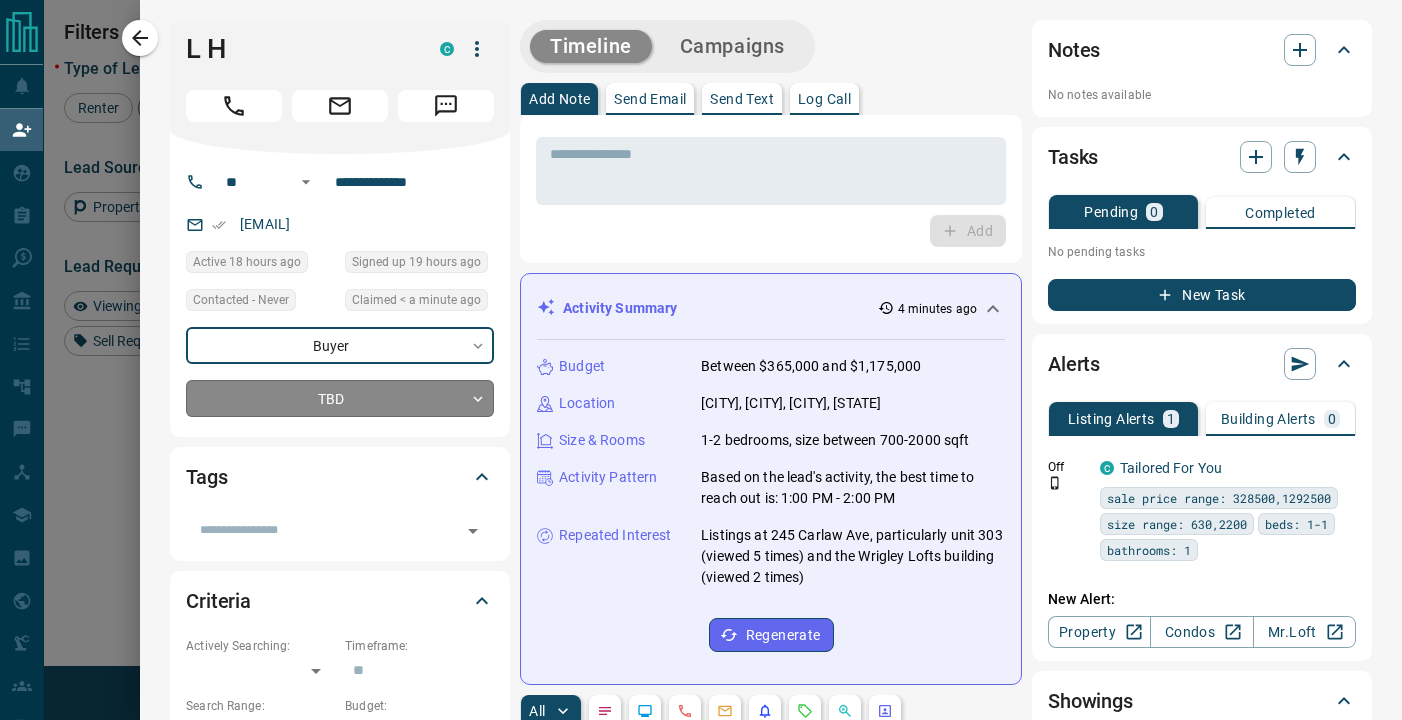 click on "Lead Transfers Claim Leads My Leads Tasks Opportunities Deals Campaigns Automations Messages Broker Bay Training Media Services Agent Resources Precon Worksheet My Team Mobile Apps Disclosure Logout My Daily Quota Renter 1 / 4 Buyer 1 / 6 Precon 0 / 0 Filters 1 Lead Transfers Refresh Name Contact Search   Search Range Location Requests AI Status Recent Opportunities (30d) Buyer Renter [FIRST] [LAST] C [EMAIL] +1- [PHONE] Buyer Renter  Yes C [EMAIL] +1- [PHONE] [CITY], [DISTRICT] Setup Listing Alert Favourite Buyer Renter [FIRST] [LAST] C [EMAIL] +1- [PHONE] [CITY] Buyer L H C [EMAIL] +1- [PHONE] $365K - $1M [CITY], [DISTRICT] Buyer Renter Service Home Trade Standards C [EMAIL] +1- [PHONE] [CITY], [DISTRICT], [DISTRICT], [DISTRICT] Buyer [FIRST] [LAST] C [EMAIL] +1- [PHONE] $3K - $3K [CITY], [DISTRICT] Buyer Renter Sale Us M [EMAIL] +1- [PHONE] Buyer Renter Mystic Mac C [EMAIL] +1- [PHONE] [CITY] Buyer C" at bounding box center (701, 308) 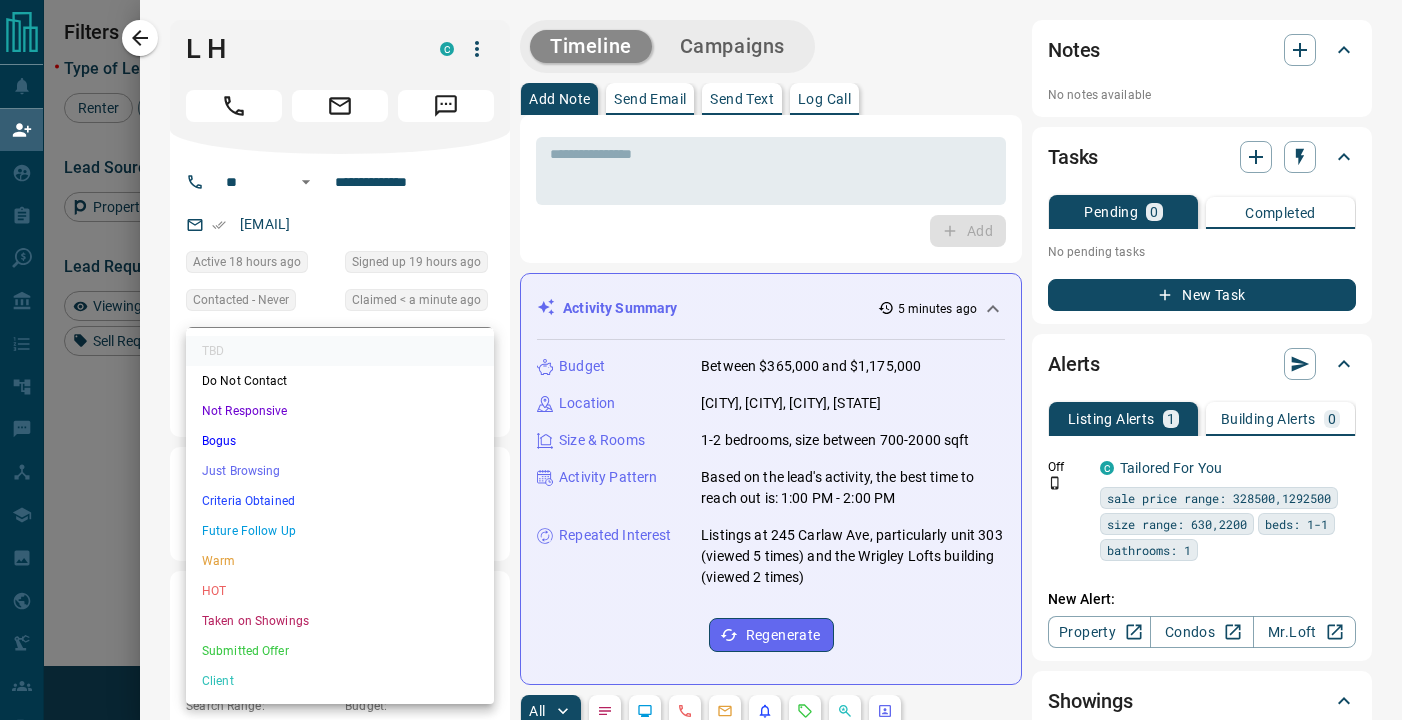 click at bounding box center (701, 360) 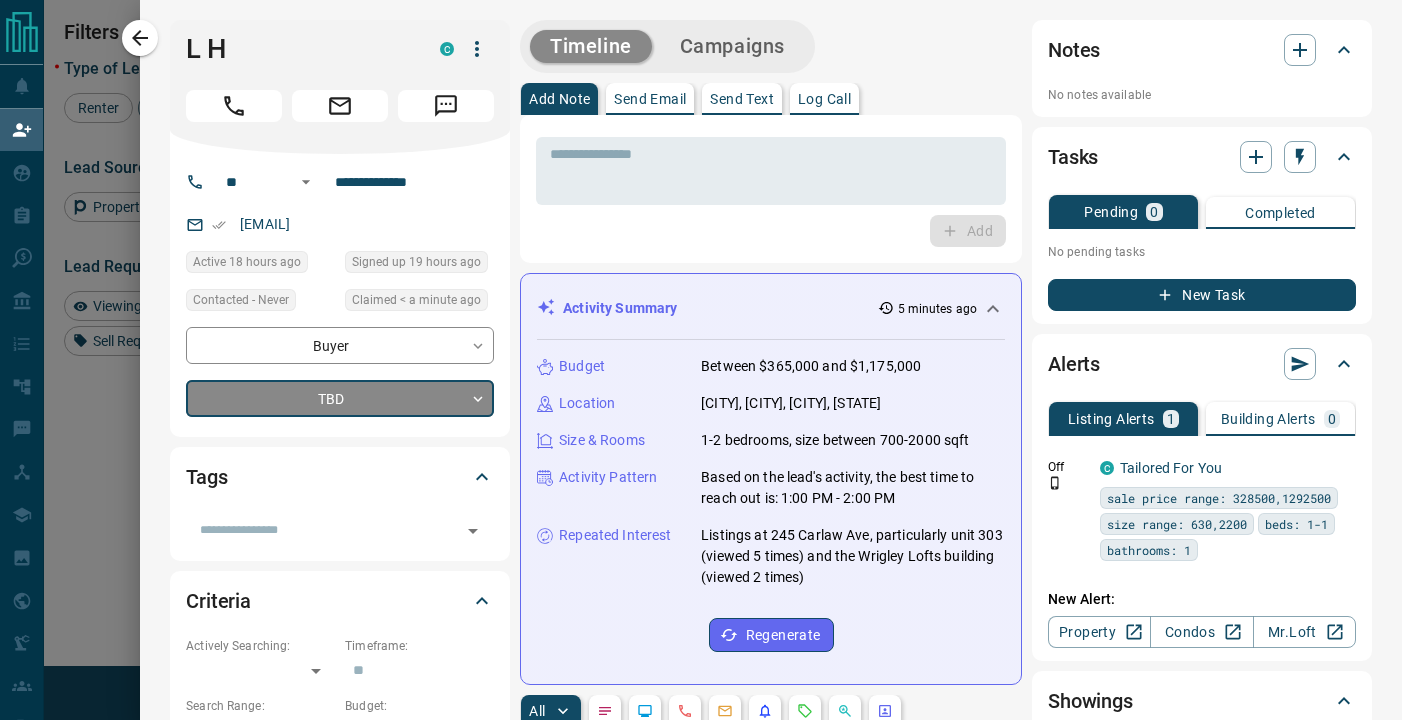 click on "Lead Transfers Claim Leads My Leads Tasks Opportunities Deals Campaigns Automations Messages Broker Bay Training Media Services Agent Resources Precon Worksheet My Team Mobile Apps Disclosure Logout My Daily Quota Renter 1 / 4 Buyer 1 / 6 Precon 0 / 0 Filters 1 Lead Transfers Refresh Name Contact Search   Search Range Location Requests AI Status Recent Opportunities (30d) Buyer Renter [FIRST] [LAST] C [EMAIL] +1- [PHONE] Buyer Renter  Yes C [EMAIL] +1- [PHONE] [CITY], [DISTRICT] Setup Listing Alert Favourite Buyer Renter [FIRST] [LAST] C [EMAIL] +1- [PHONE] [CITY] Buyer L H C [EMAIL] +1- [PHONE] $365K - $1M [CITY], [DISTRICT] Buyer Renter Service Home Trade Standards C [EMAIL] +1- [PHONE] [CITY], [DISTRICT], [DISTRICT], [DISTRICT] Buyer [FIRST] [LAST] C [EMAIL] +1- [PHONE] $3K - $3K [CITY], [DISTRICT] Buyer Renter Sale Us M [EMAIL] +1- [PHONE] Buyer Renter Mystic Mac C [EMAIL] +1- [PHONE] [CITY] Buyer C" at bounding box center (701, 308) 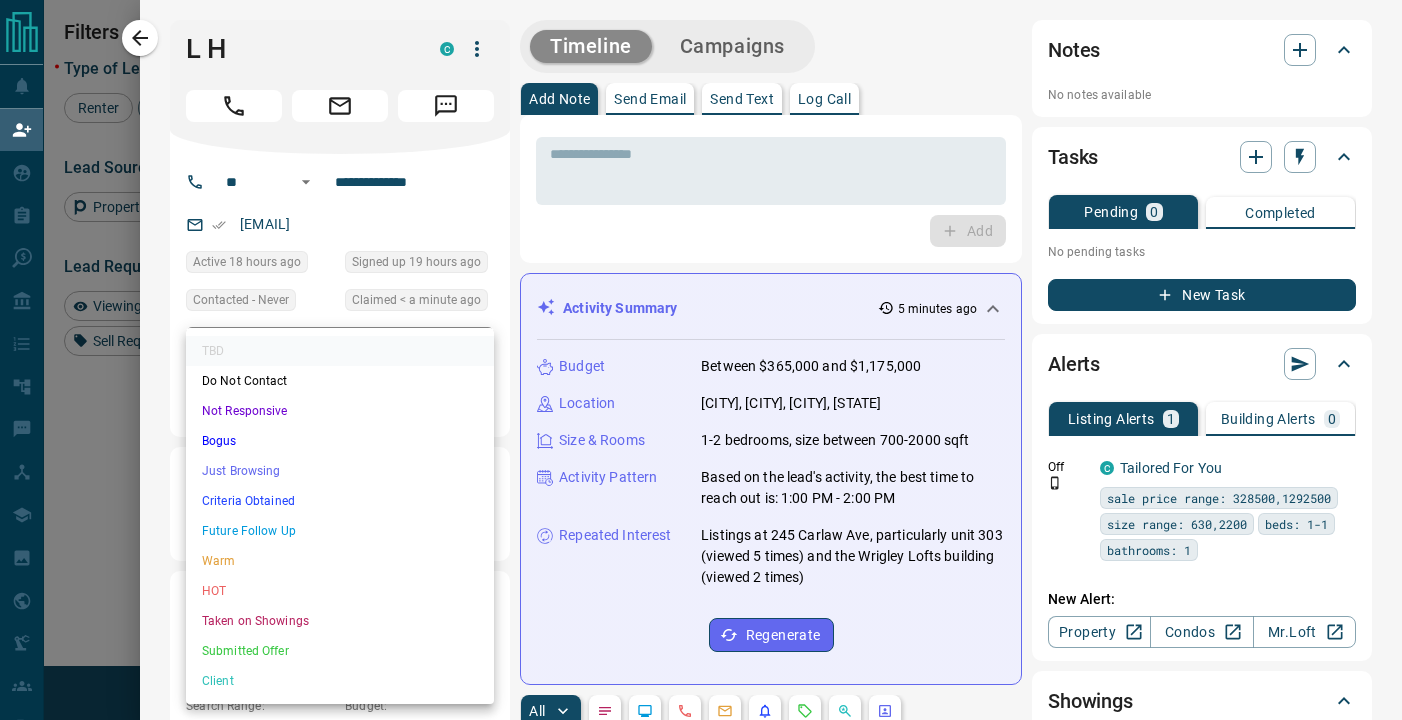 click at bounding box center (701, 360) 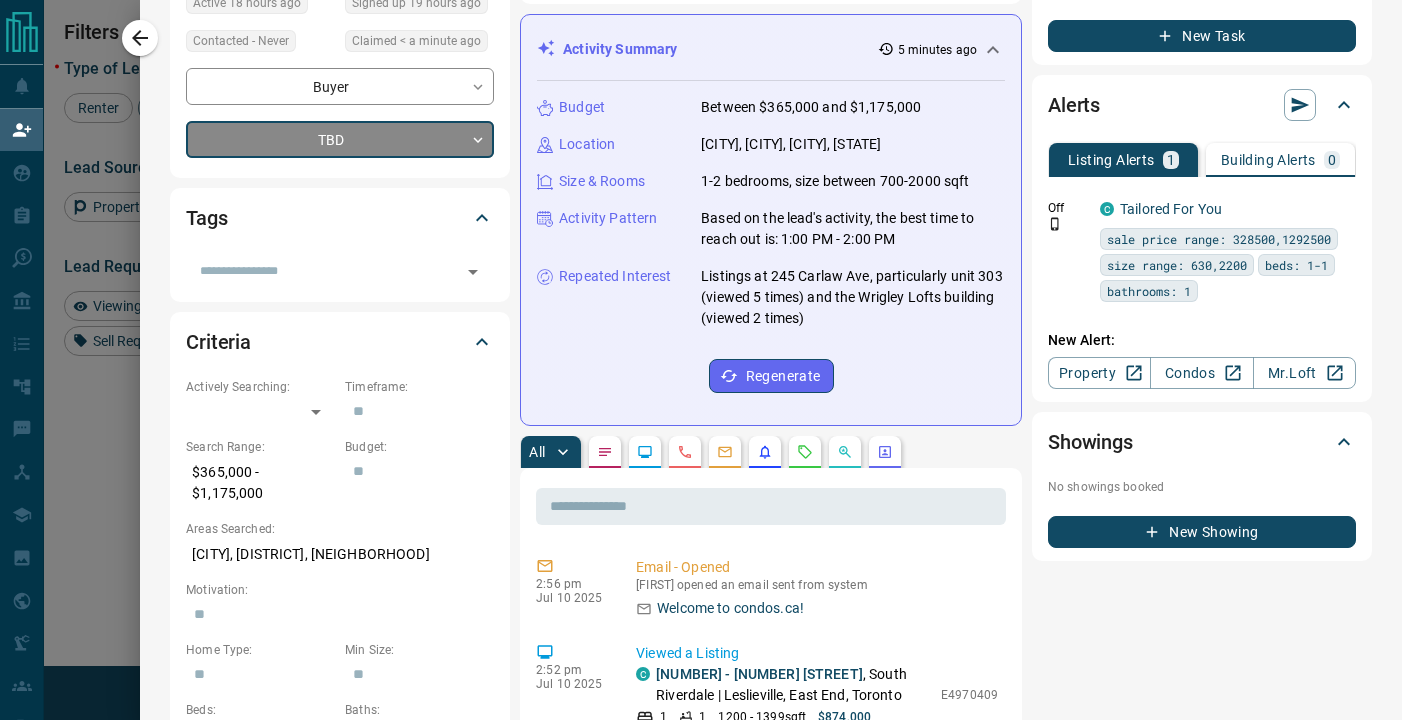 scroll, scrollTop: 310, scrollLeft: 0, axis: vertical 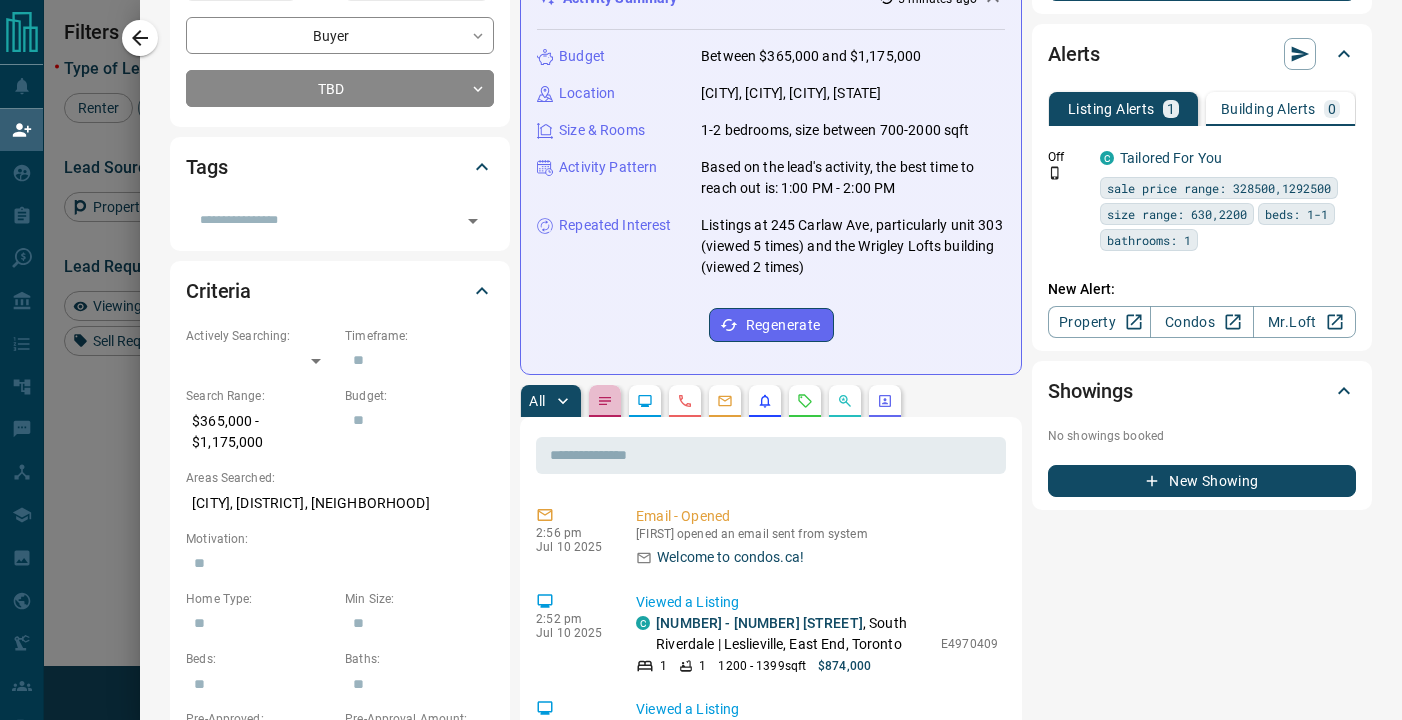 click 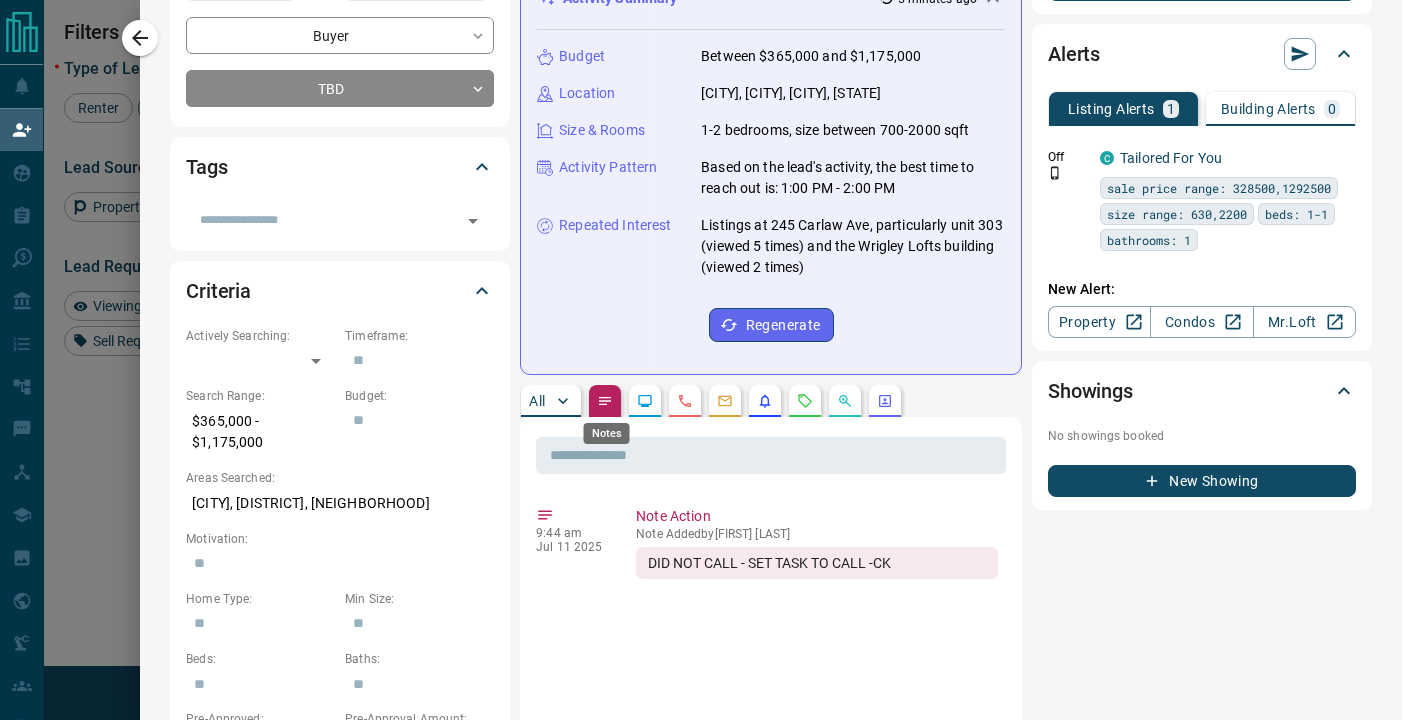 click 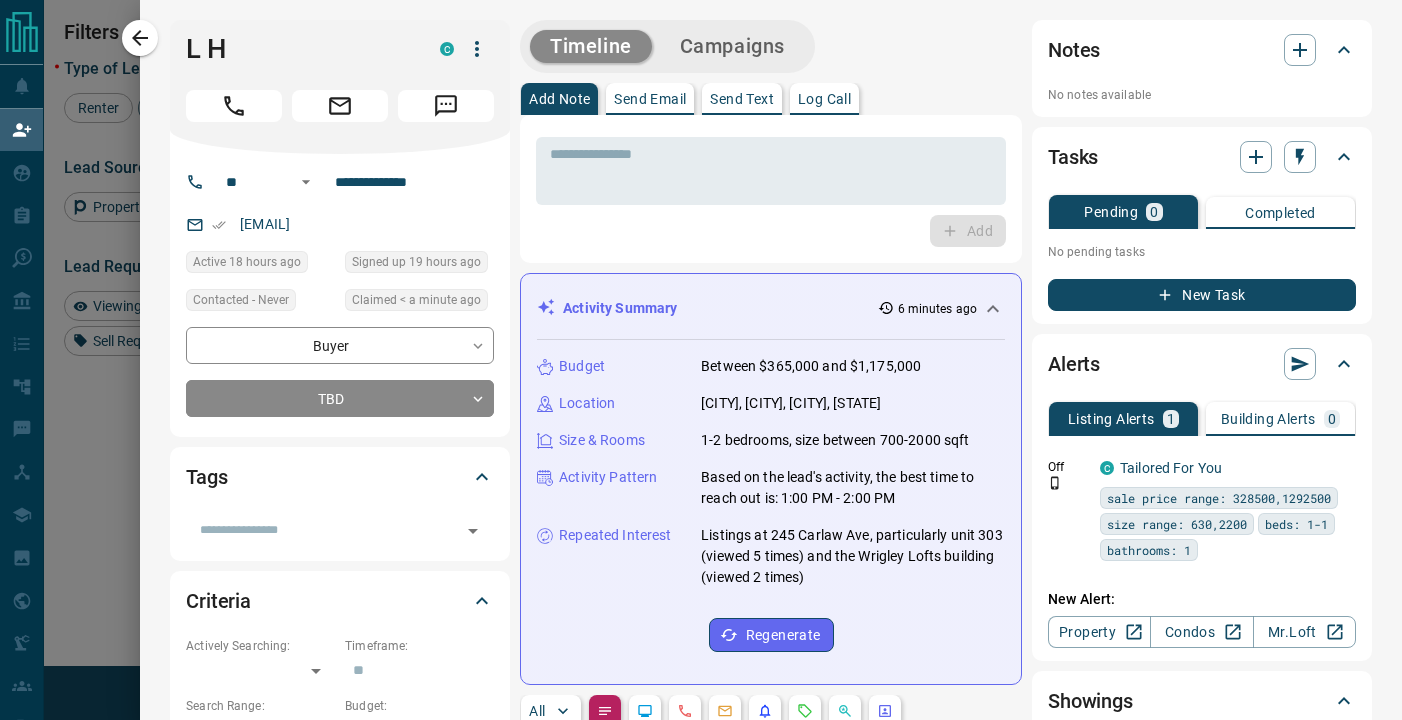 scroll, scrollTop: 0, scrollLeft: 0, axis: both 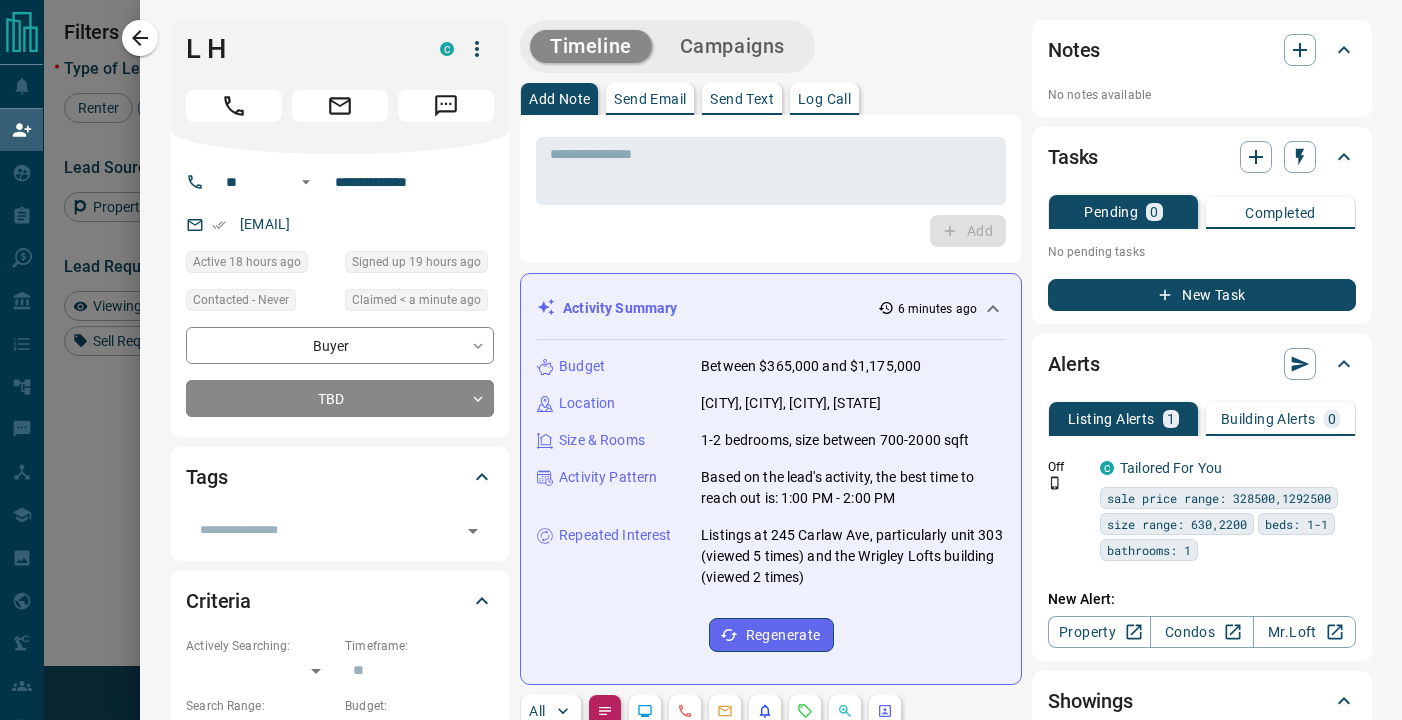 click 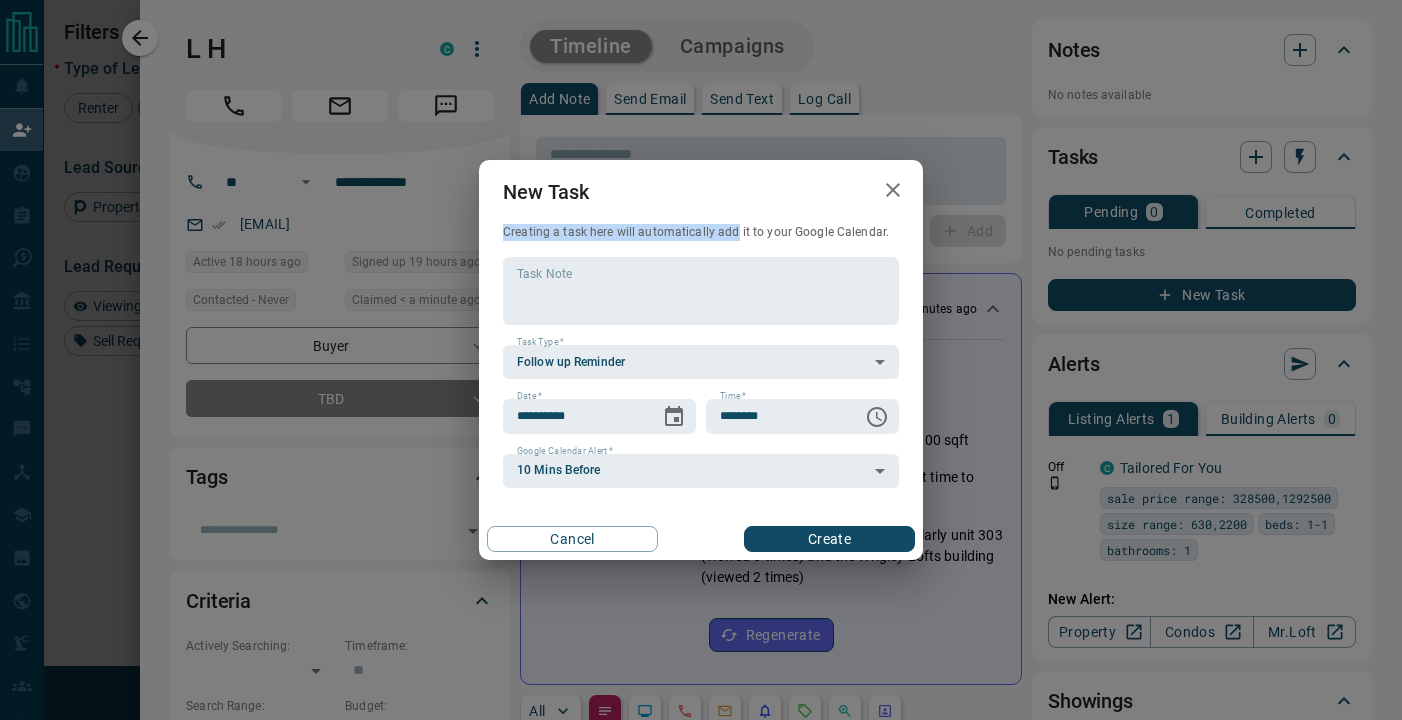 drag, startPoint x: 732, startPoint y: 239, endPoint x: 854, endPoint y: 212, distance: 124.95199 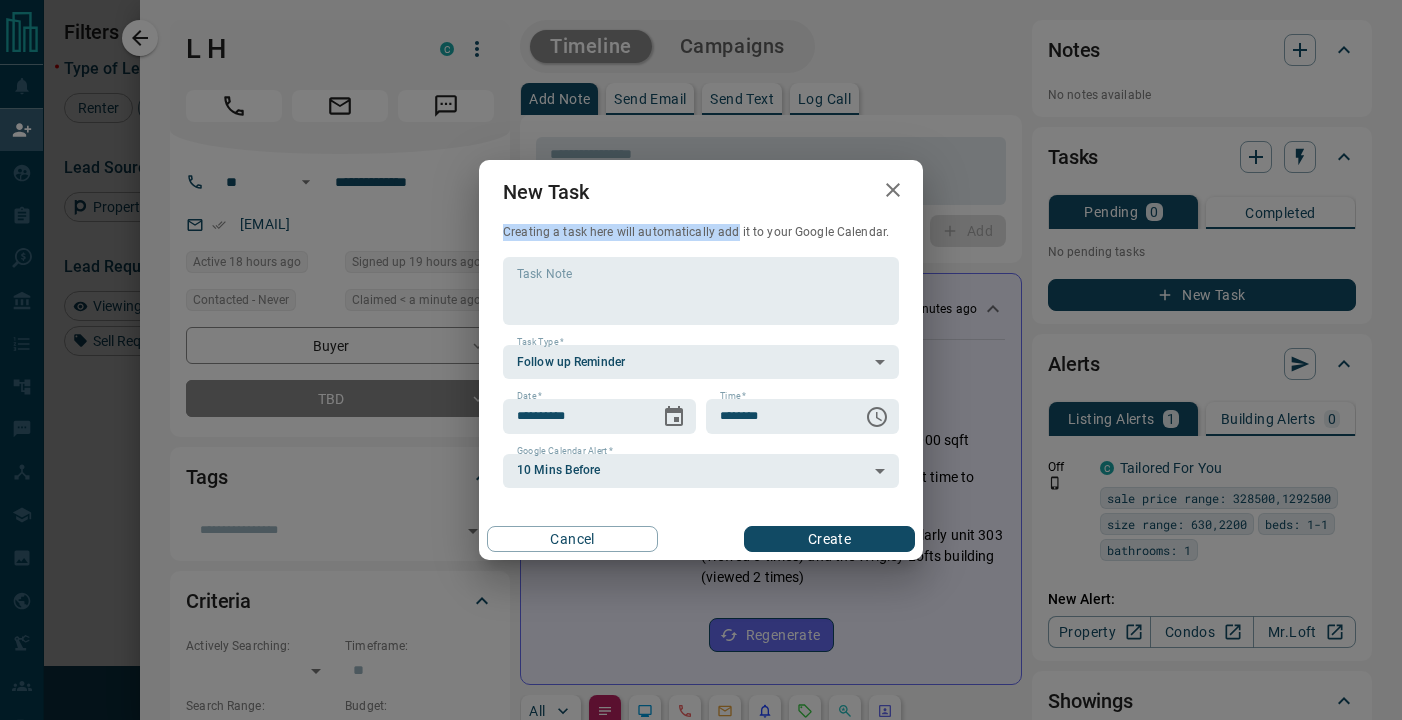 click on "**********" at bounding box center [701, 360] 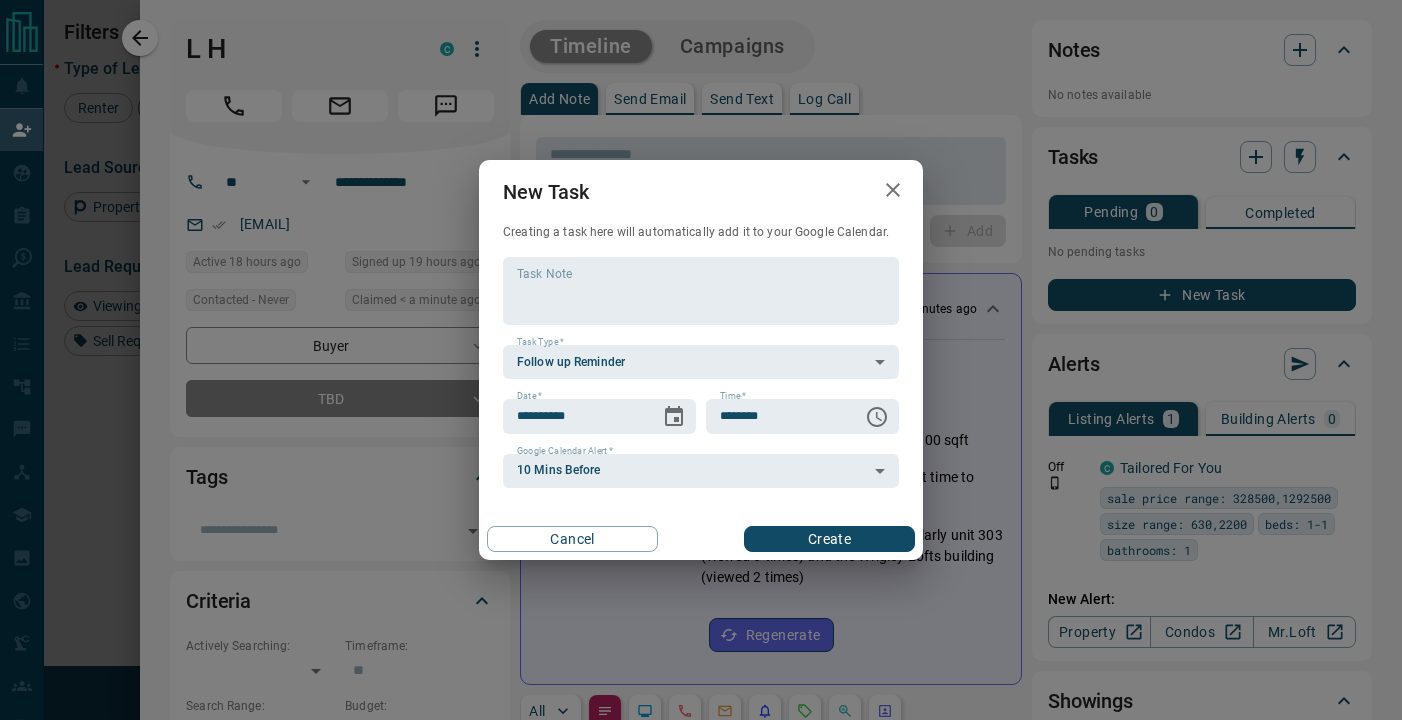 click on "Creating a task here will automatically add it to your Google Calendar." at bounding box center [701, 232] 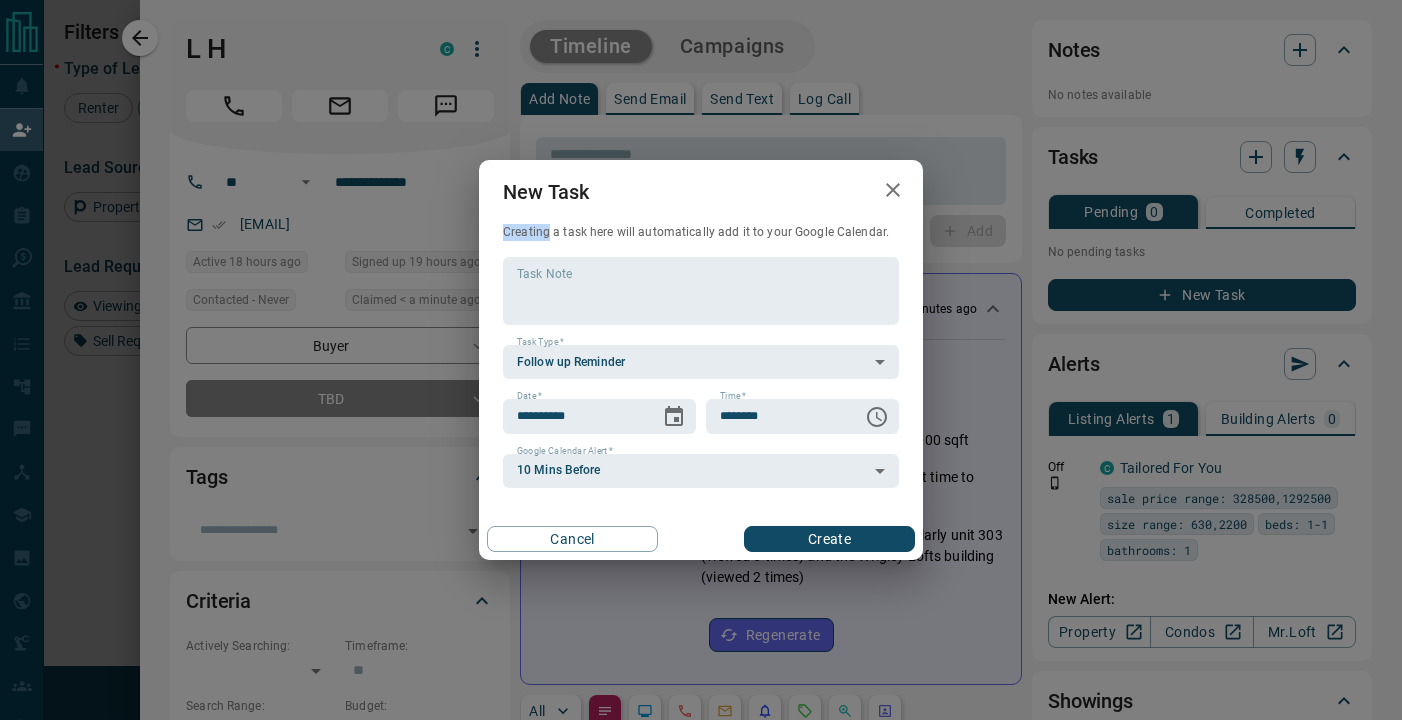 drag, startPoint x: 550, startPoint y: 230, endPoint x: 660, endPoint y: 214, distance: 111.15755 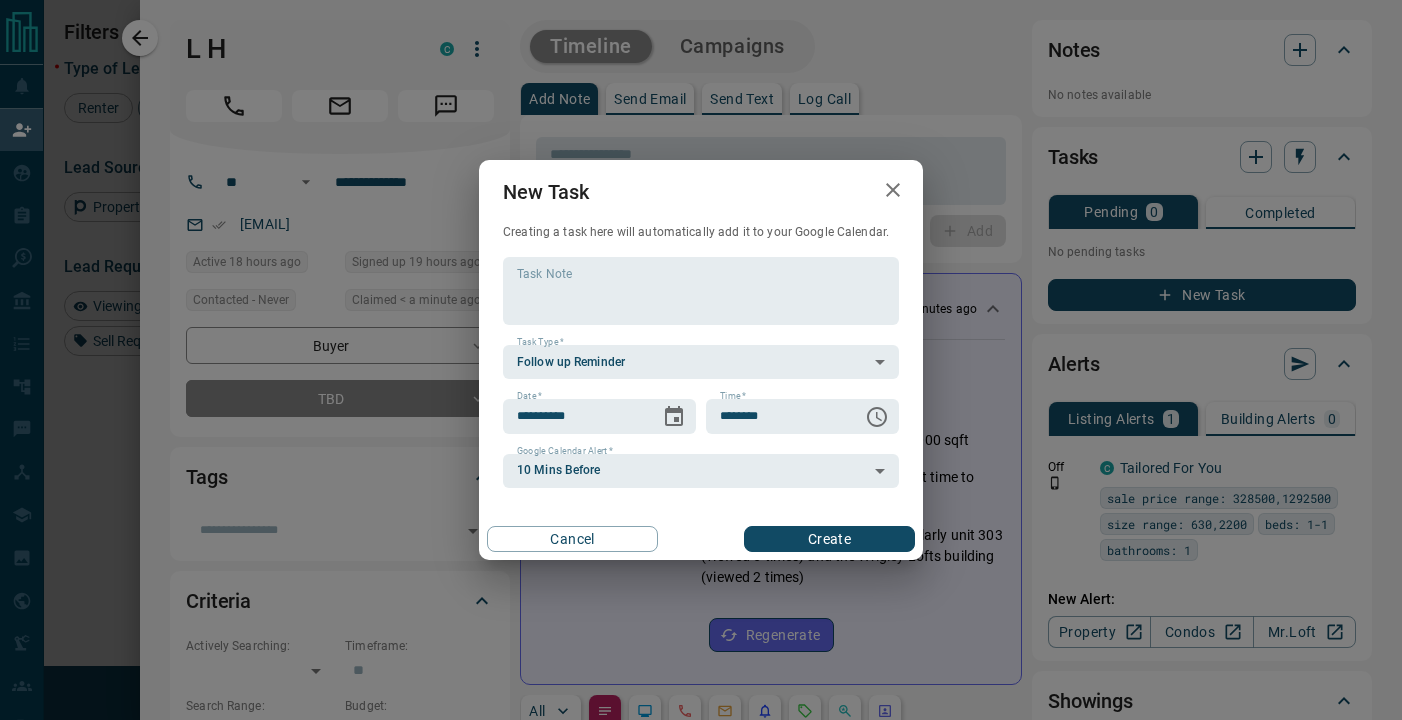 click on "New Task" at bounding box center [701, 192] 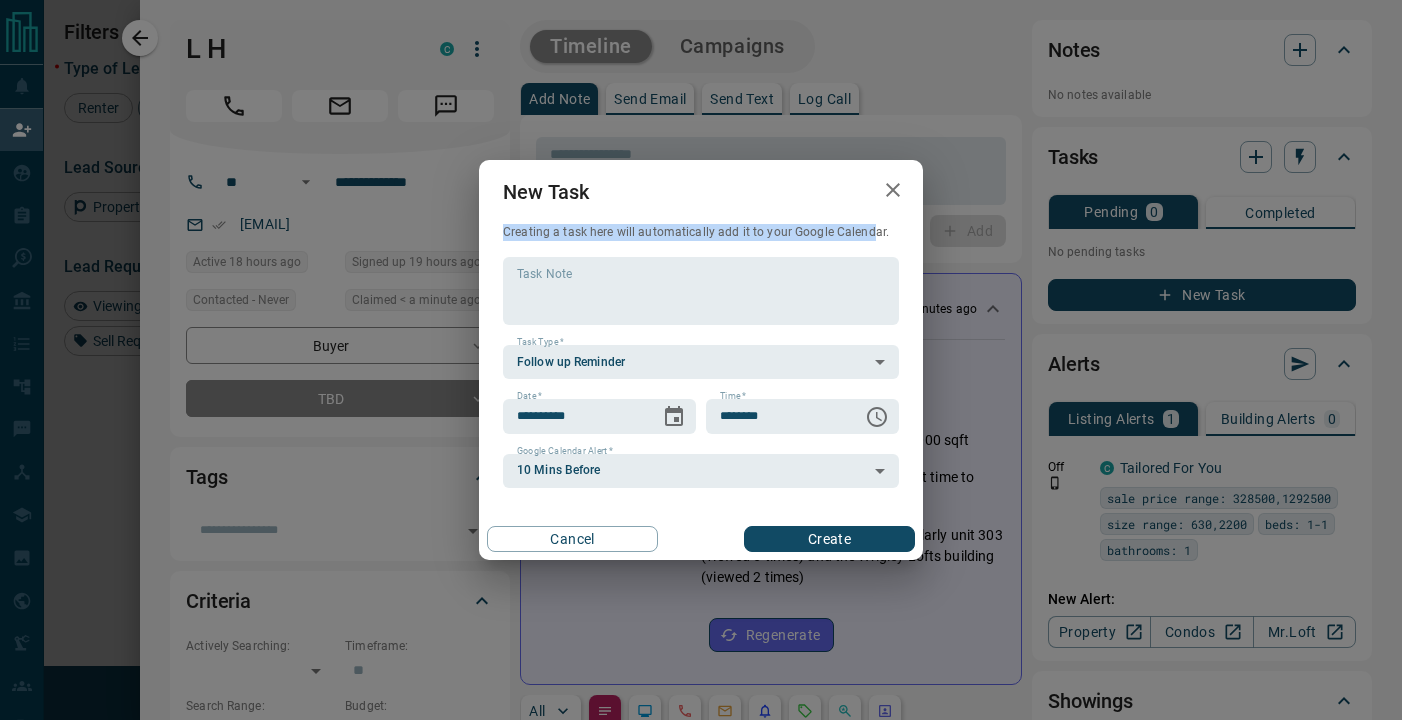 drag, startPoint x: 785, startPoint y: 223, endPoint x: 869, endPoint y: 237, distance: 85.158676 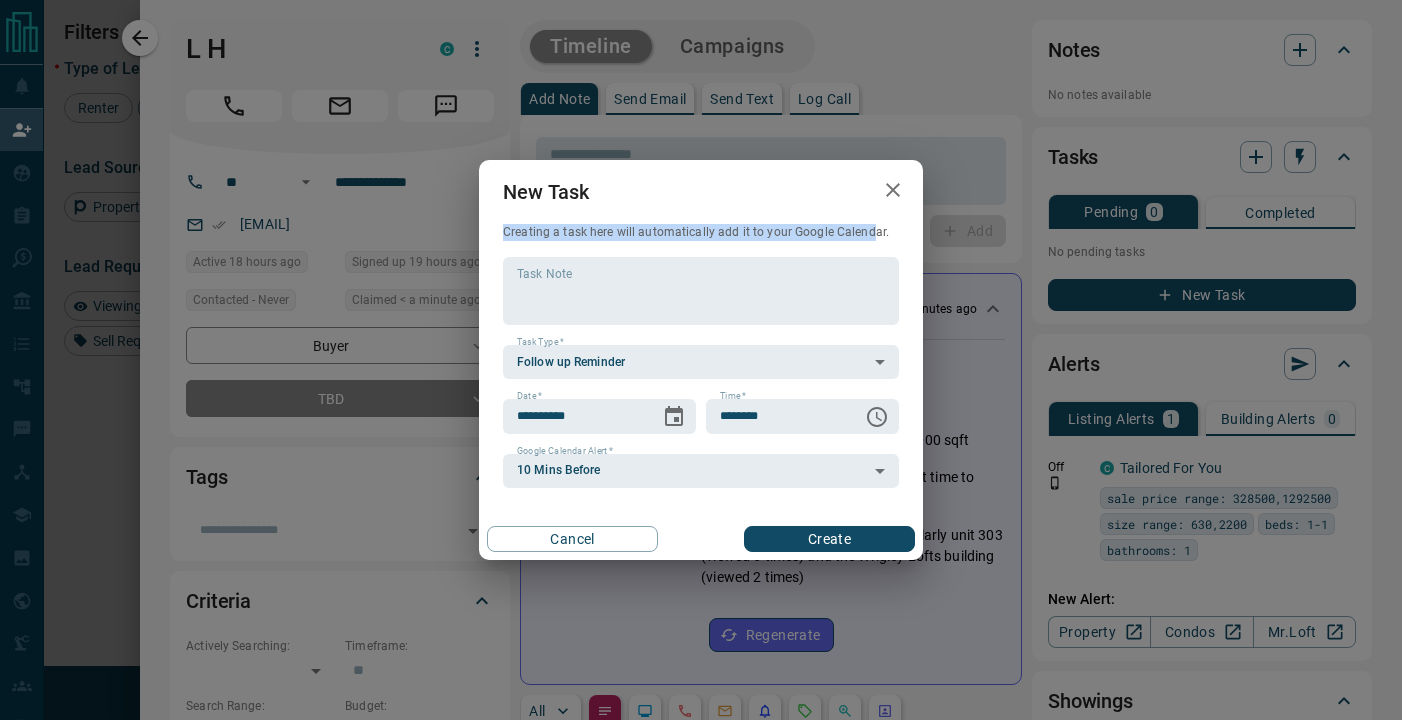 click on "**********" at bounding box center (701, 360) 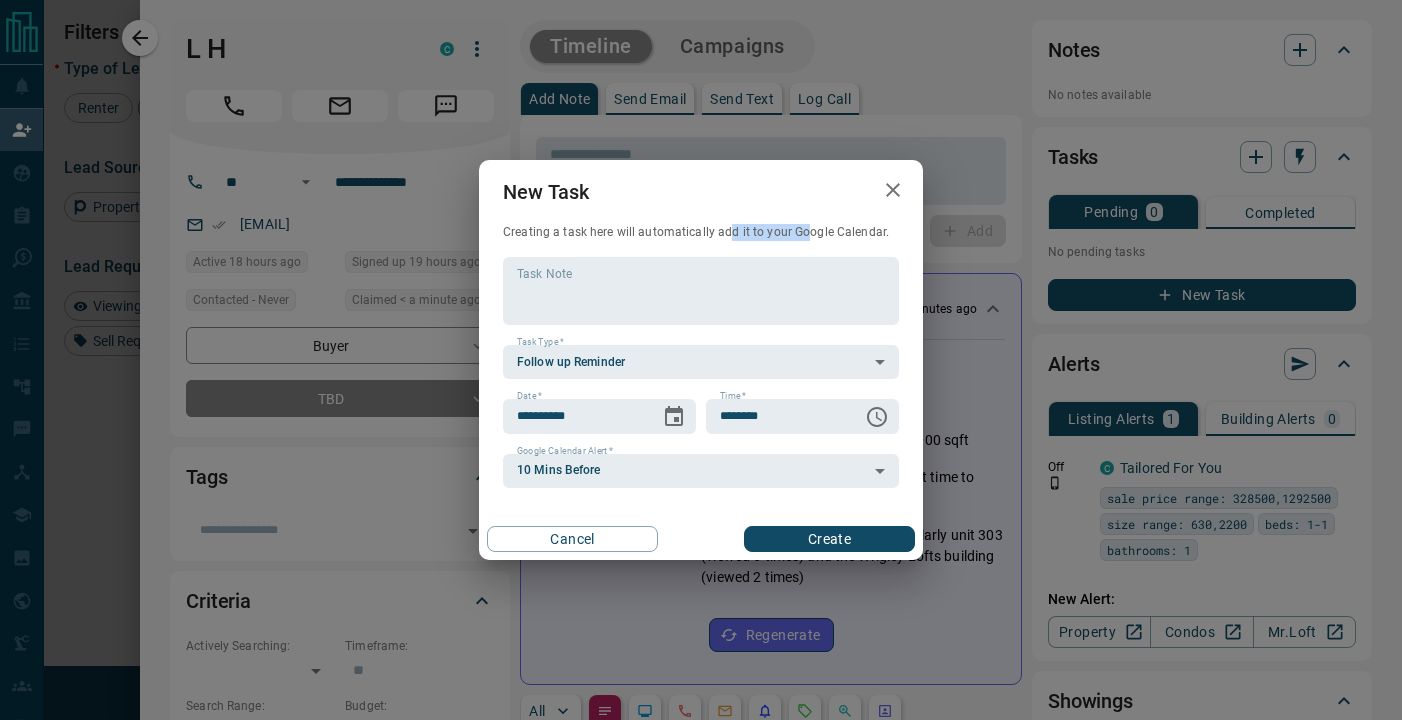 drag, startPoint x: 729, startPoint y: 237, endPoint x: 802, endPoint y: 238, distance: 73.00685 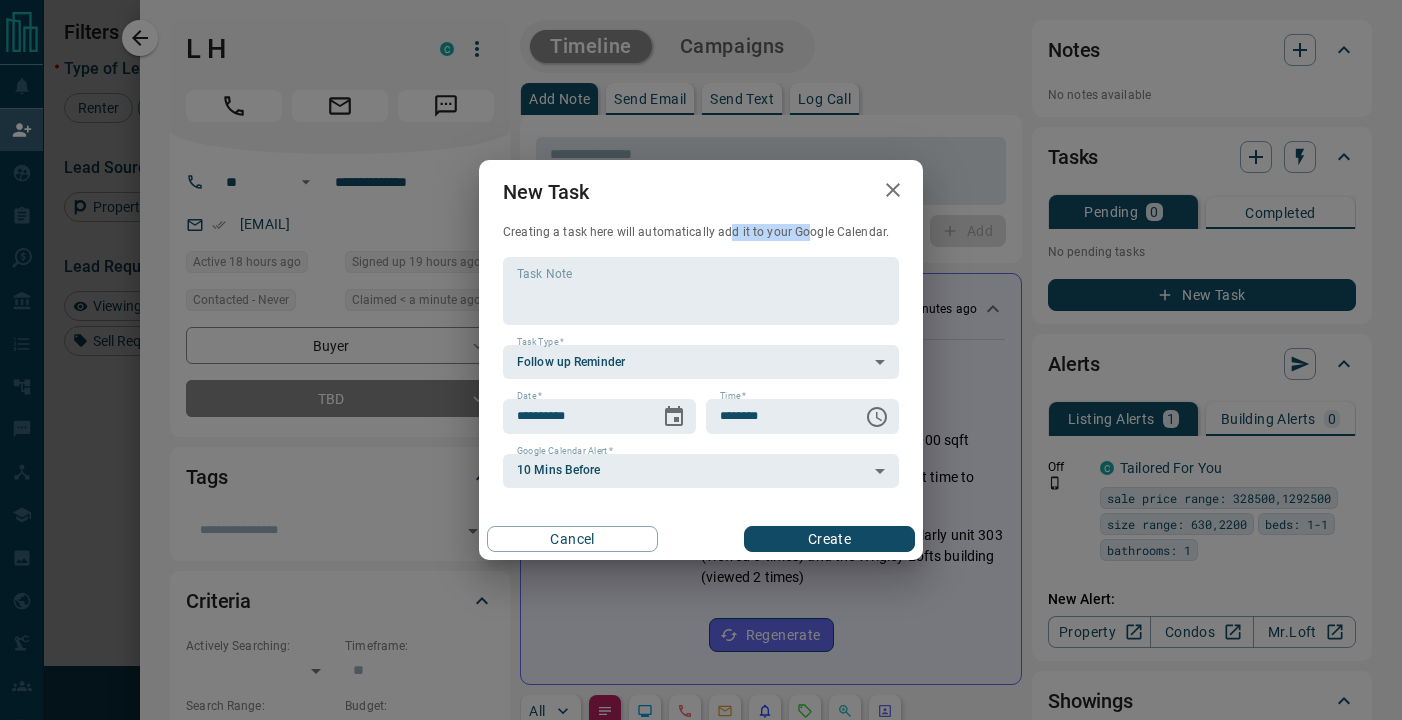 click on "Creating a task here will automatically add it to your Google Calendar." at bounding box center (701, 232) 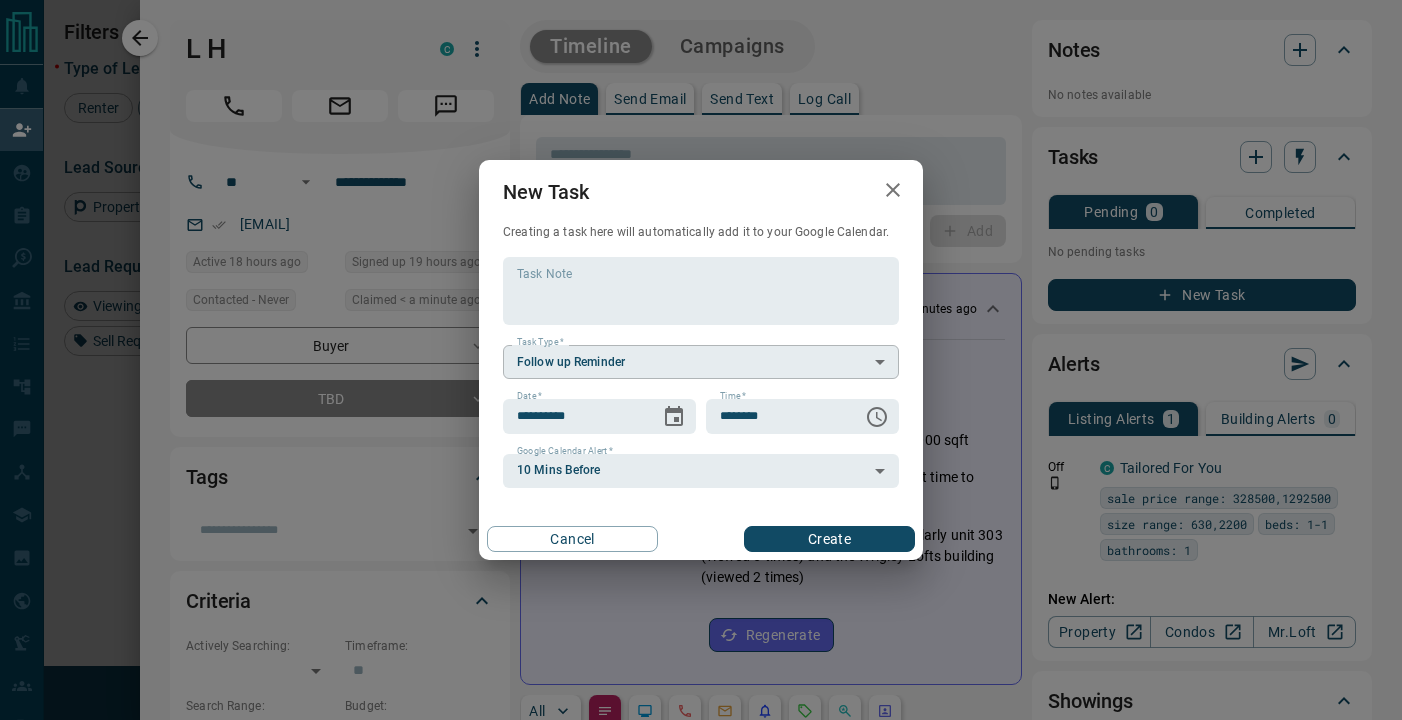 click on "Lead Transfers Claim Leads My Leads Tasks Opportunities Deals Campaigns Automations Messages Broker Bay Training Media Services Agent Resources Precon Worksheet My Team Mobile Apps Disclosure Logout My Daily Quota Renter 1 / 4 Buyer 1 / 6 Precon 0 / 0 Filters 1 Lead Transfers Refresh Name Contact Search   Search Range Location Requests AI Status Recent Opportunities (30d) Buyer Renter [FIRST] [LAST] C [EMAIL] +1- [PHONE] Buyer Renter  Yes C [EMAIL] +1- [PHONE] [CITY], [DISTRICT] Setup Listing Alert Favourite Buyer Renter [FIRST] [LAST] C [EMAIL] +1- [PHONE] [CITY] Buyer L H C [EMAIL] +1- [PHONE] $365K - $1M [CITY], [DISTRICT] Buyer Renter Service Home Trade Standards C [EMAIL] +1- [PHONE] [CITY], [DISTRICT], [DISTRICT], [DISTRICT] Buyer [FIRST] [LAST] C [EMAIL] +1- [PHONE] $3K - $3K [CITY], [DISTRICT] Buyer Renter Sale Us M [EMAIL] +1- [PHONE] Buyer Renter Mystic Mac C [EMAIL] +1- [PHONE] [CITY] Buyer C" at bounding box center (701, 306) 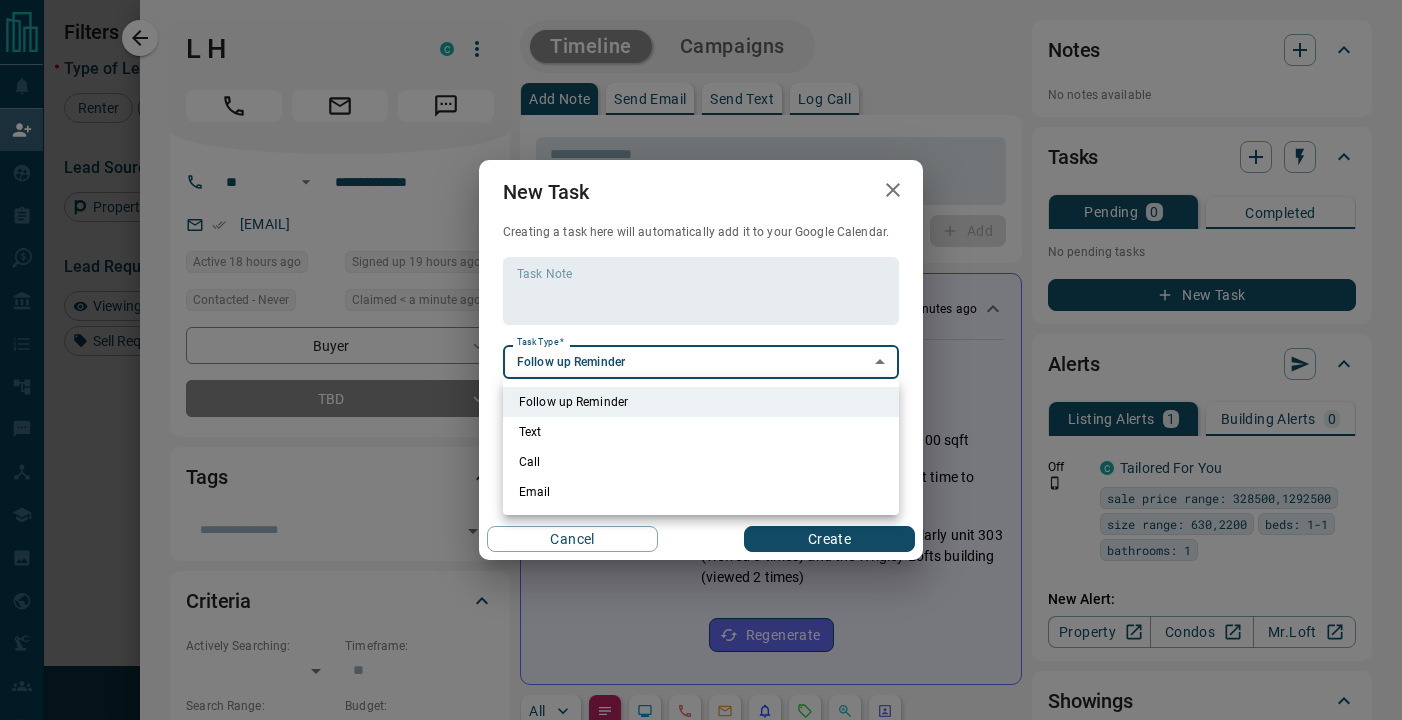 scroll, scrollTop: 36, scrollLeft: 0, axis: vertical 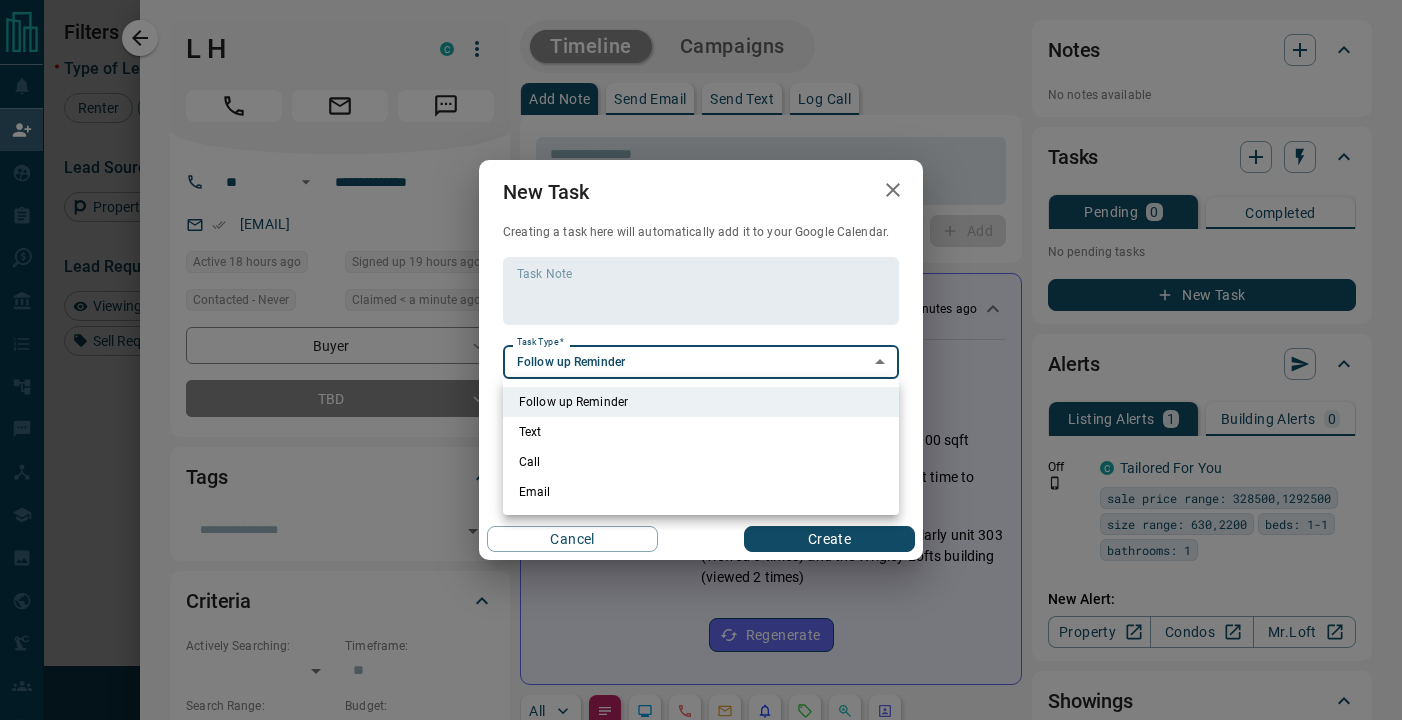 click at bounding box center (701, 360) 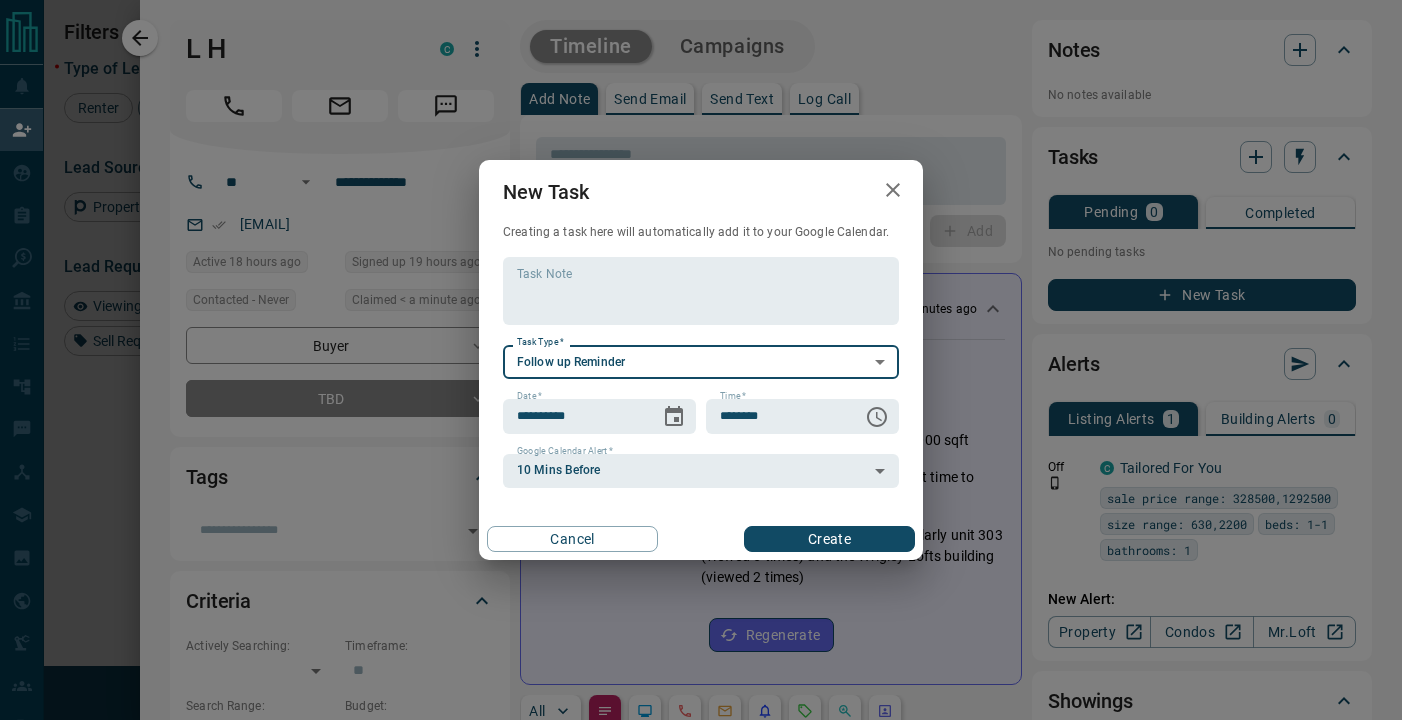 click on "**********" at bounding box center [701, 356] 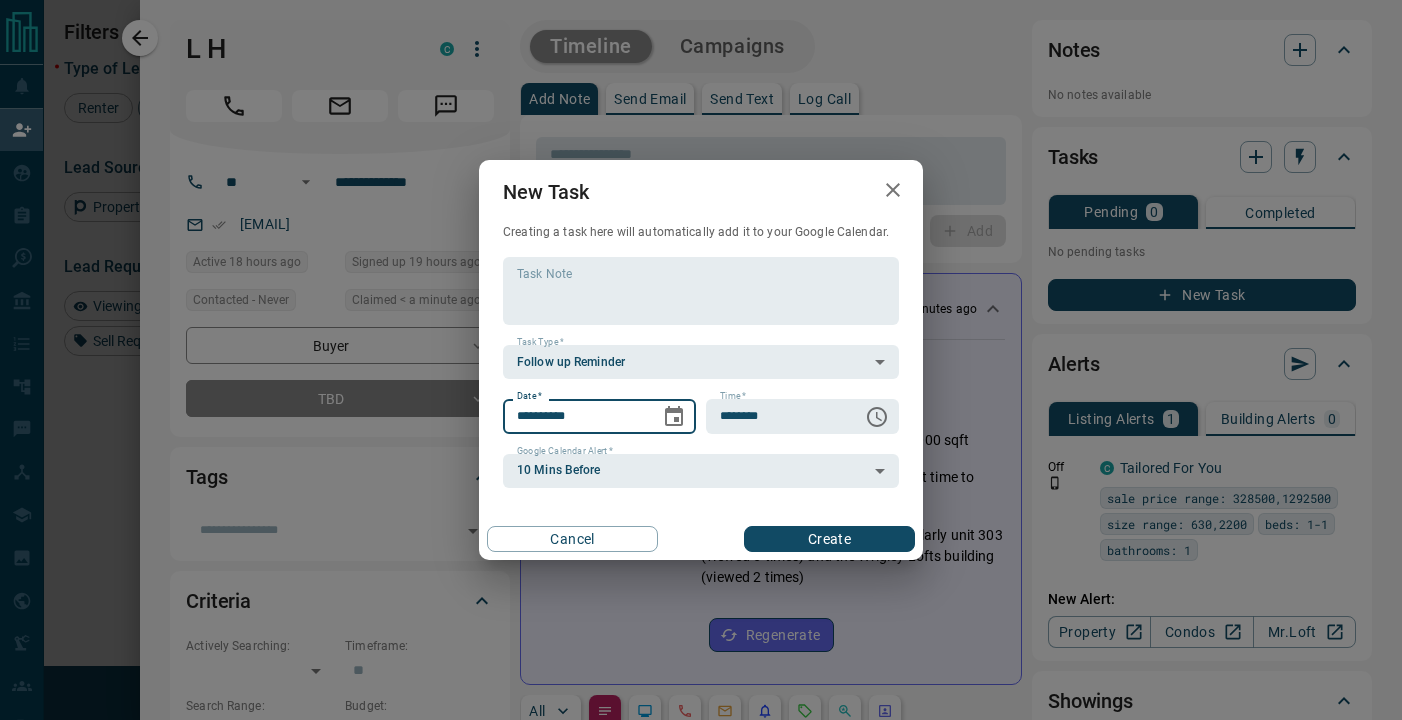 click on "**********" at bounding box center (574, 416) 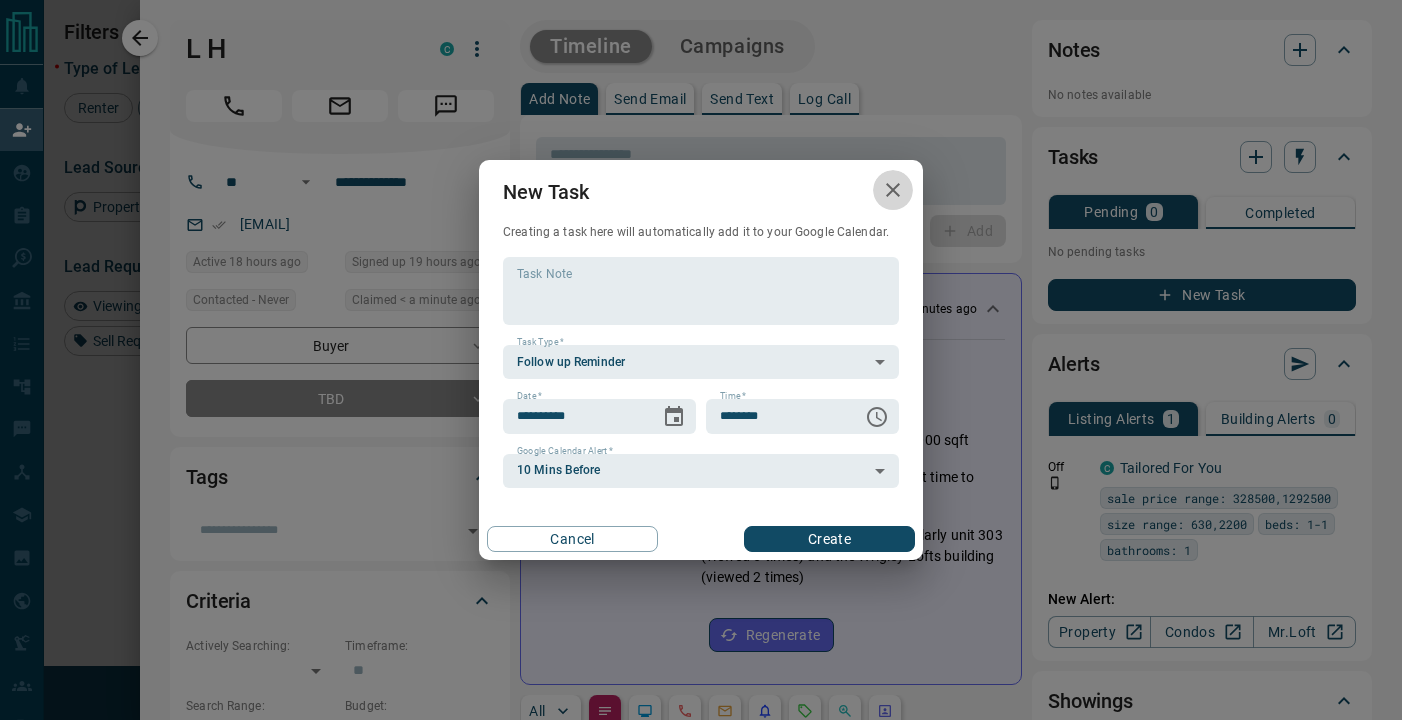 click at bounding box center (893, 190) 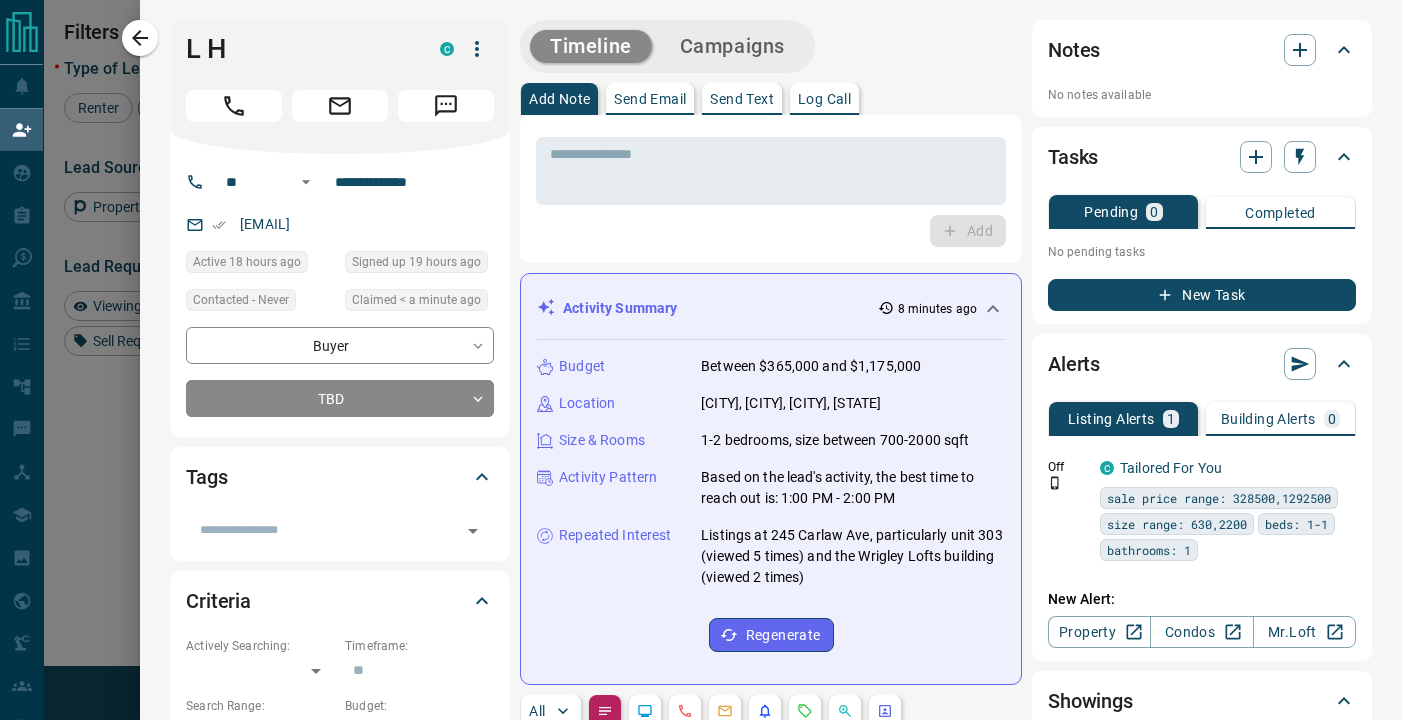 scroll, scrollTop: 0, scrollLeft: 0, axis: both 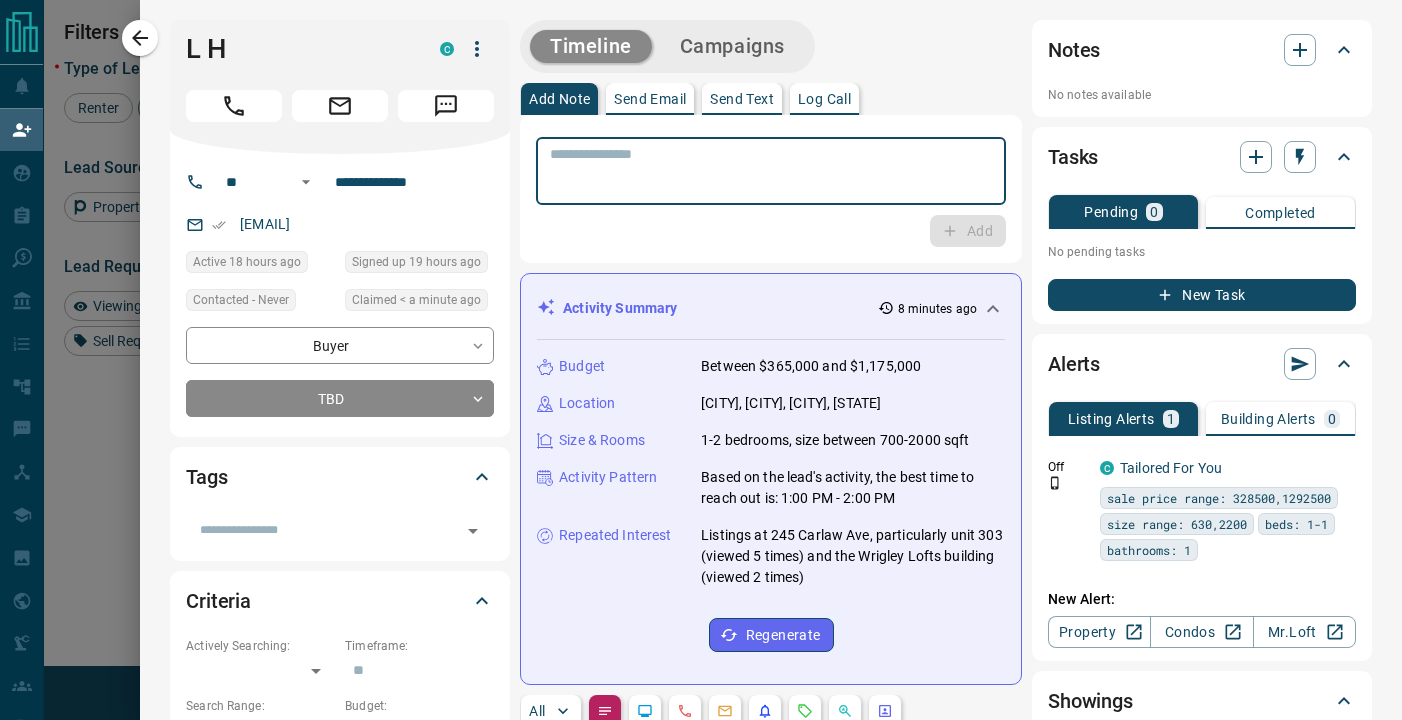 click at bounding box center [771, 171] 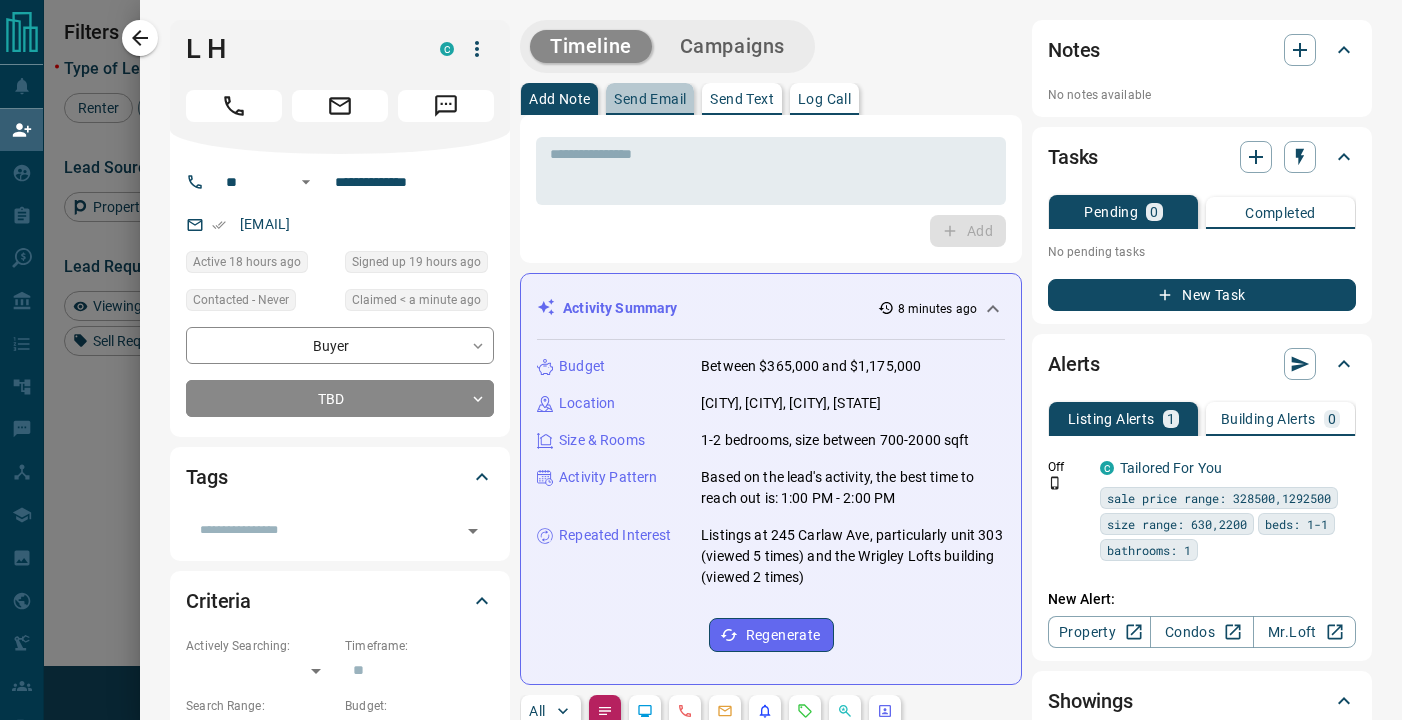 click on "Send Email" at bounding box center [650, 99] 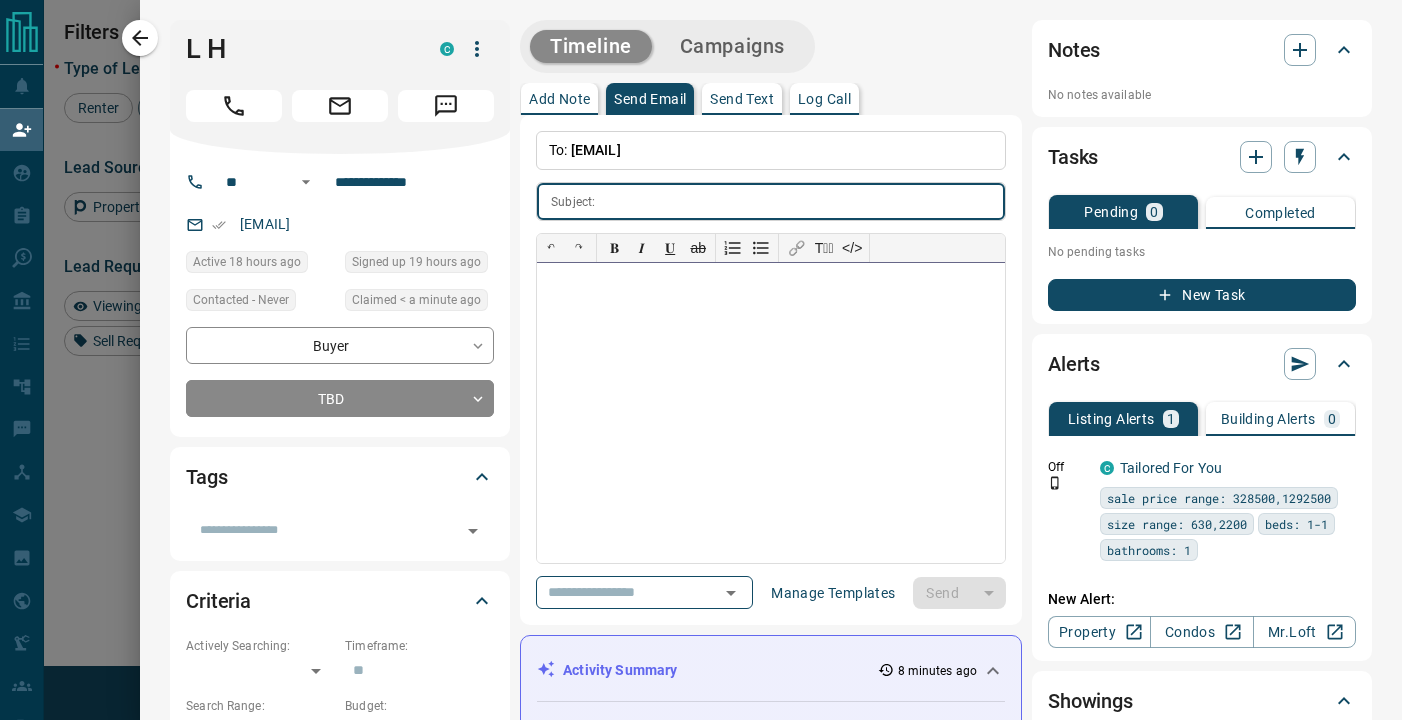 click at bounding box center [771, 413] 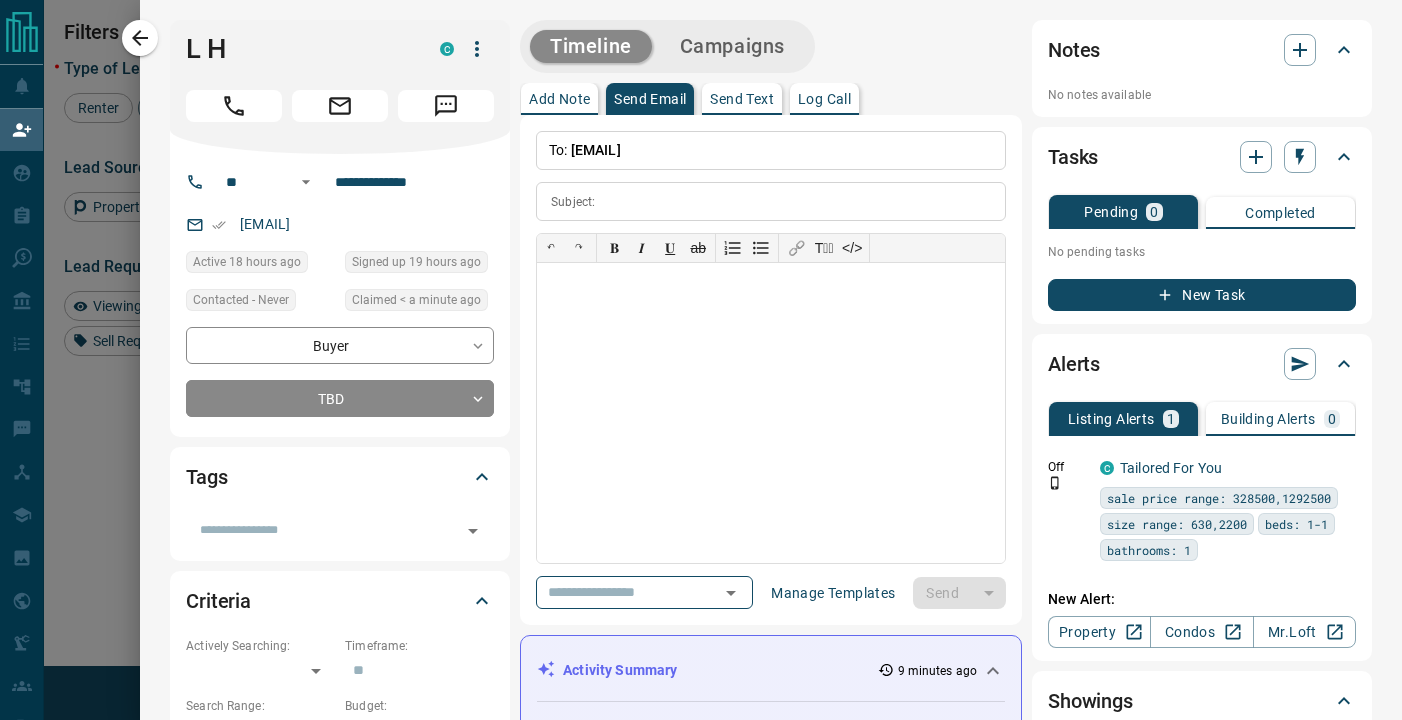 click on "Send Text" at bounding box center (742, 99) 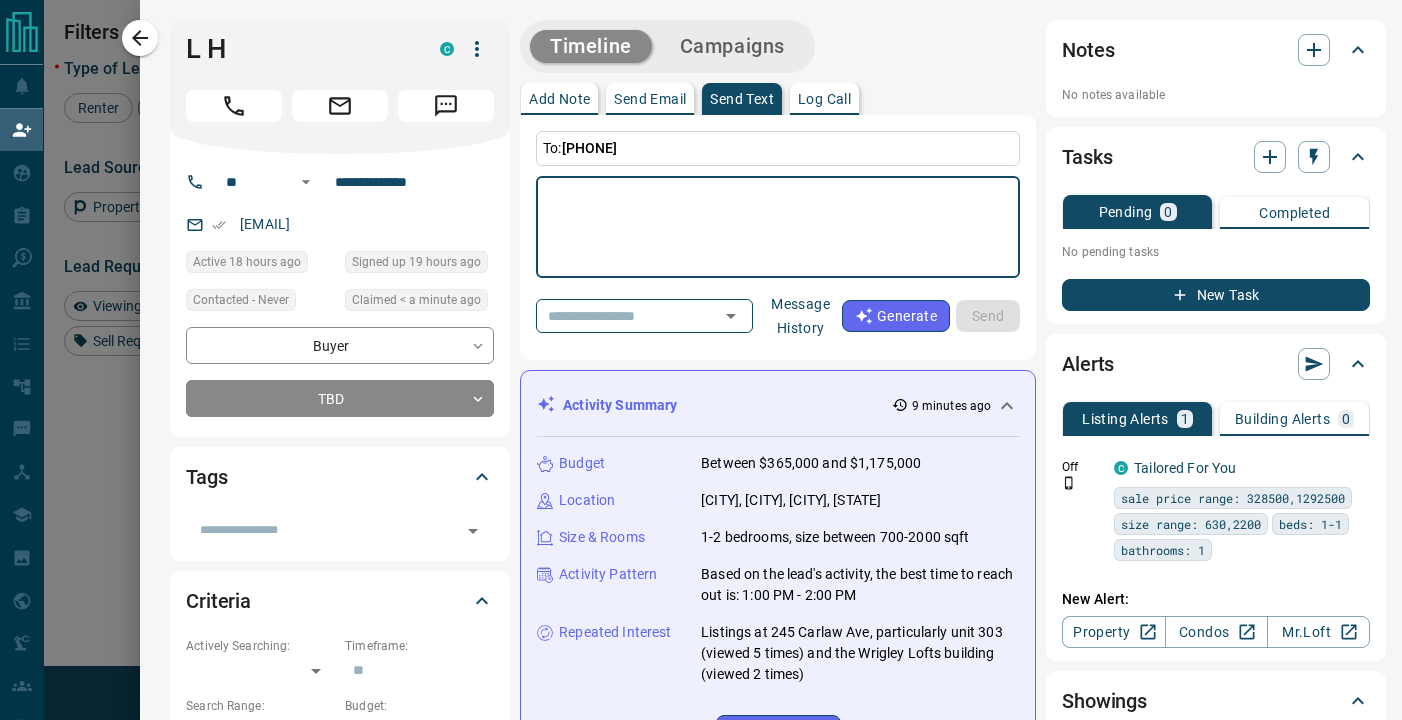 click on "​ Message History" at bounding box center (689, 316) 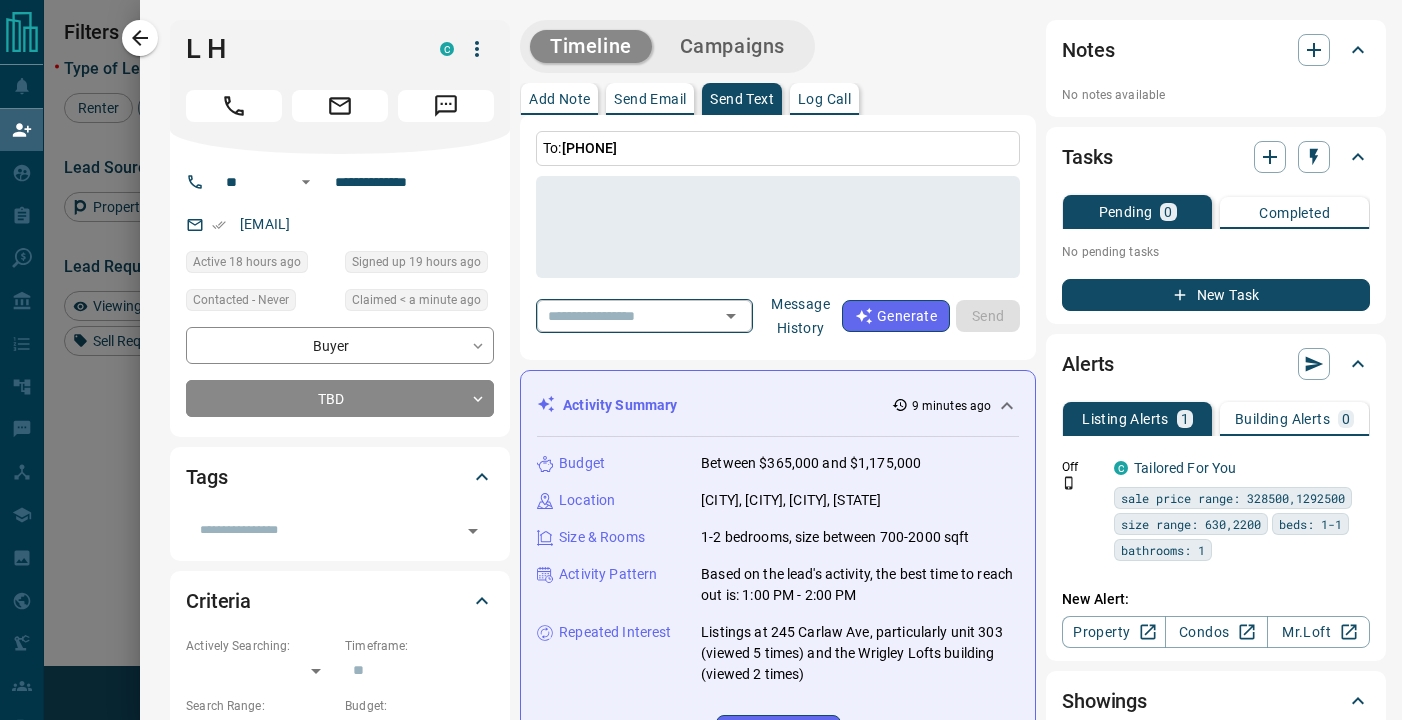 click at bounding box center (616, 315) 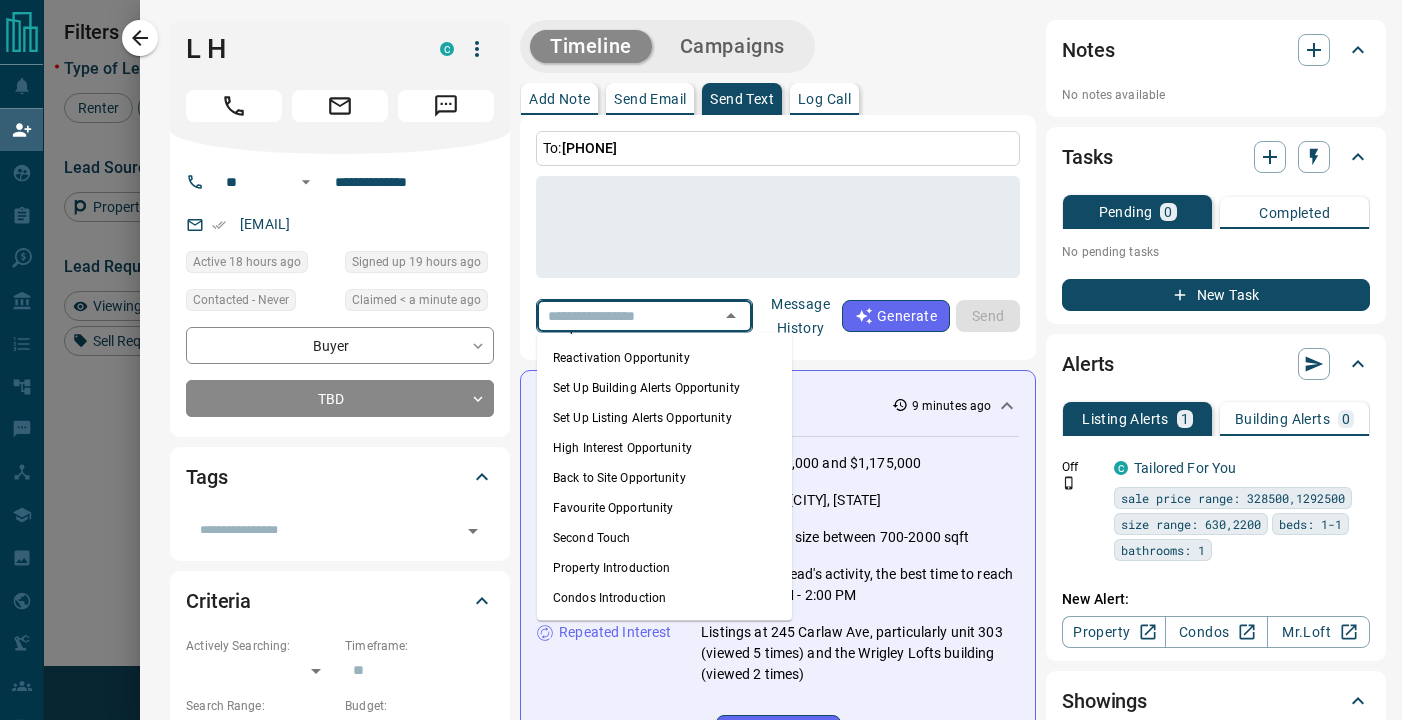 scroll, scrollTop: 208, scrollLeft: 0, axis: vertical 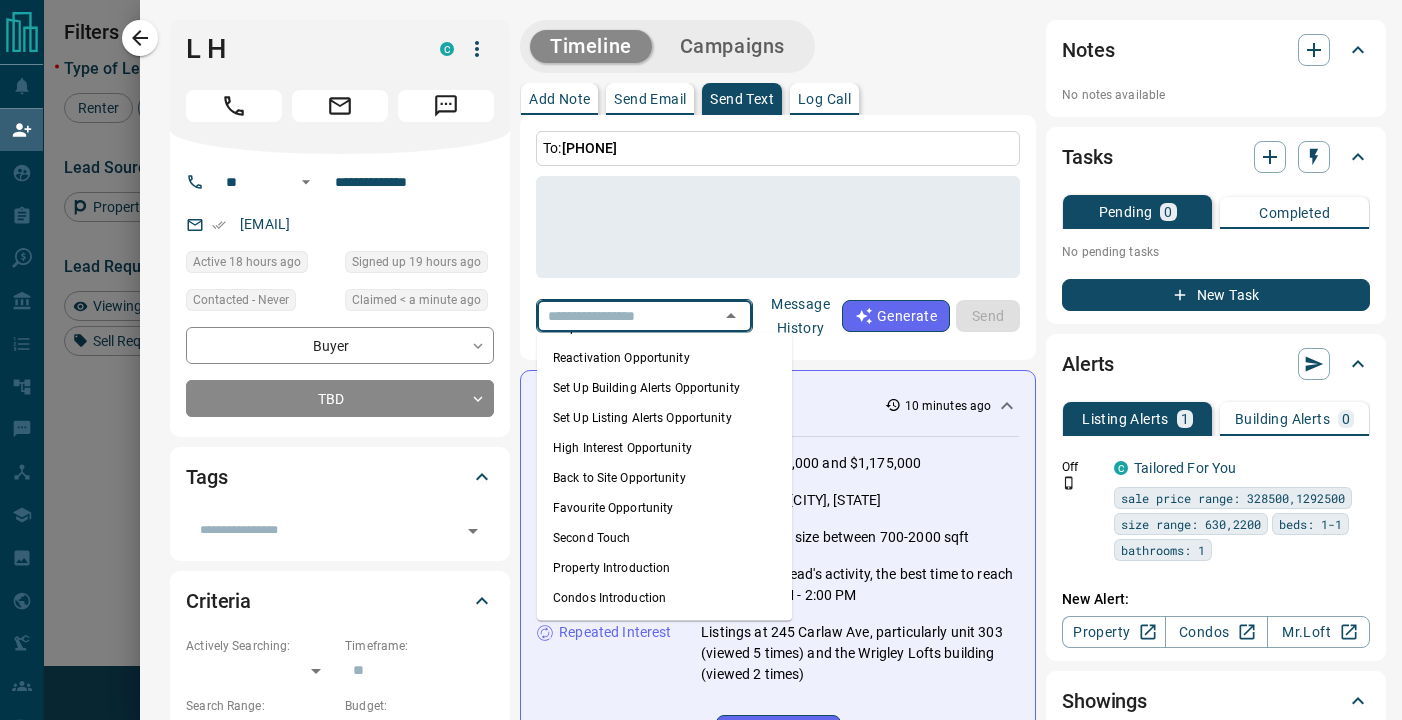 click on "Set Up Building Alerts Opportunity" at bounding box center [664, 388] 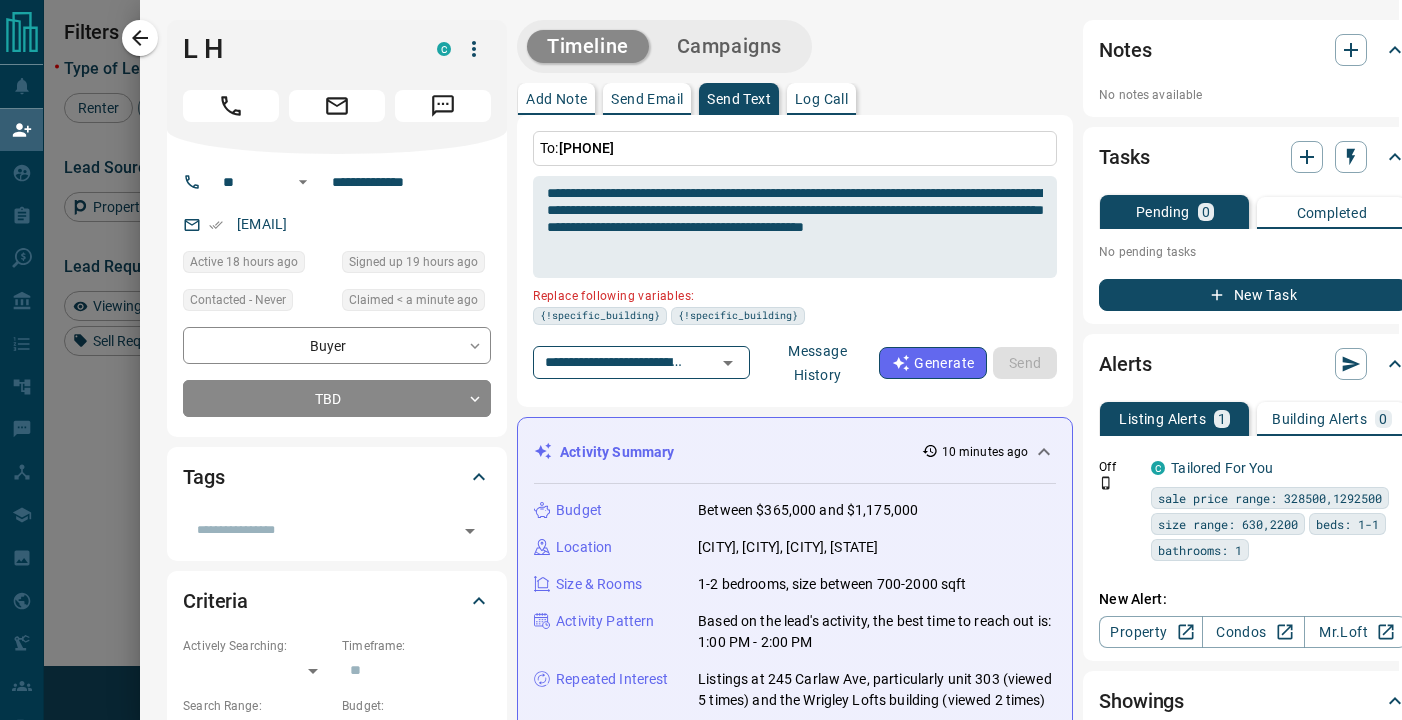 scroll, scrollTop: 0, scrollLeft: 3, axis: horizontal 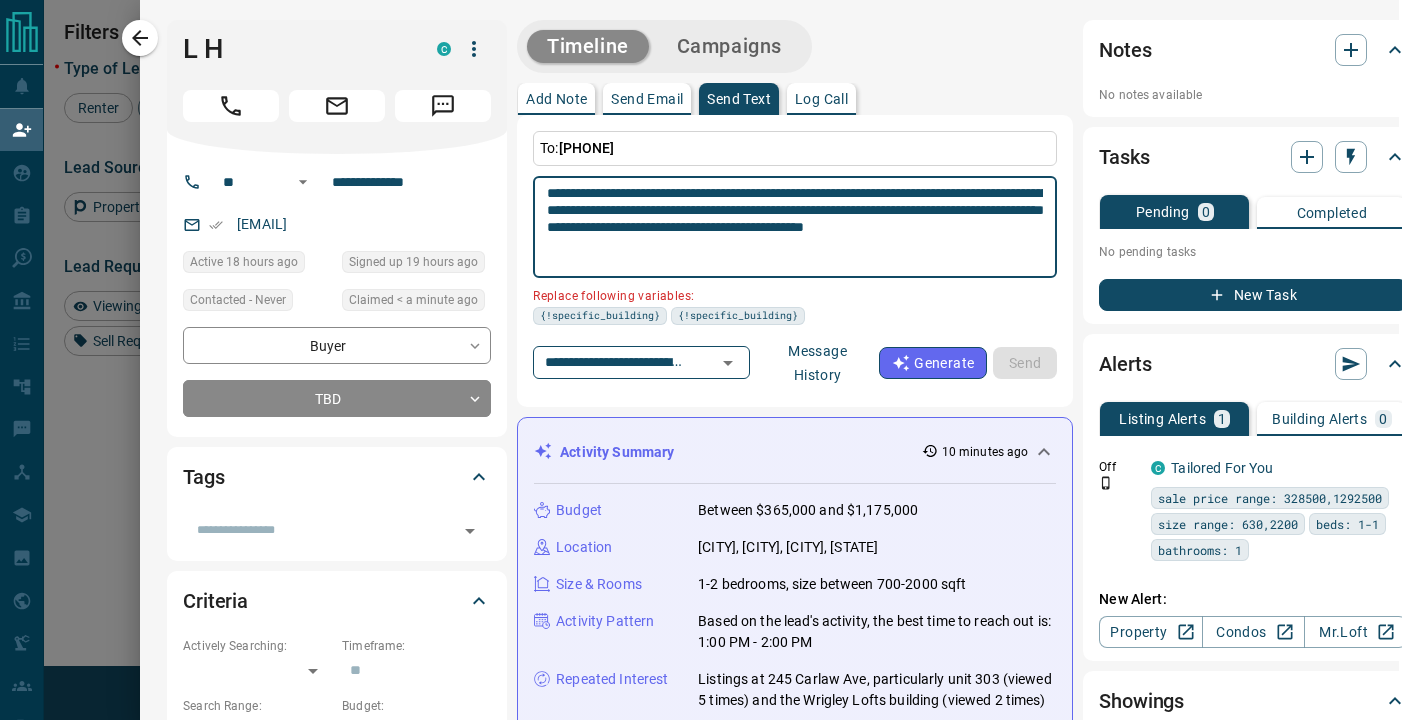 drag, startPoint x: 675, startPoint y: 252, endPoint x: 571, endPoint y: 128, distance: 161.83943 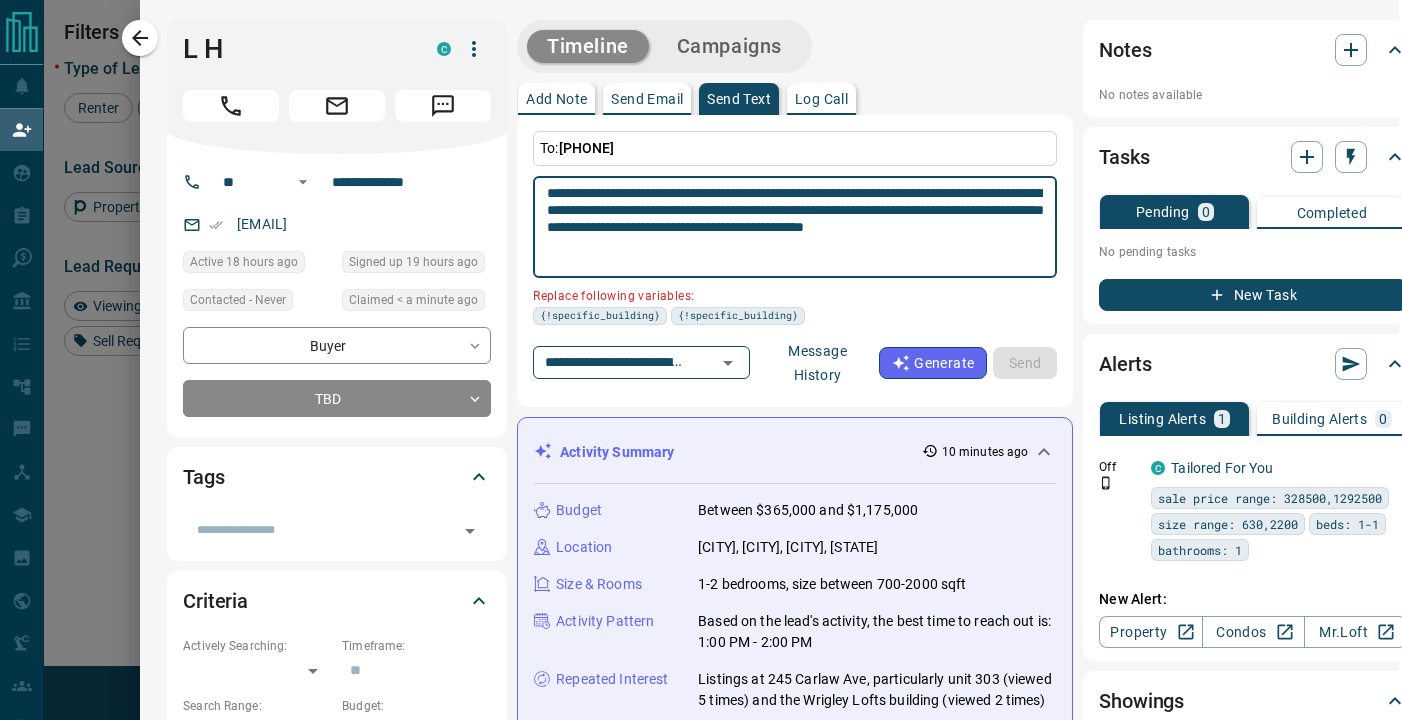 click on "**********" at bounding box center (795, 261) 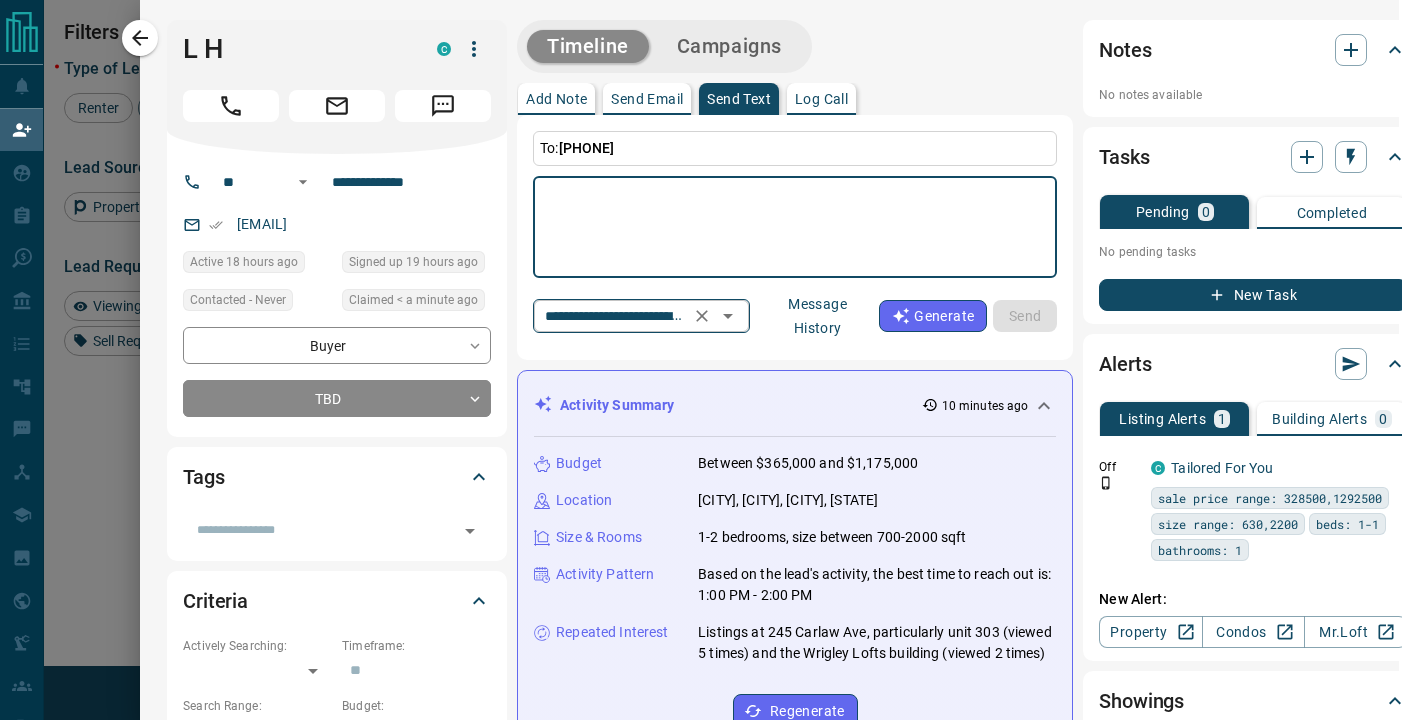 type 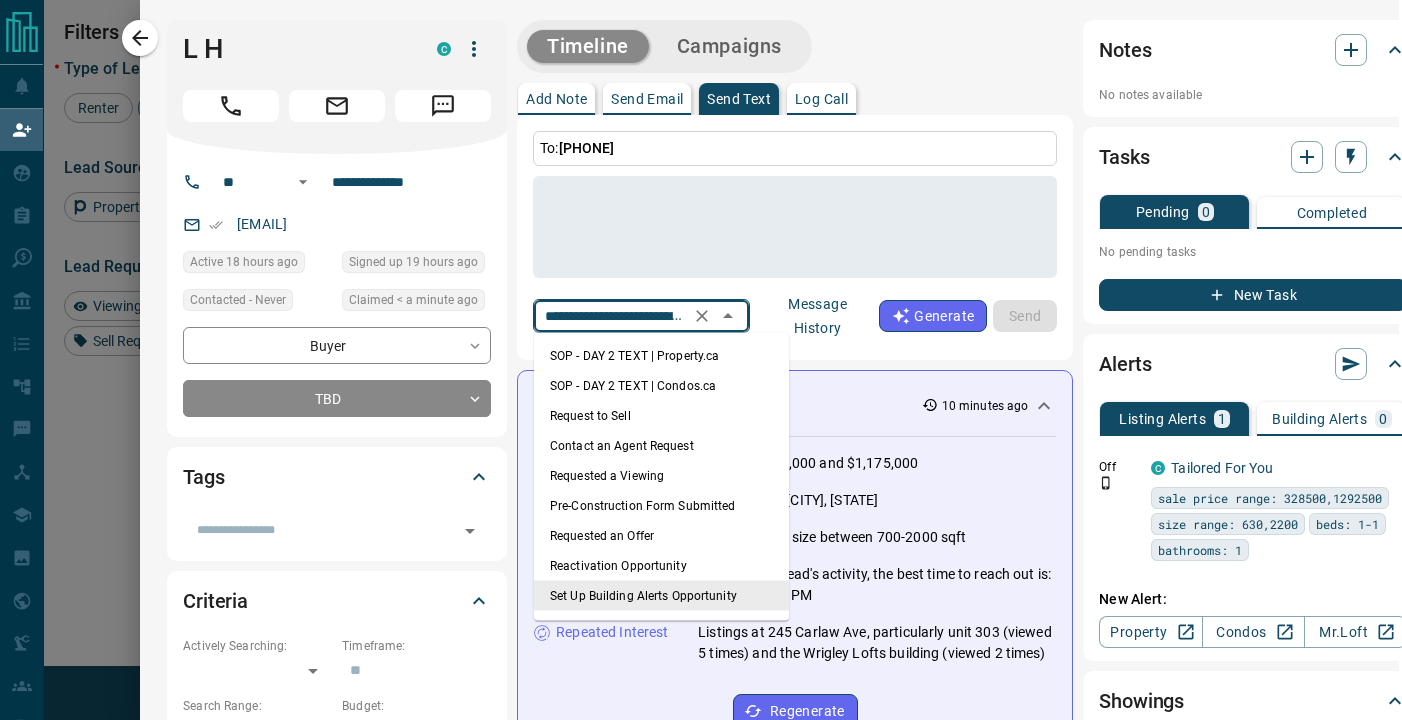click on "**********" at bounding box center [613, 315] 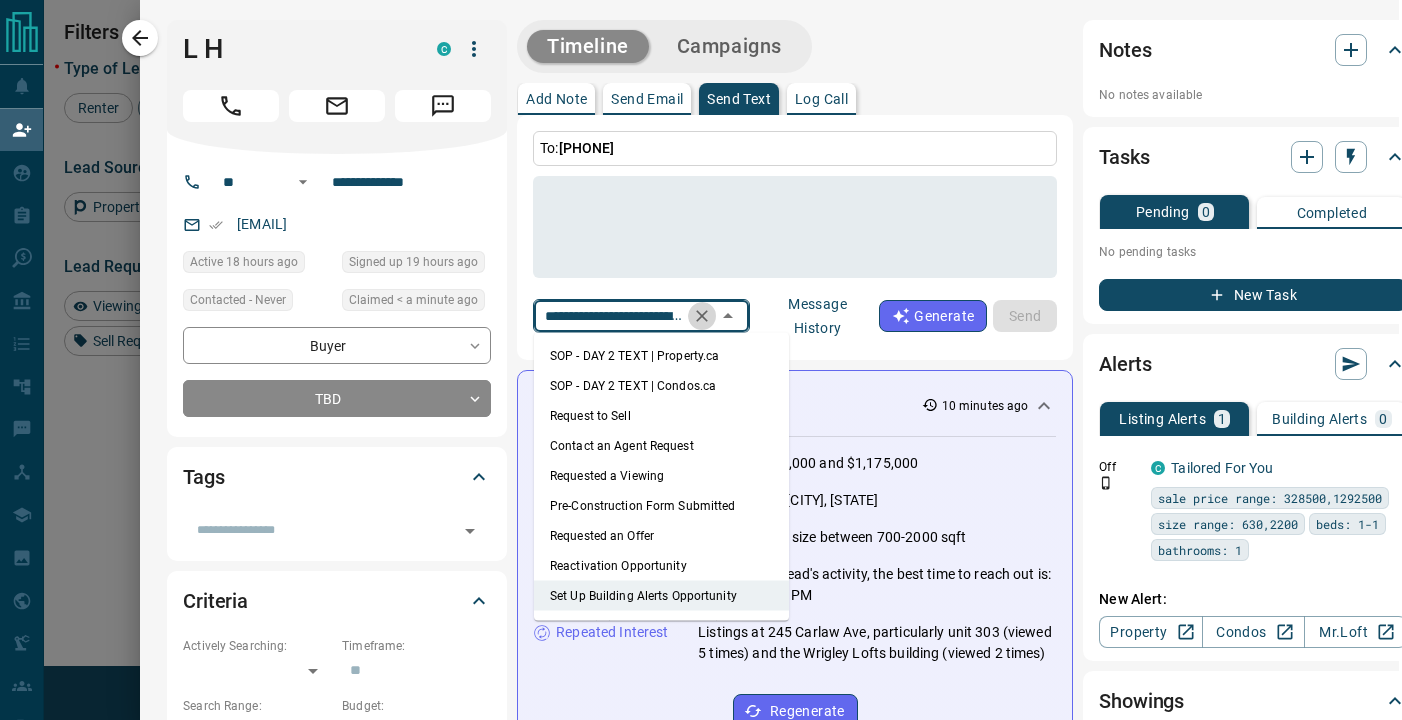 click 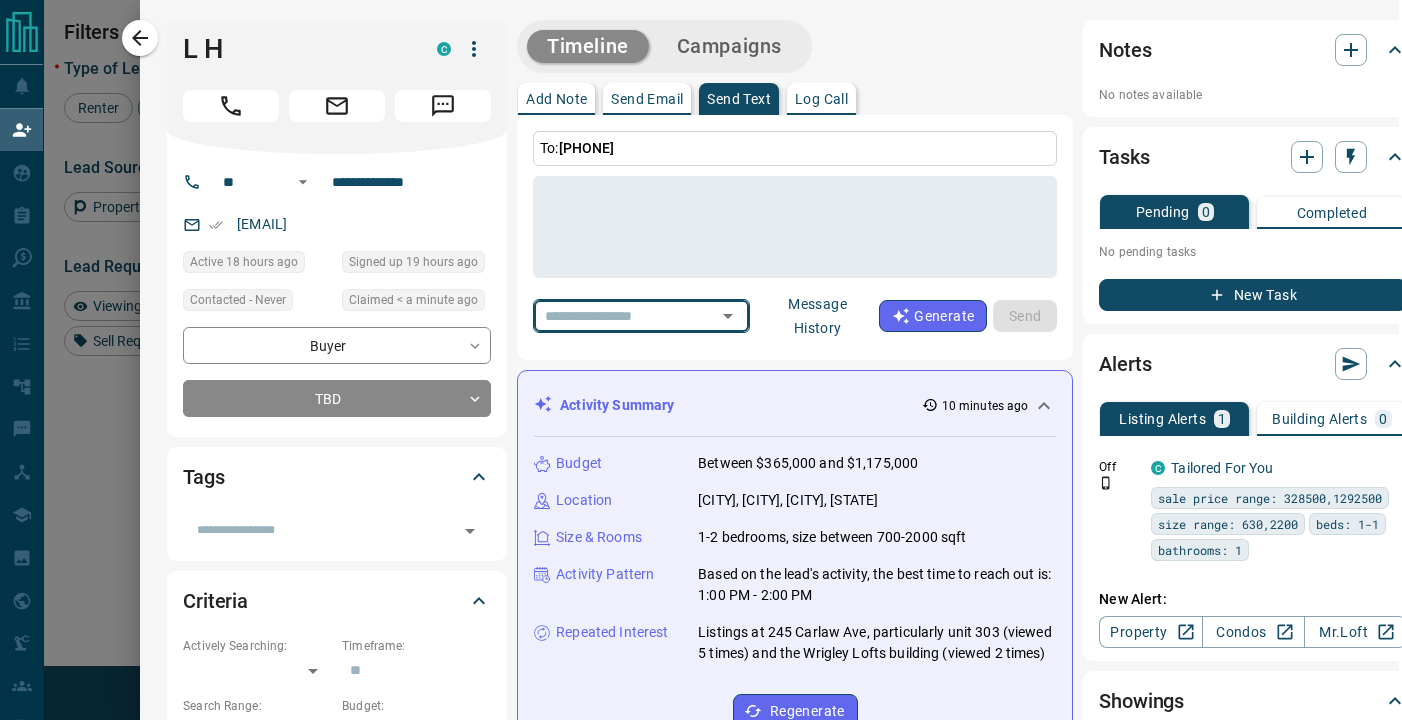click at bounding box center (613, 315) 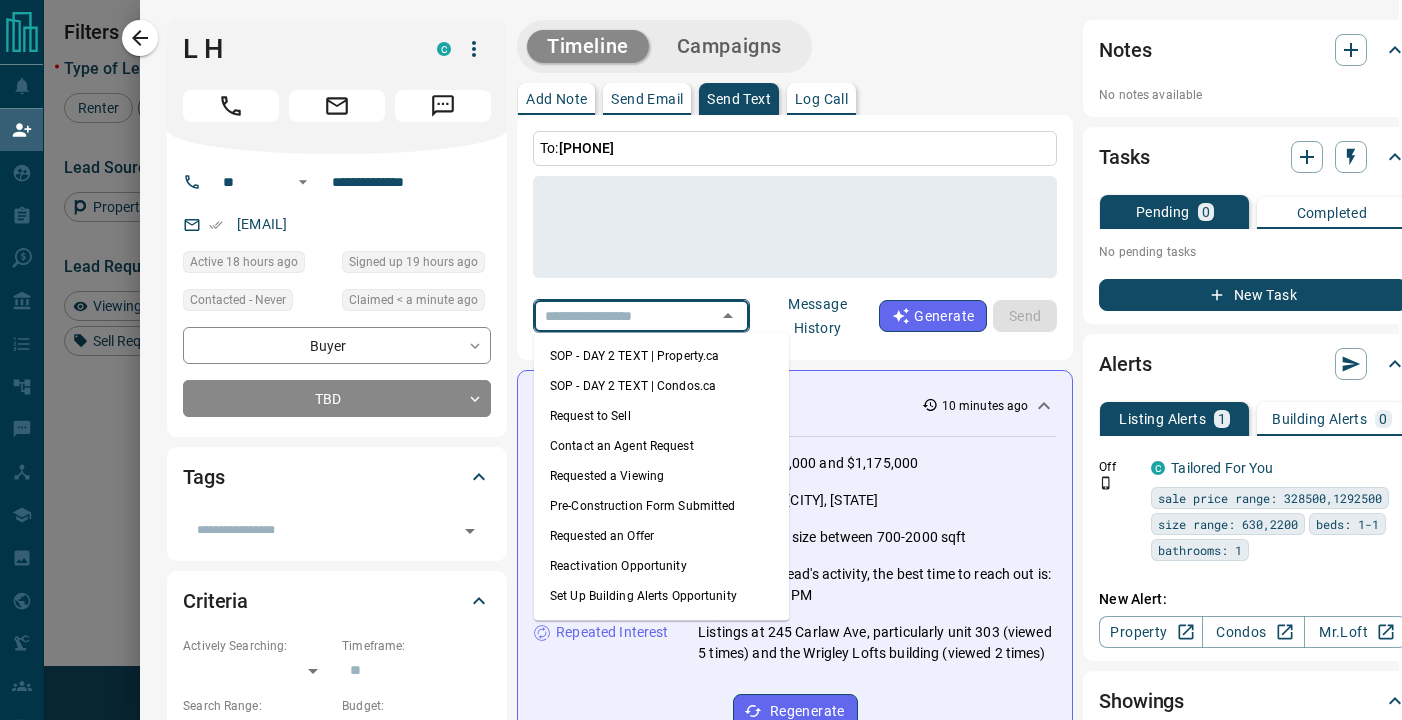 scroll, scrollTop: 80, scrollLeft: 0, axis: vertical 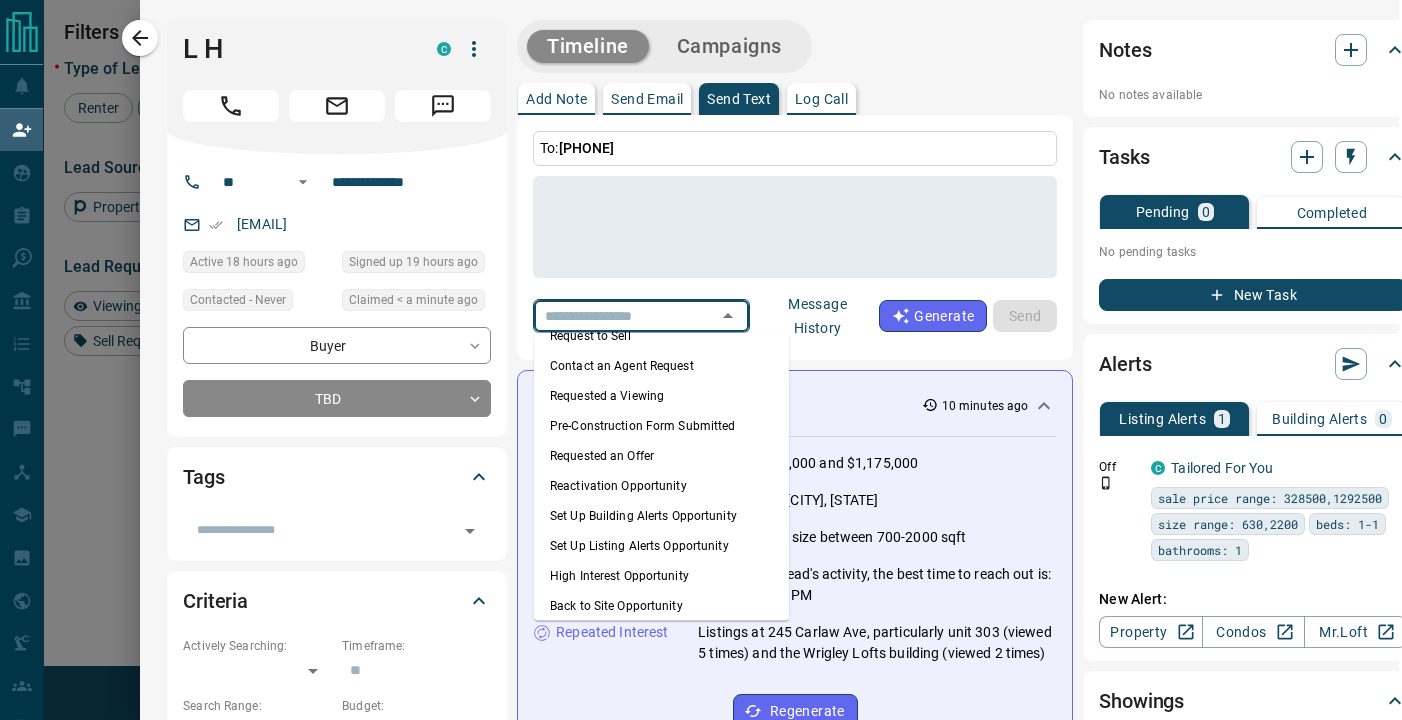 click on "High Interest Opportunity" at bounding box center [661, 576] 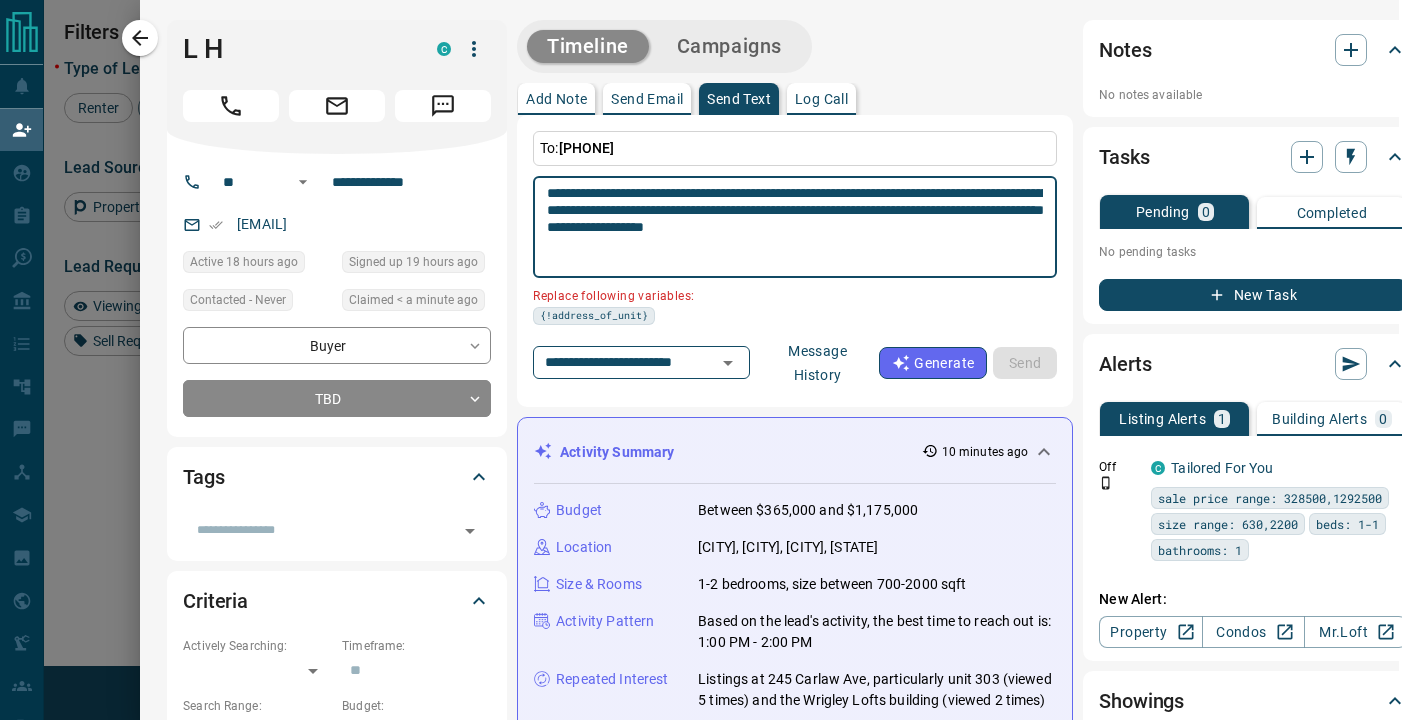 drag, startPoint x: 990, startPoint y: 226, endPoint x: 496, endPoint y: 123, distance: 504.62363 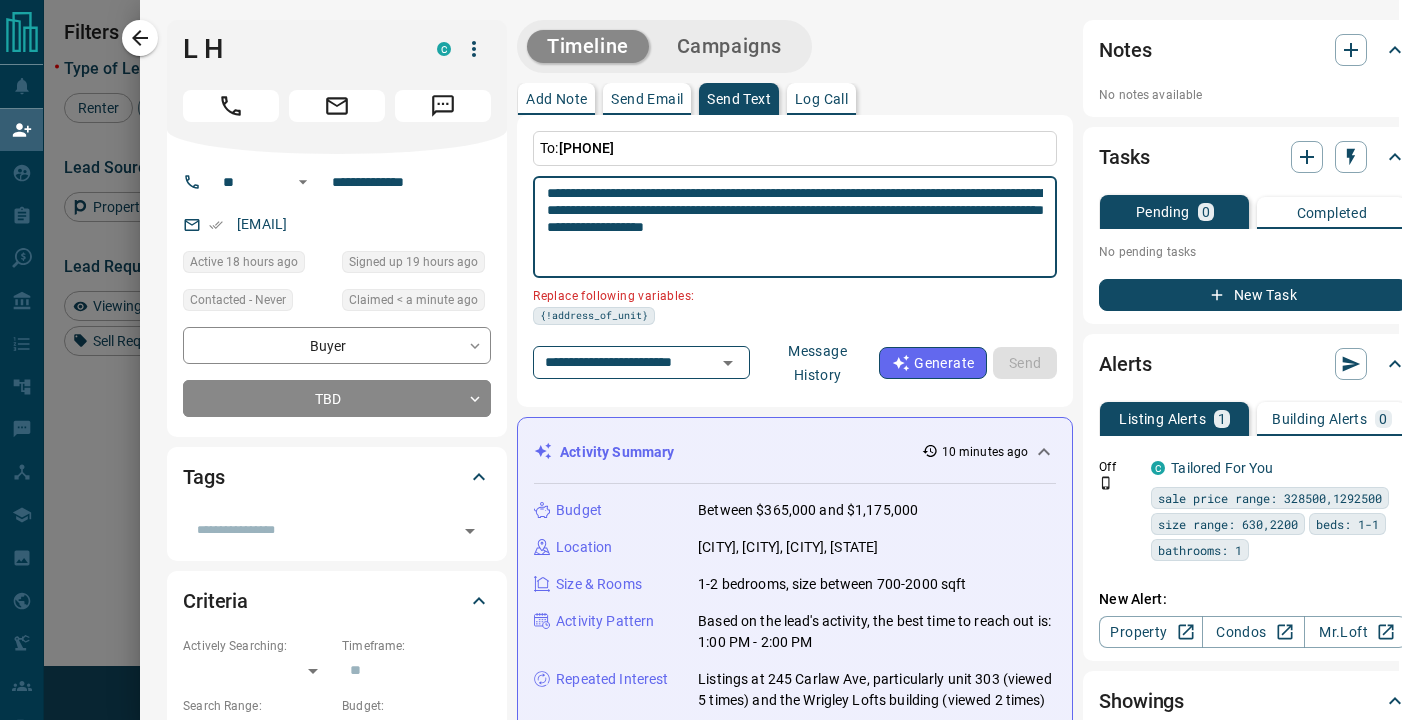 click on "**********" at bounding box center [768, 1086] 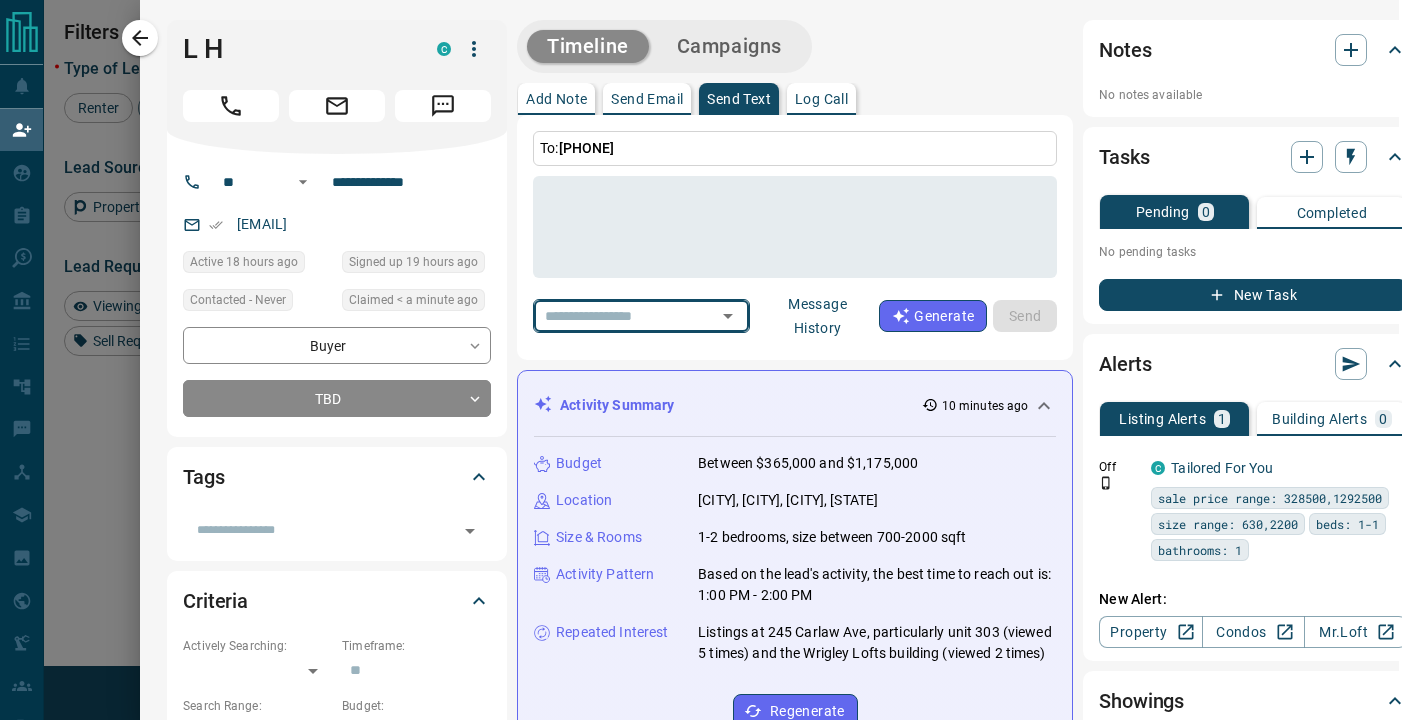 click on "Campaigns" at bounding box center [729, 46] 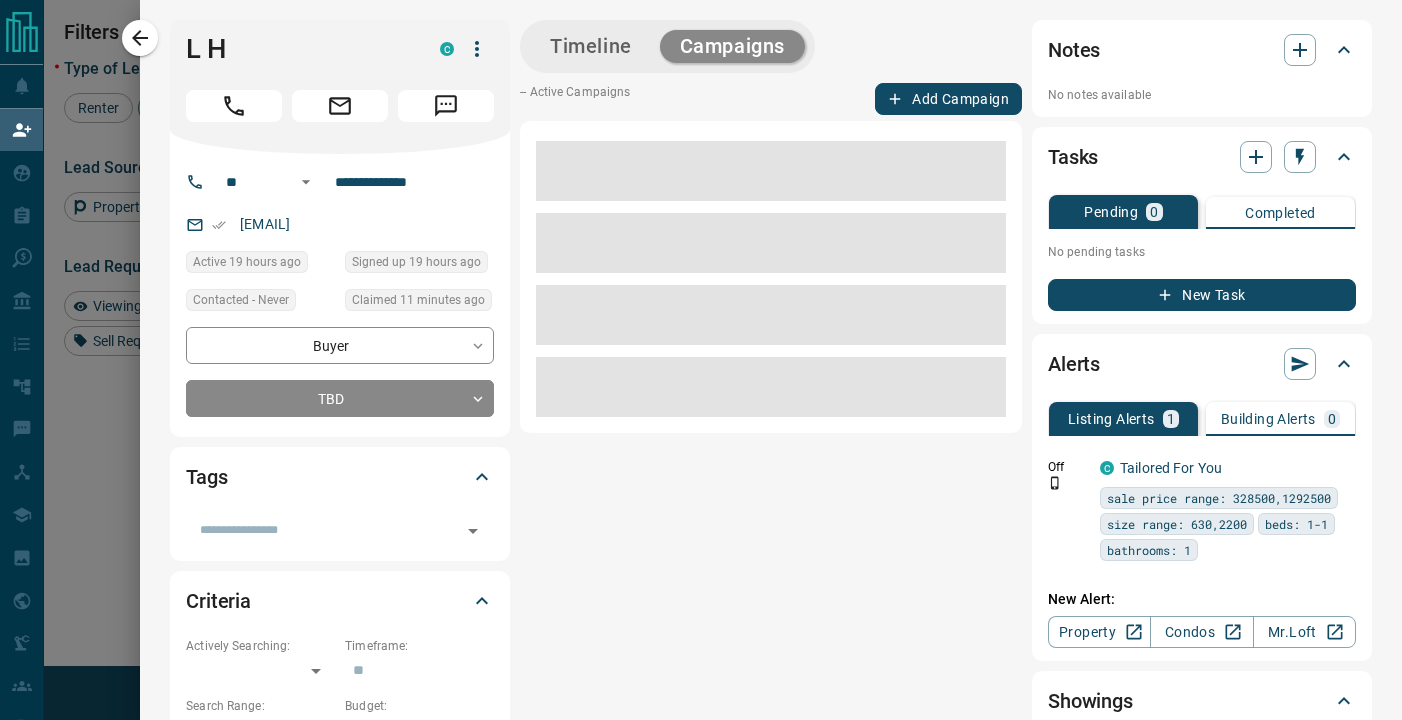 scroll, scrollTop: 0, scrollLeft: 0, axis: both 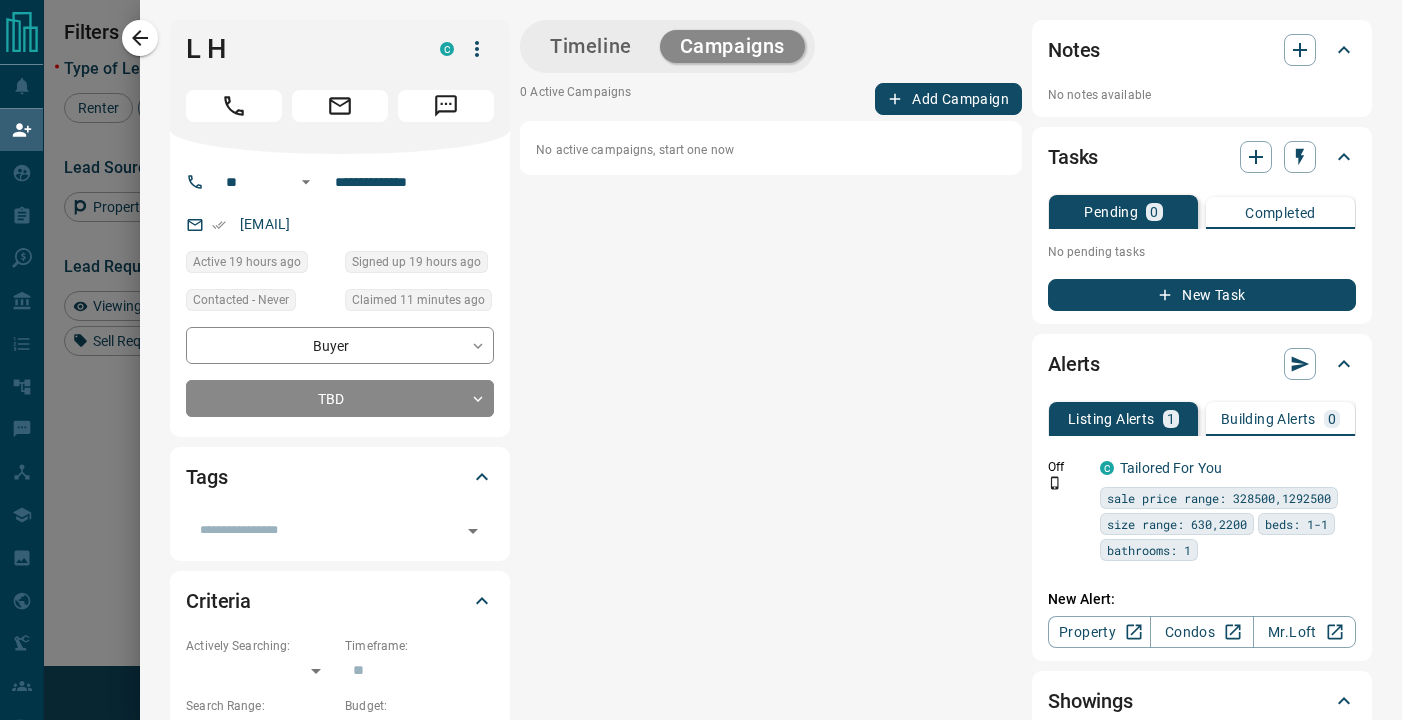 click on "Add Campaign" at bounding box center [948, 99] 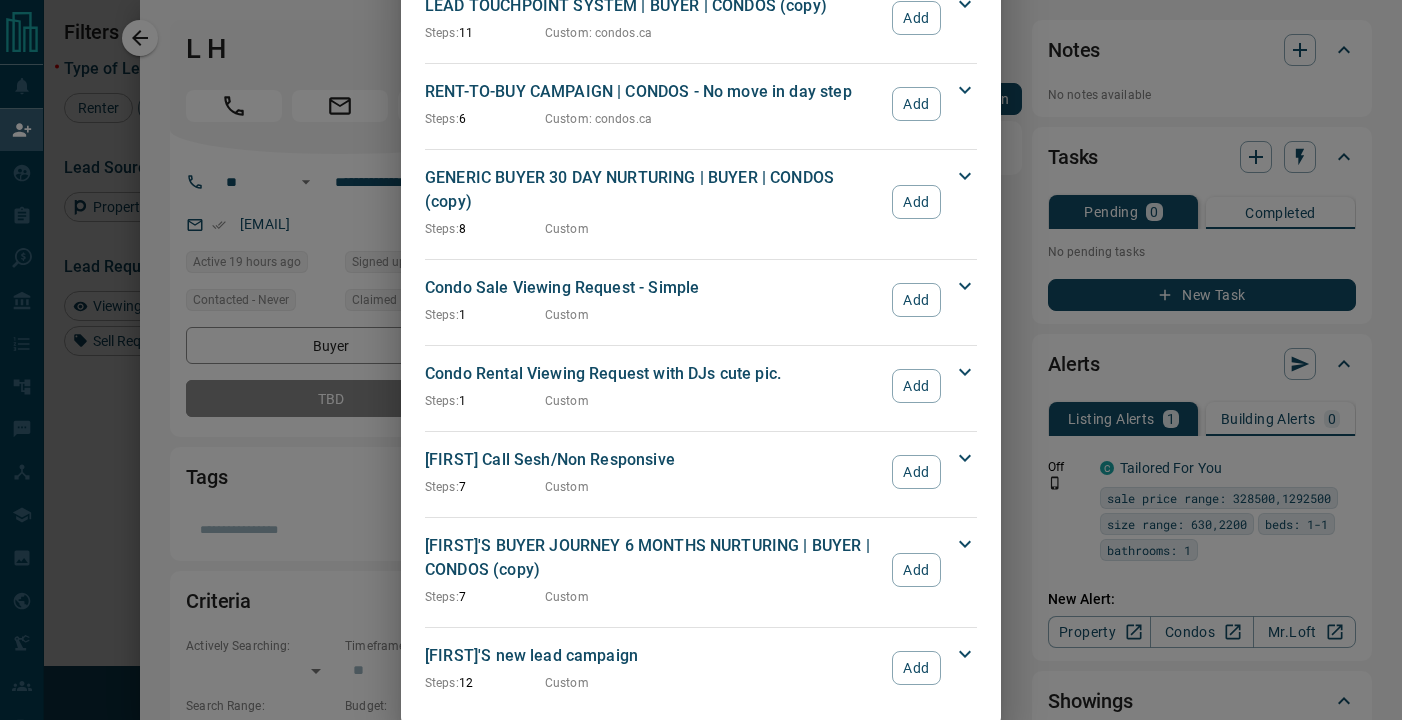 scroll, scrollTop: 2601, scrollLeft: 0, axis: vertical 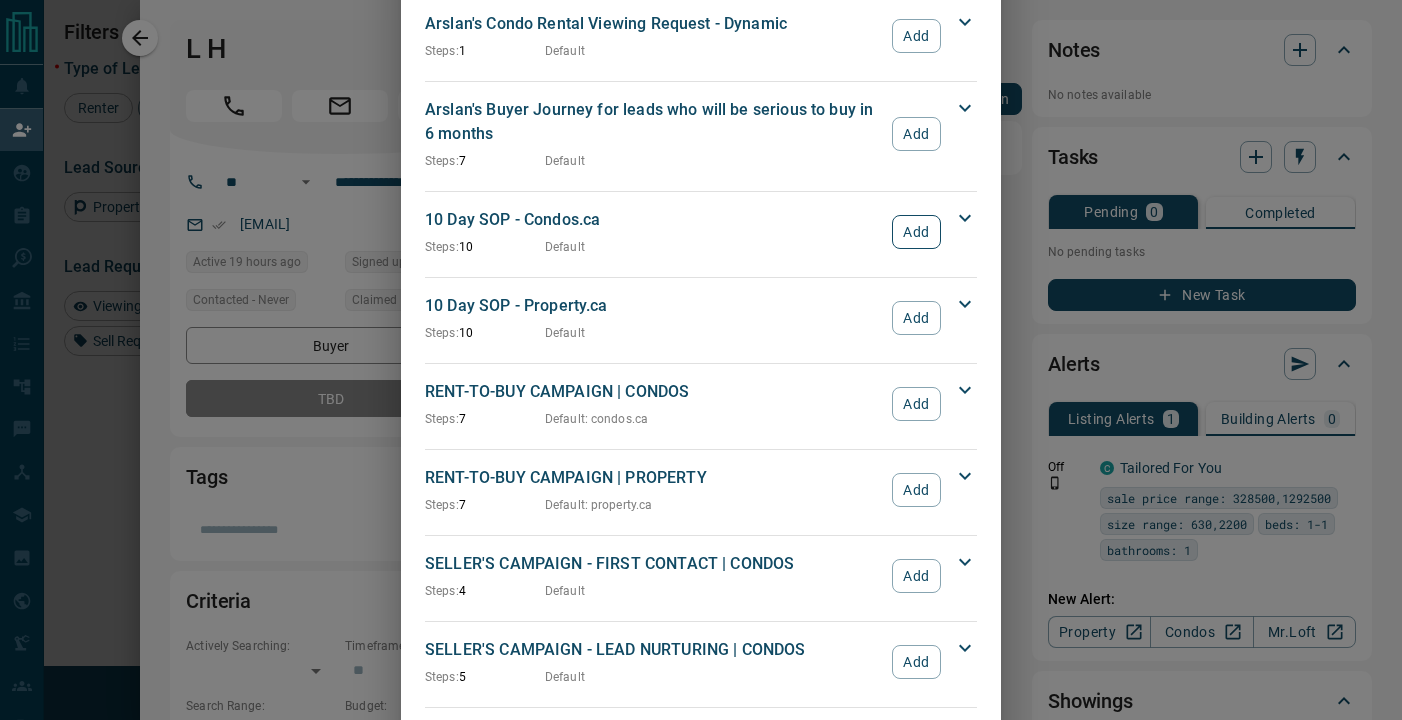 click on "Add" at bounding box center (916, 232) 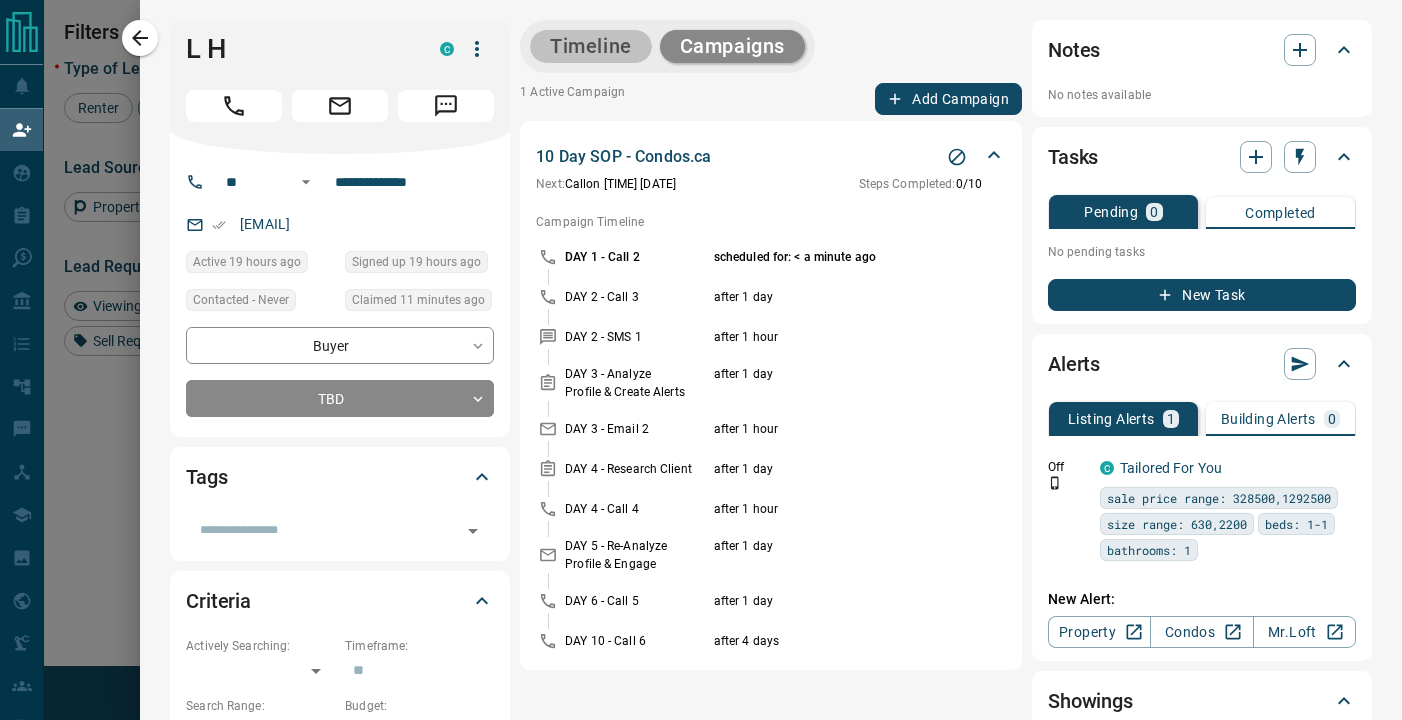 click on "Timeline" at bounding box center [591, 46] 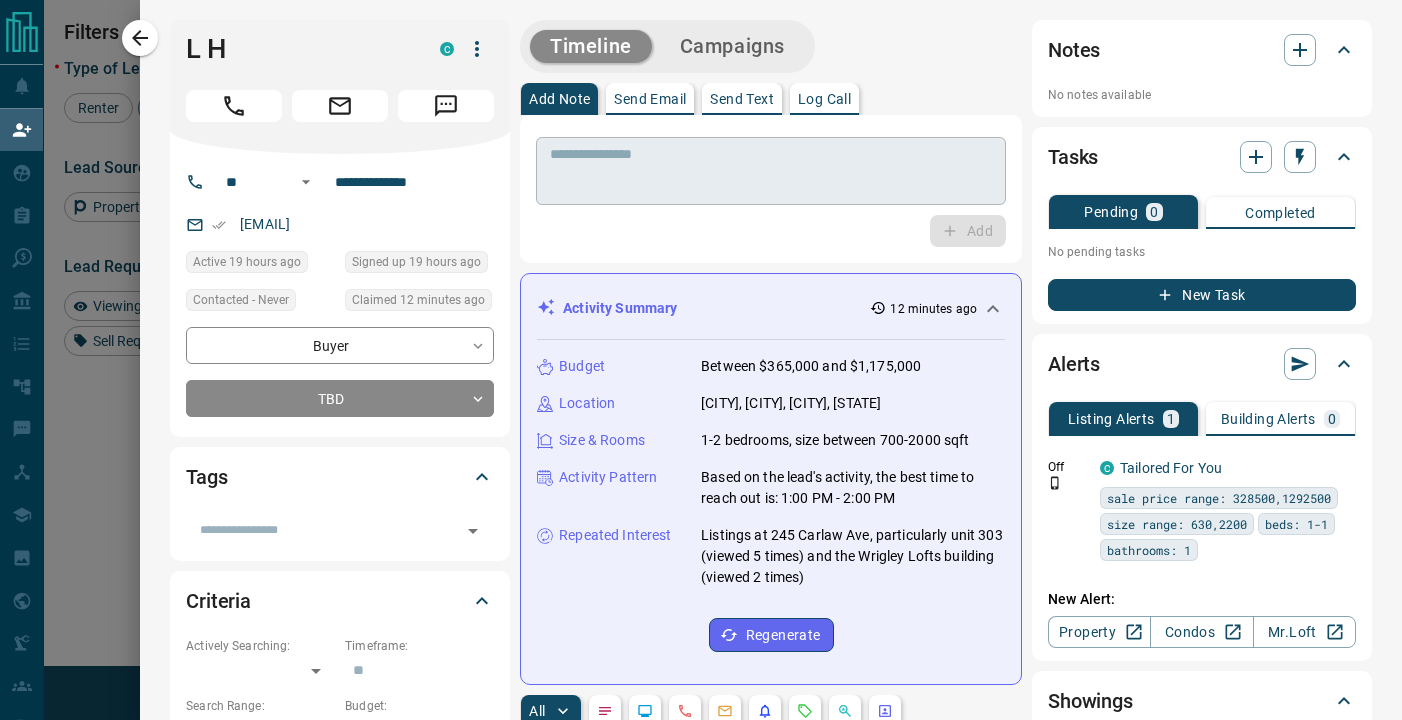 scroll, scrollTop: 0, scrollLeft: 0, axis: both 